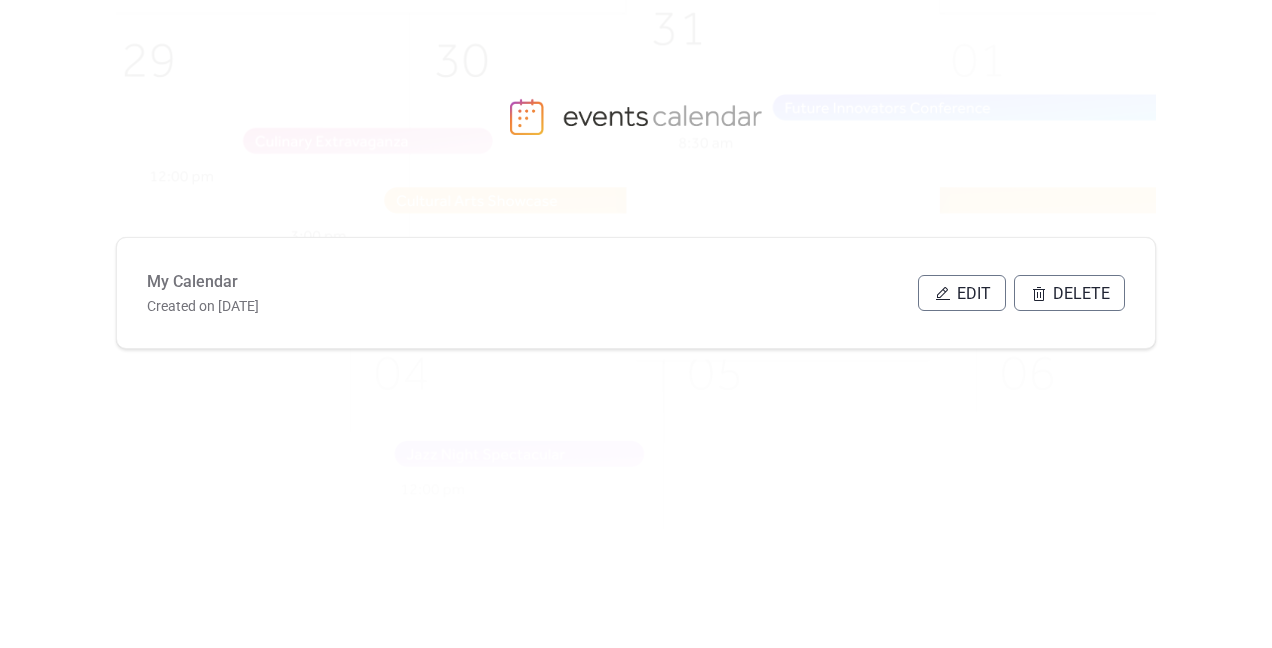 scroll, scrollTop: 0, scrollLeft: 0, axis: both 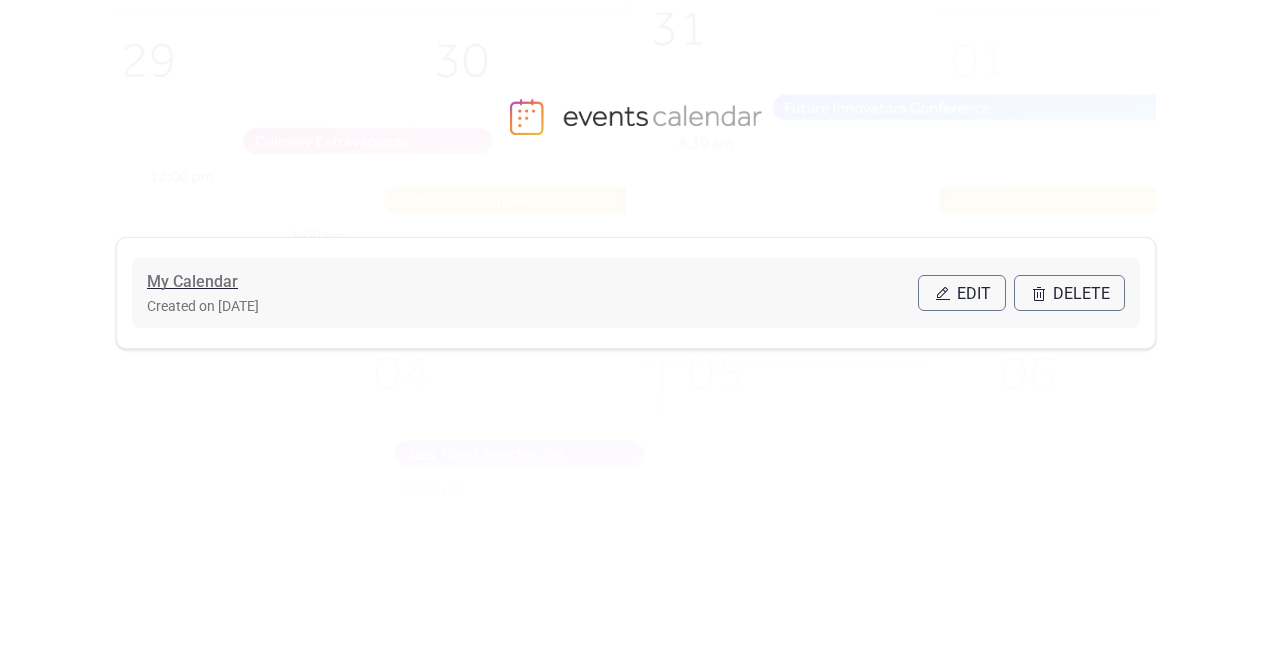 click on "My Calendar" at bounding box center (192, 282) 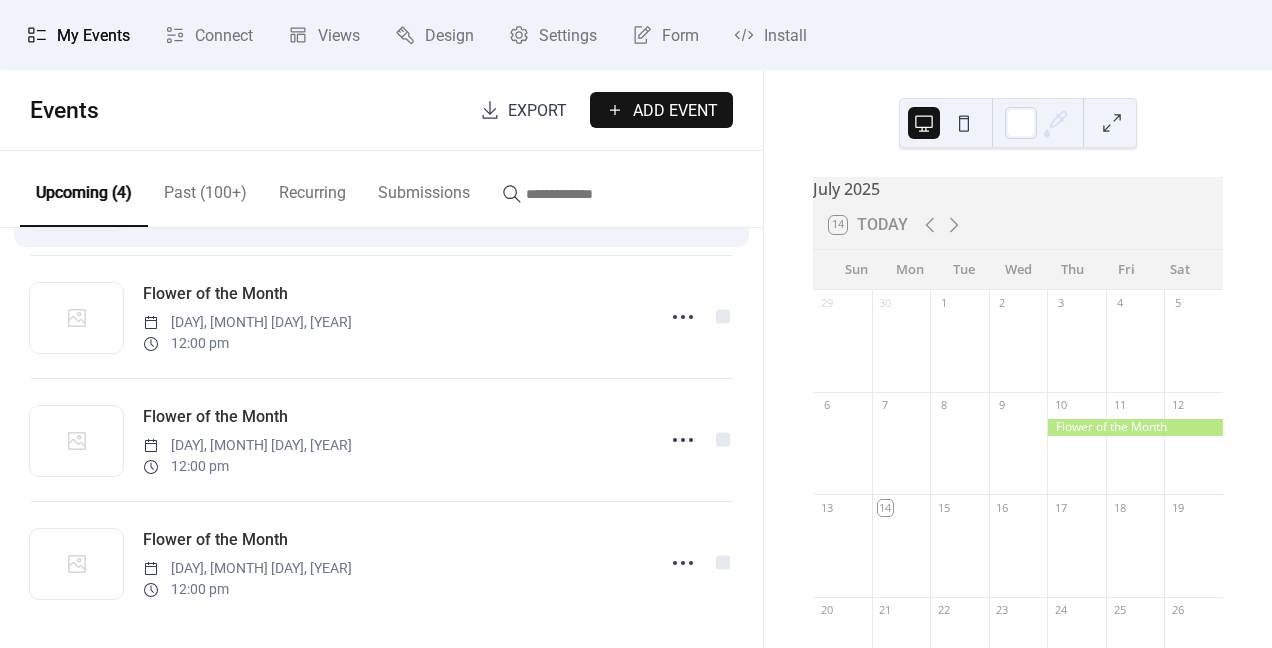 scroll, scrollTop: 133, scrollLeft: 0, axis: vertical 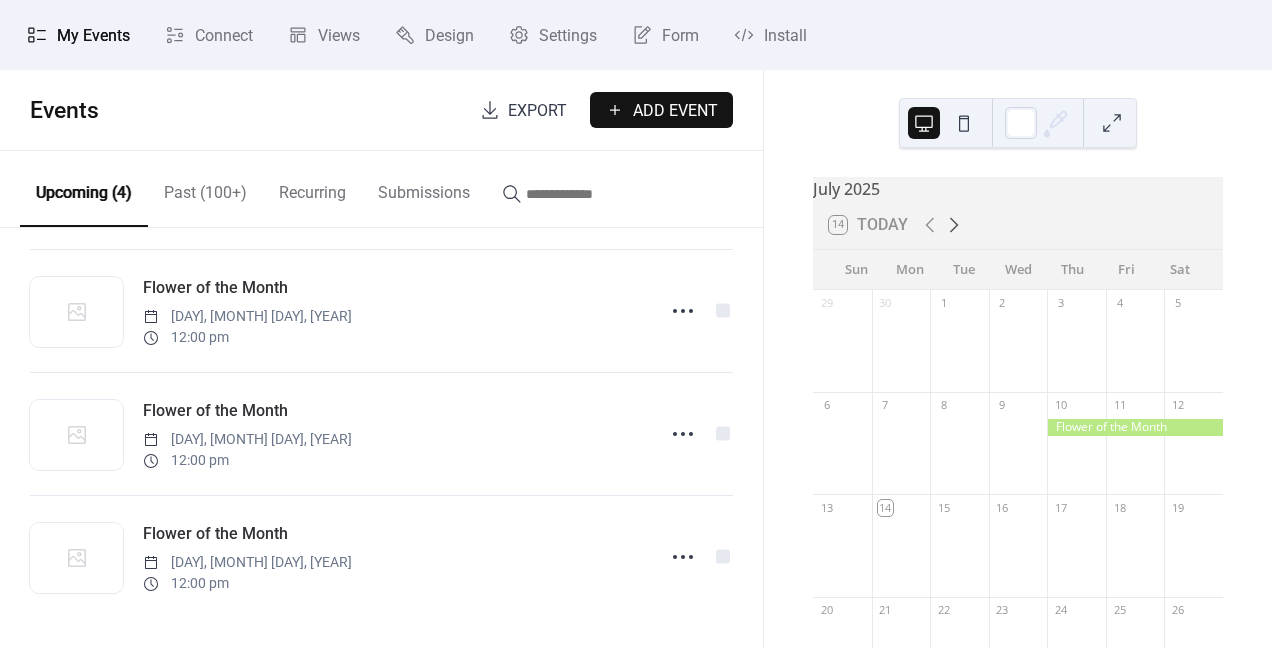click 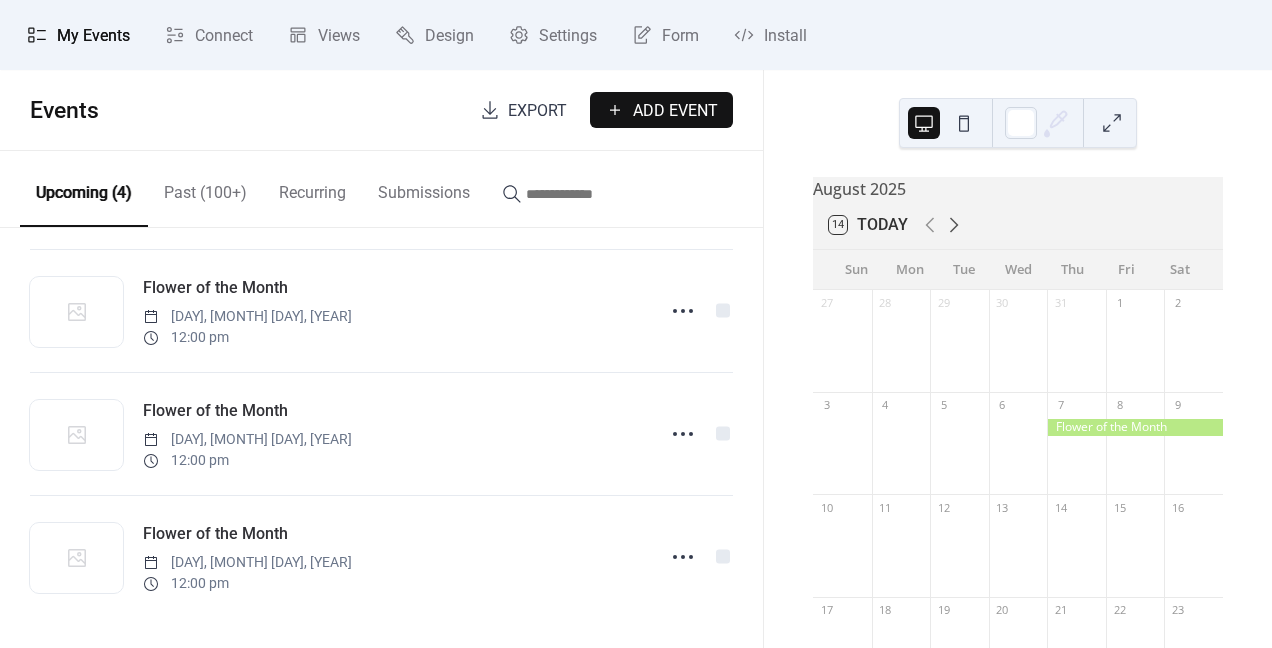 click 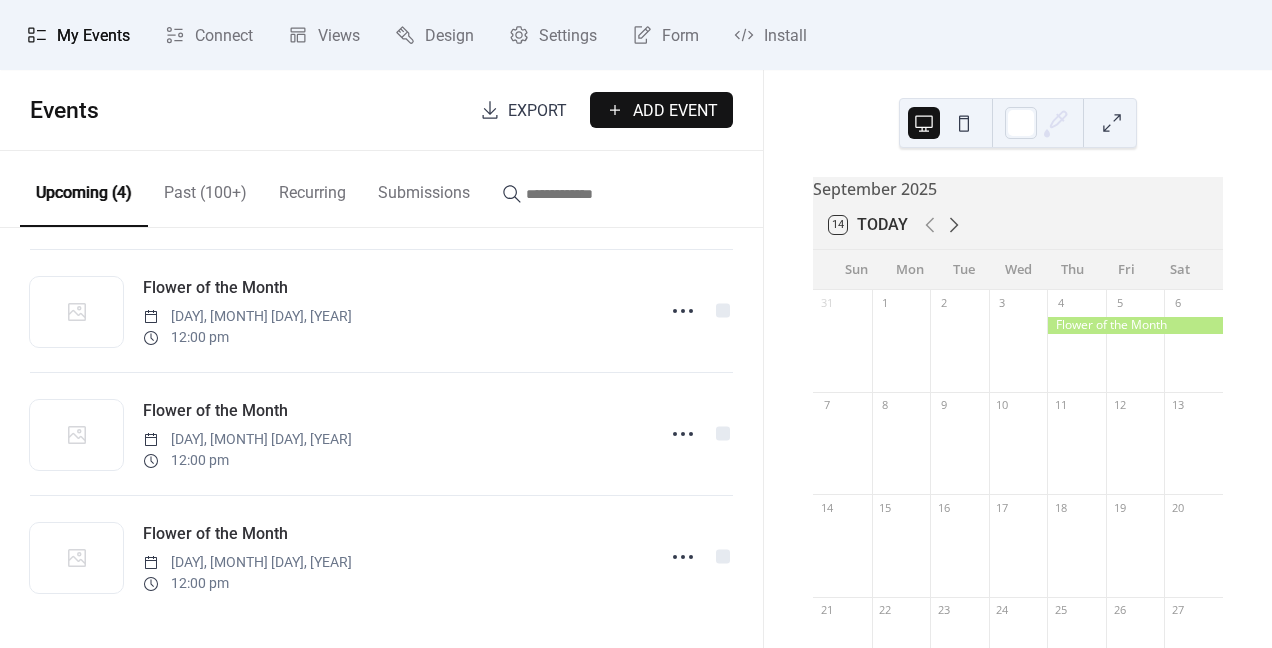 click 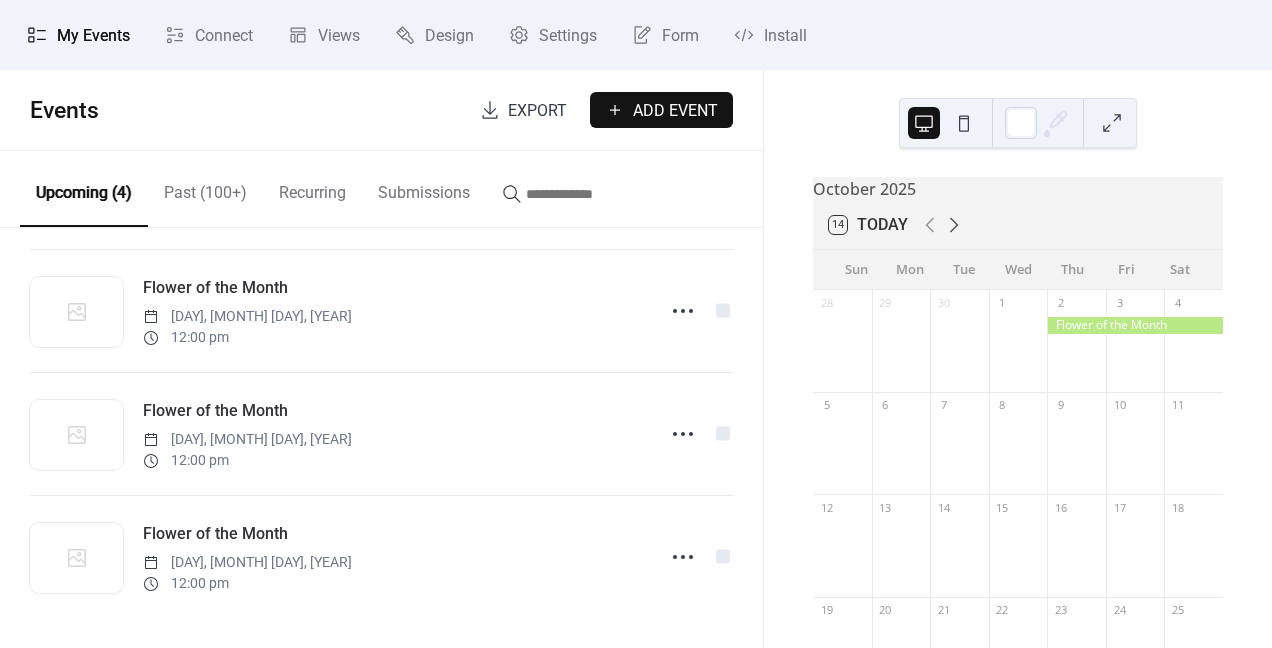 click 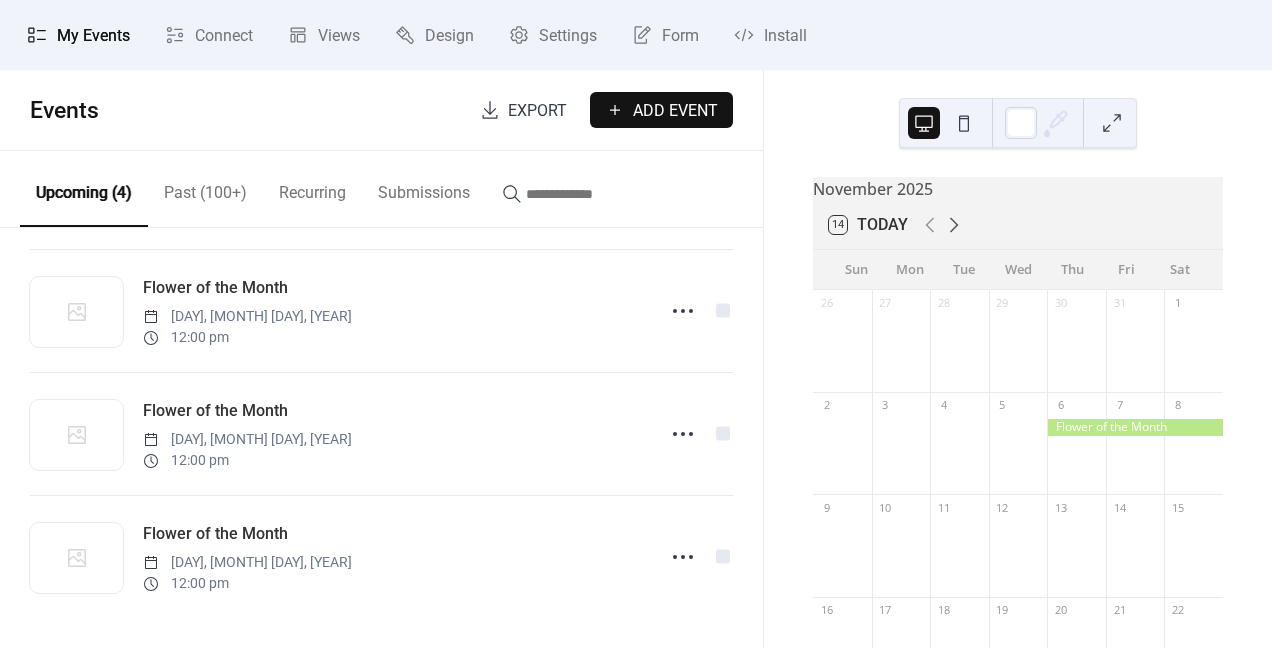 click 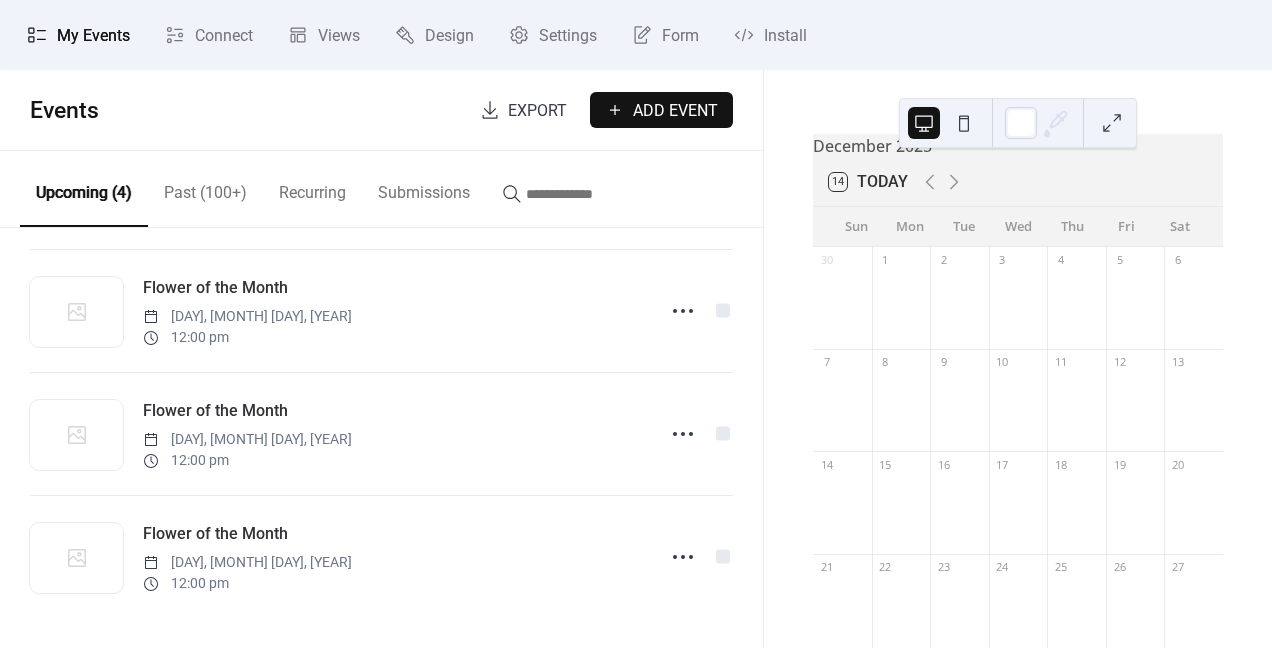 scroll, scrollTop: 32, scrollLeft: 0, axis: vertical 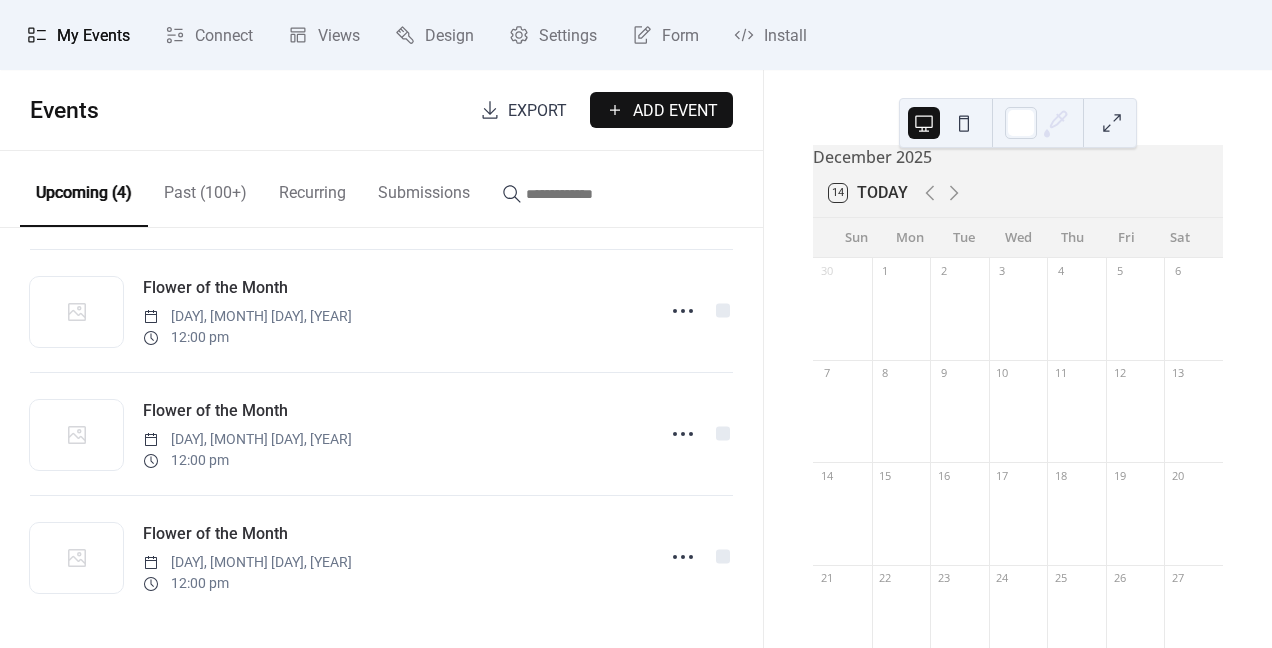 click on "Add Event" at bounding box center [675, 111] 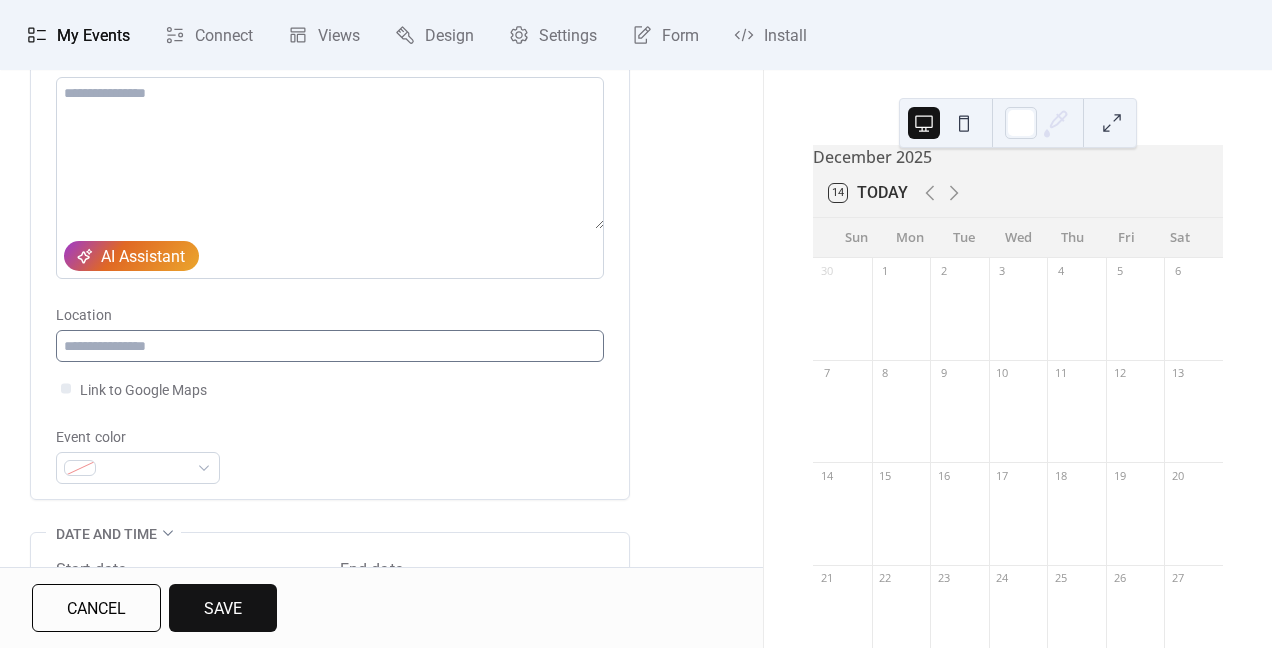 scroll, scrollTop: 237, scrollLeft: 0, axis: vertical 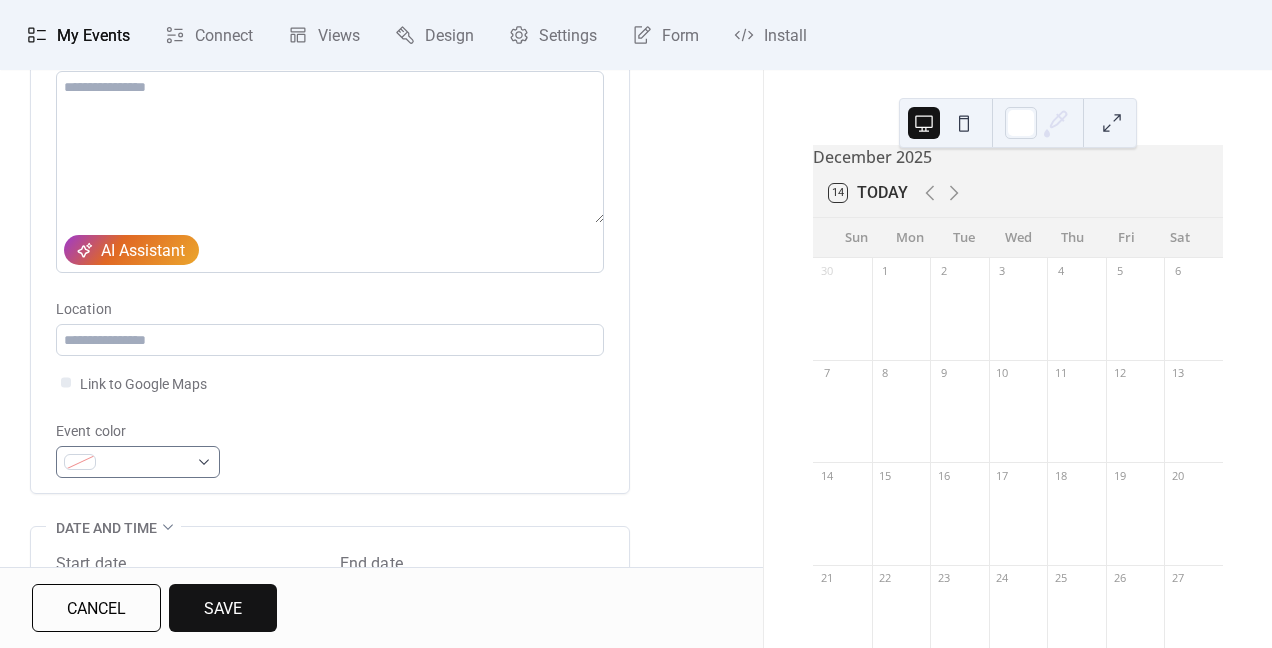 type on "**********" 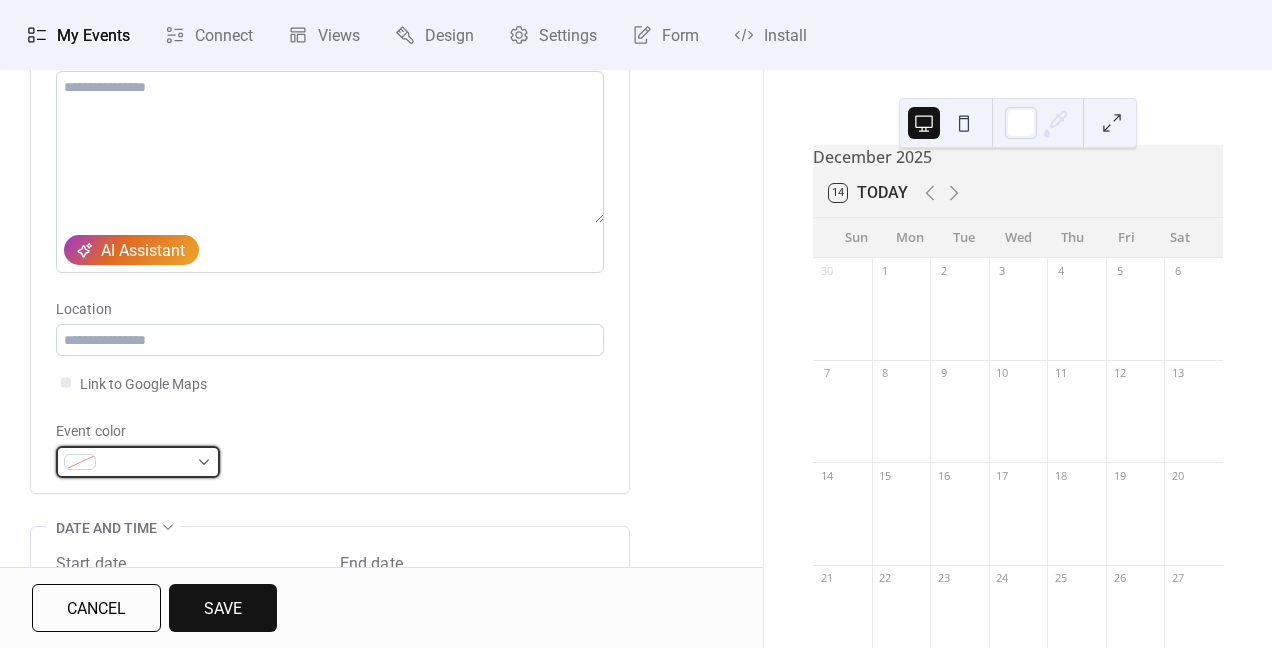 click at bounding box center (146, 463) 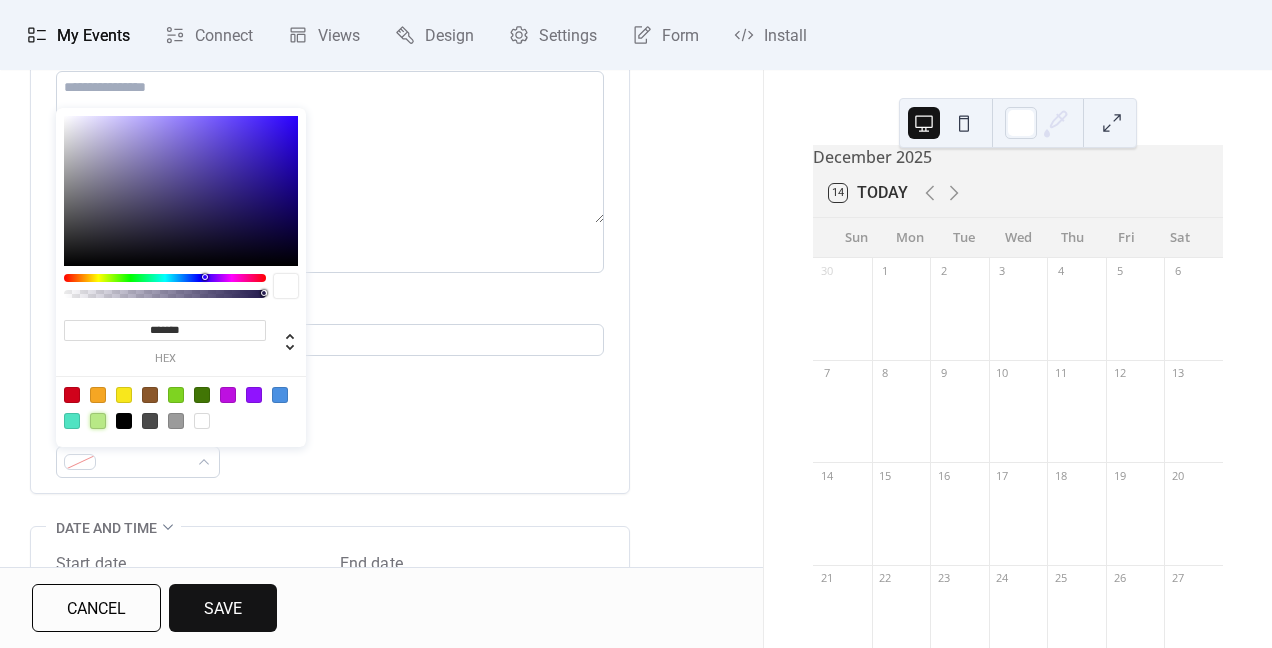 click at bounding box center (98, 421) 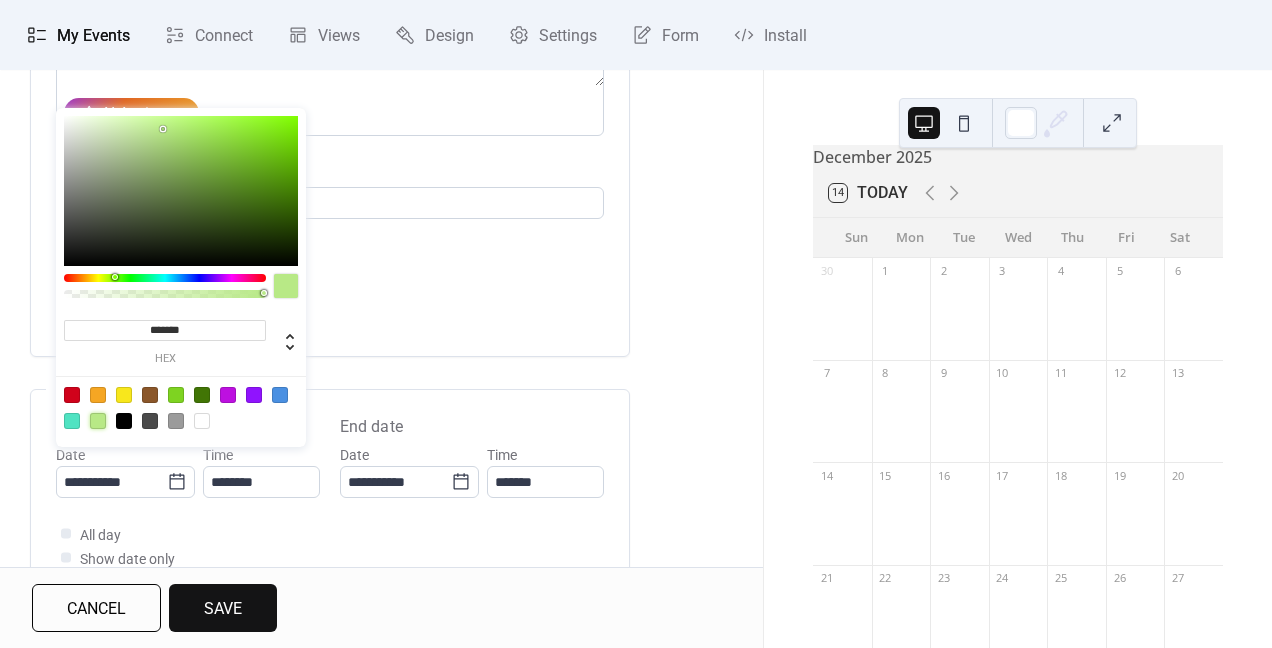scroll, scrollTop: 342, scrollLeft: 0, axis: vertical 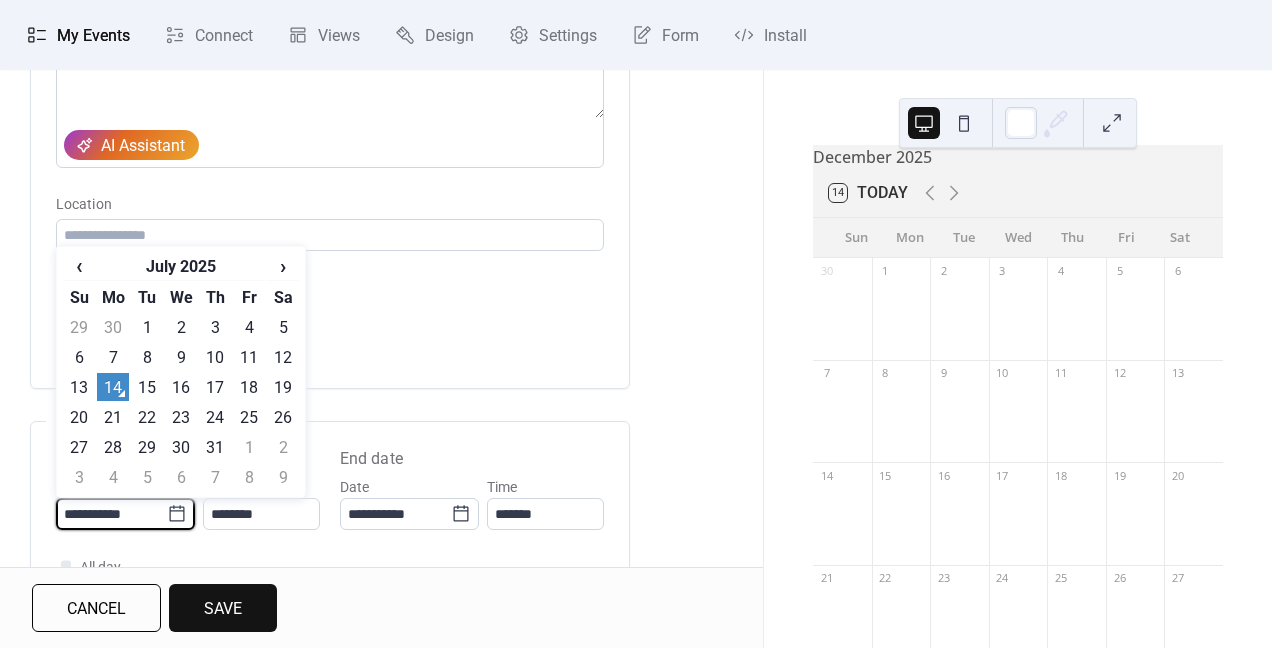 click on "**********" at bounding box center (111, 514) 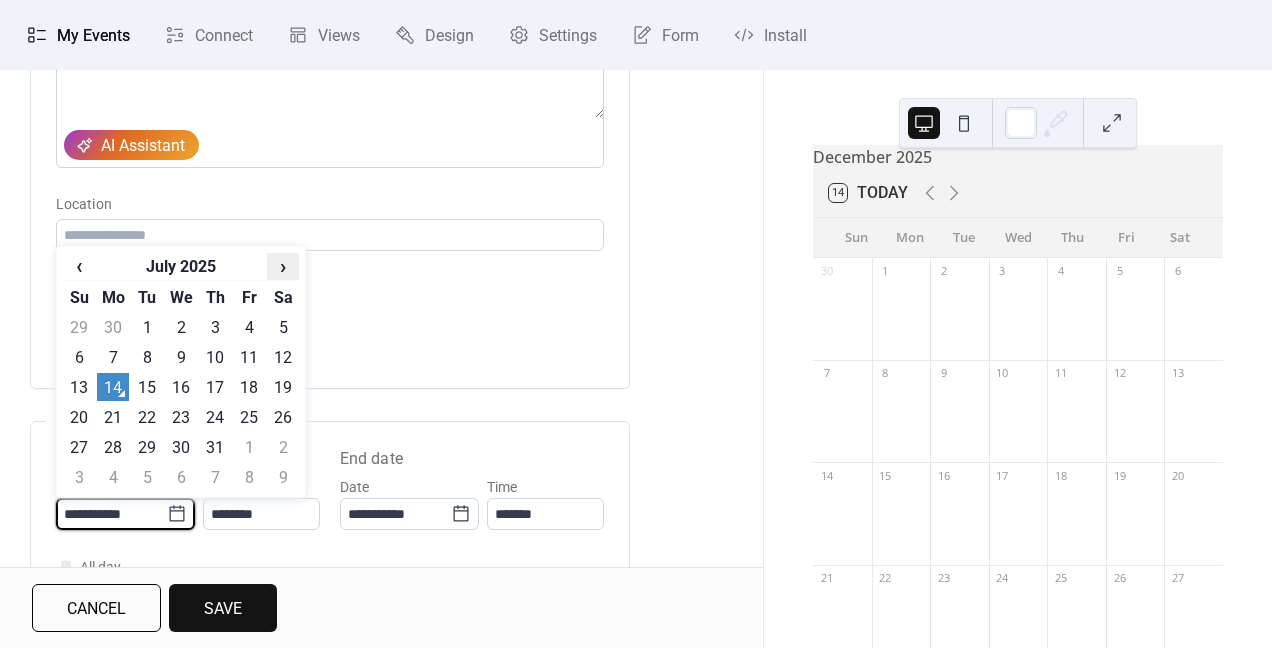click on "›" at bounding box center [283, 266] 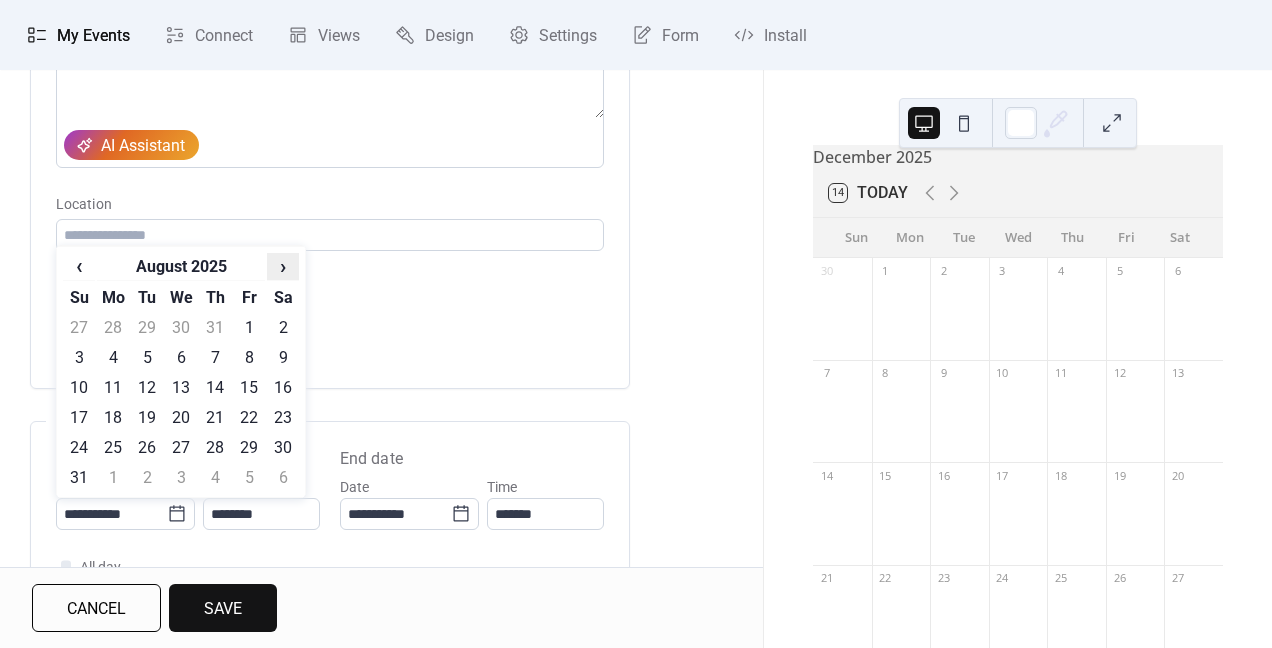 click on "›" at bounding box center (283, 266) 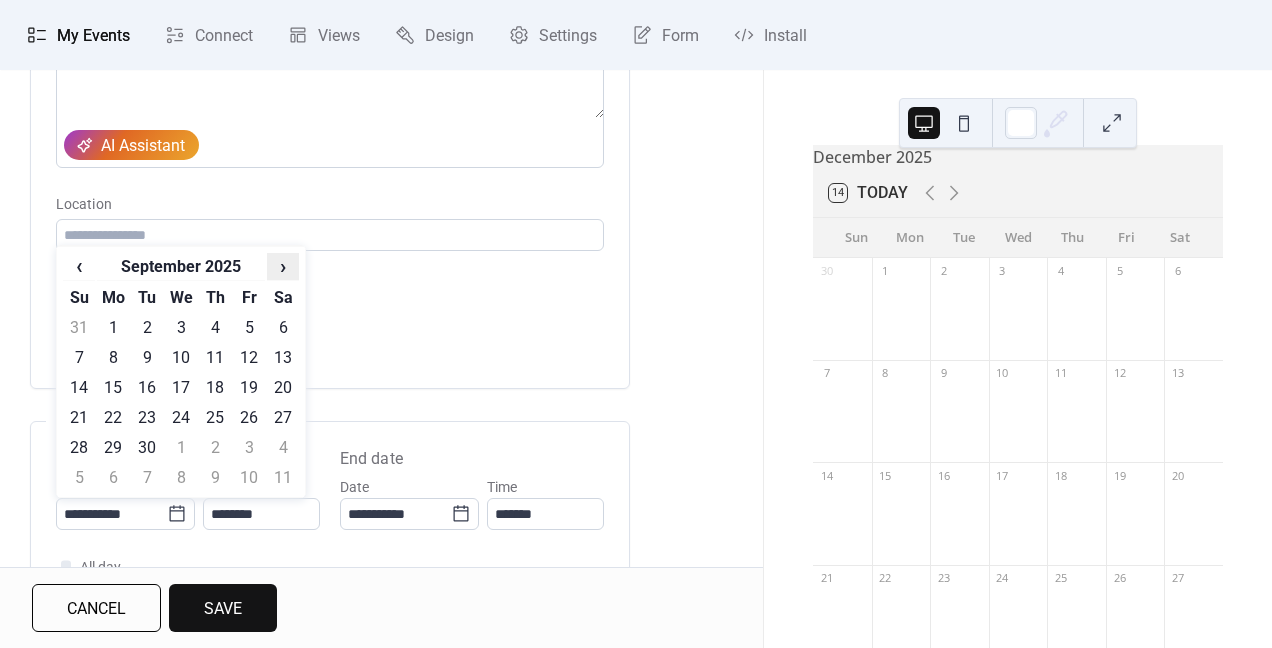 click on "›" at bounding box center [283, 266] 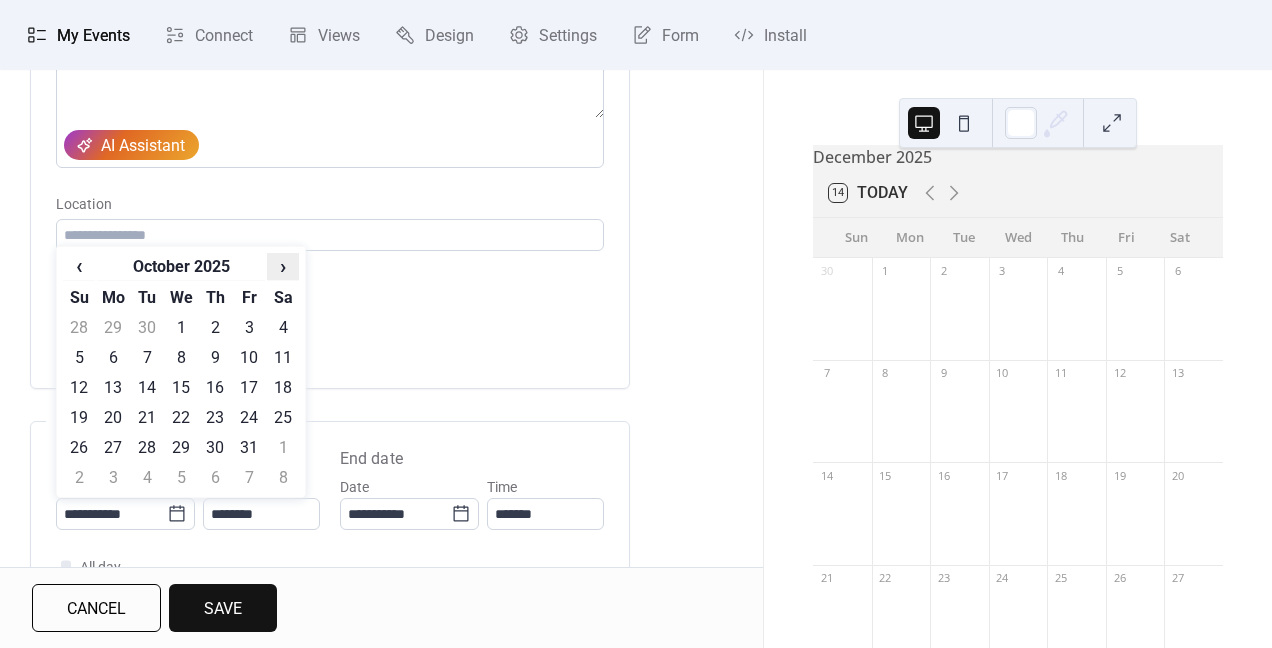 click on "›" at bounding box center (283, 266) 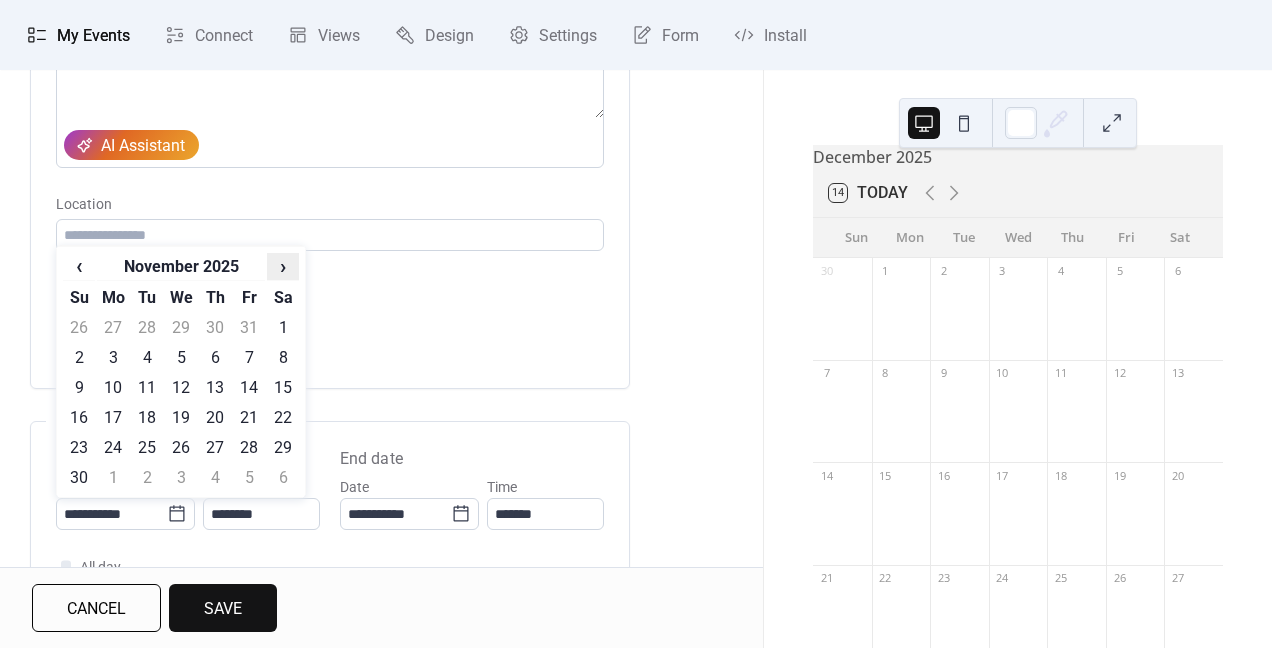 click on "›" at bounding box center (283, 266) 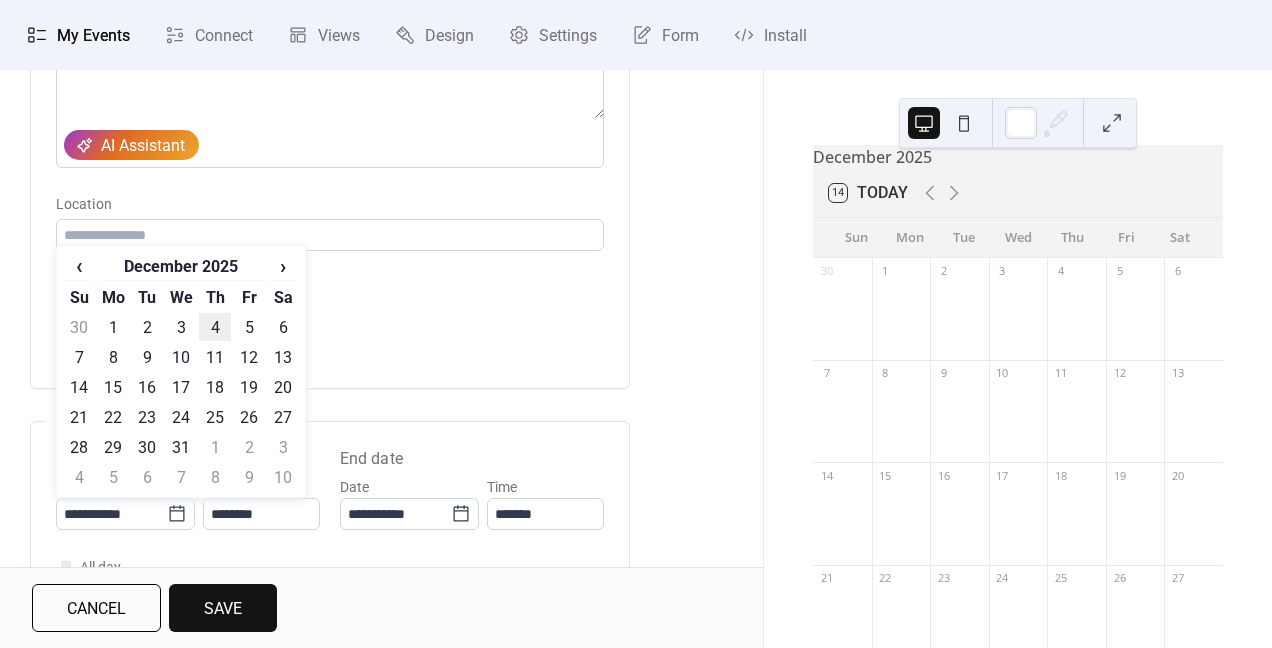 click on "4" at bounding box center [215, 327] 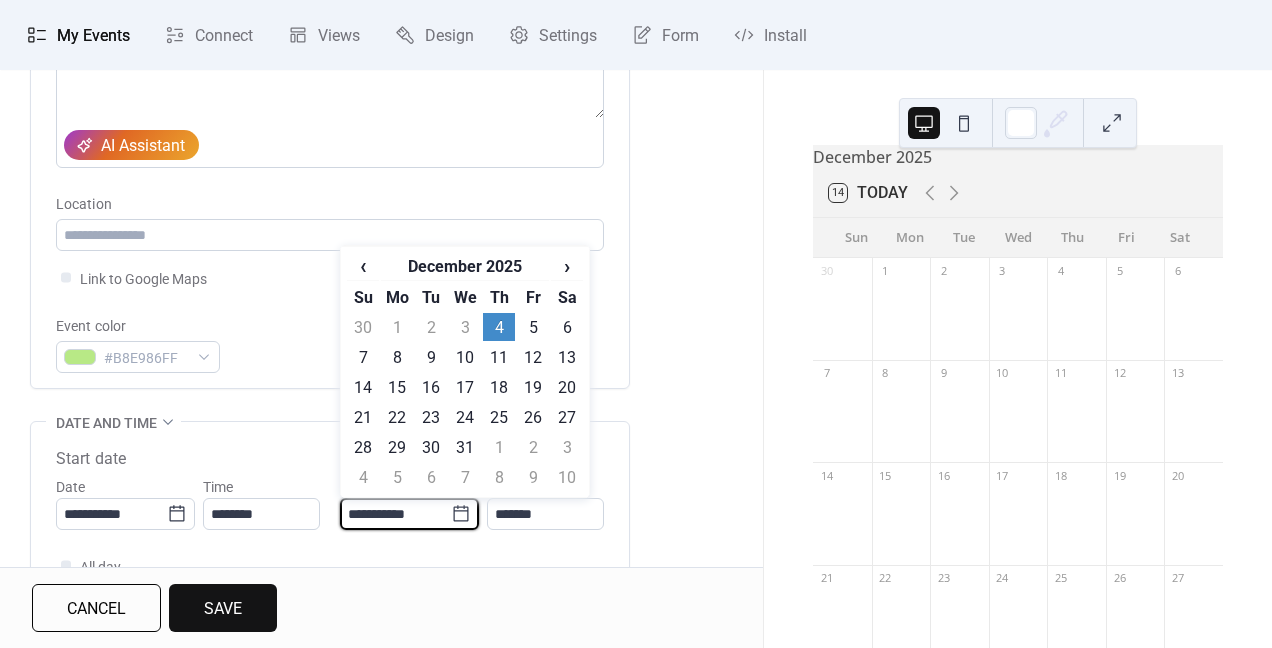 click on "**********" at bounding box center [395, 514] 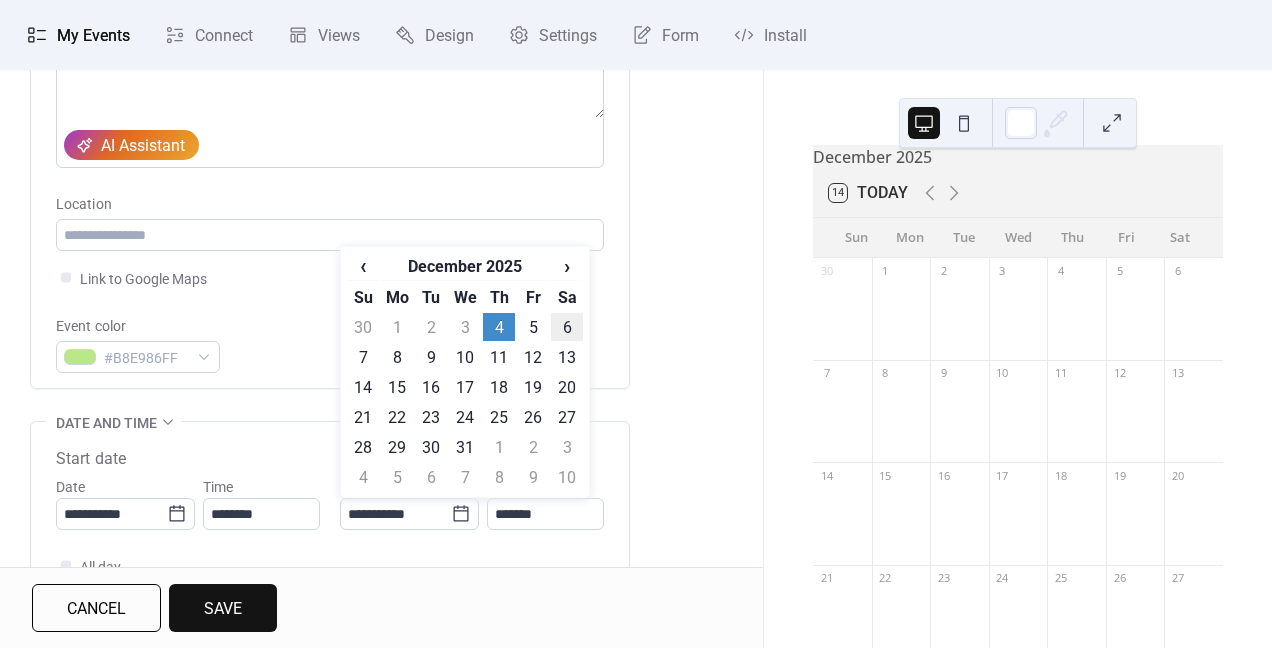click on "6" at bounding box center (567, 327) 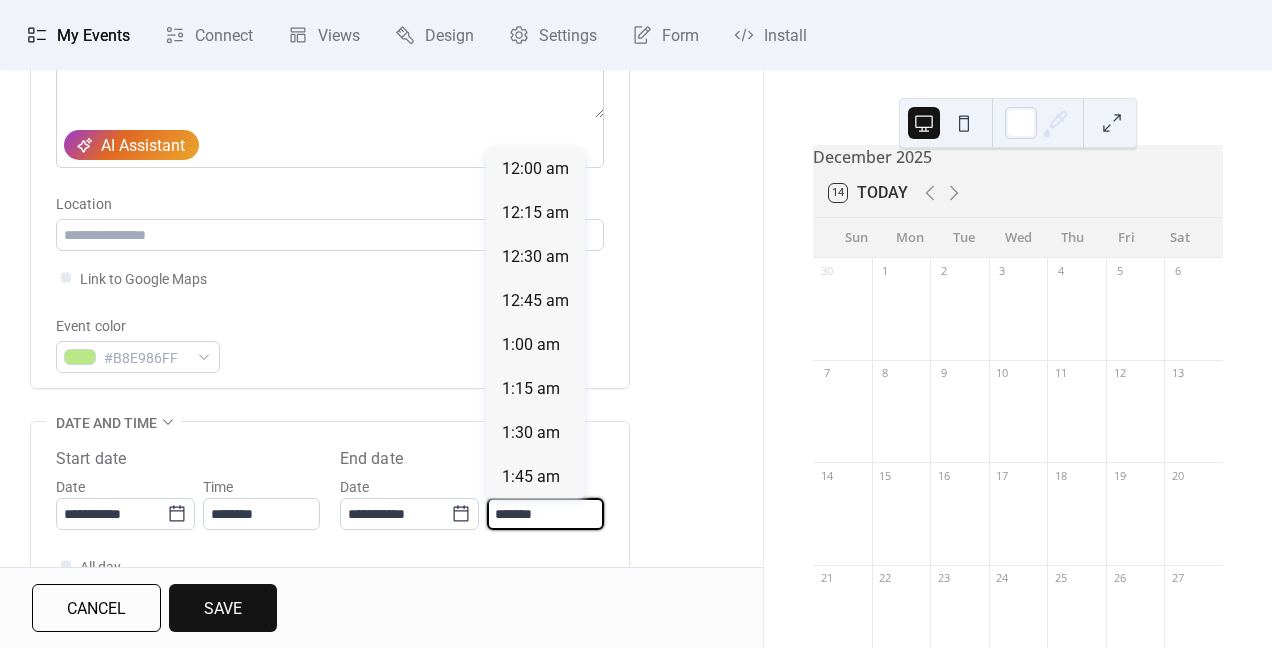 scroll, scrollTop: 2288, scrollLeft: 0, axis: vertical 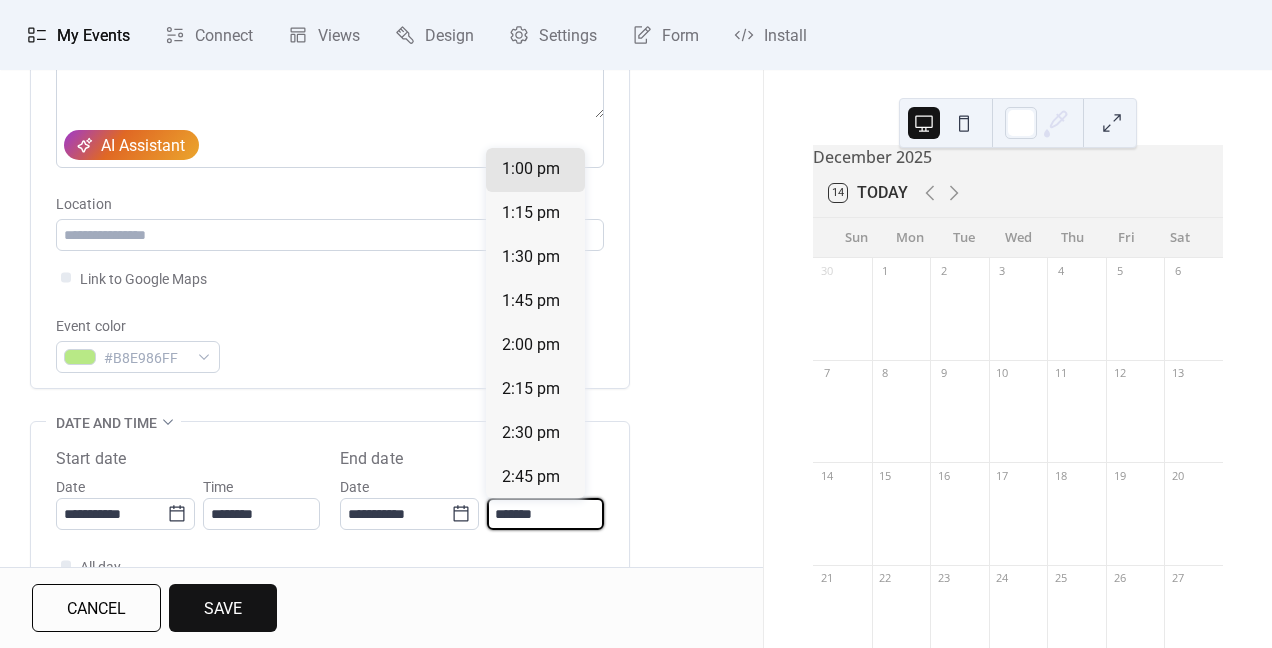 click on "*******" at bounding box center [545, 514] 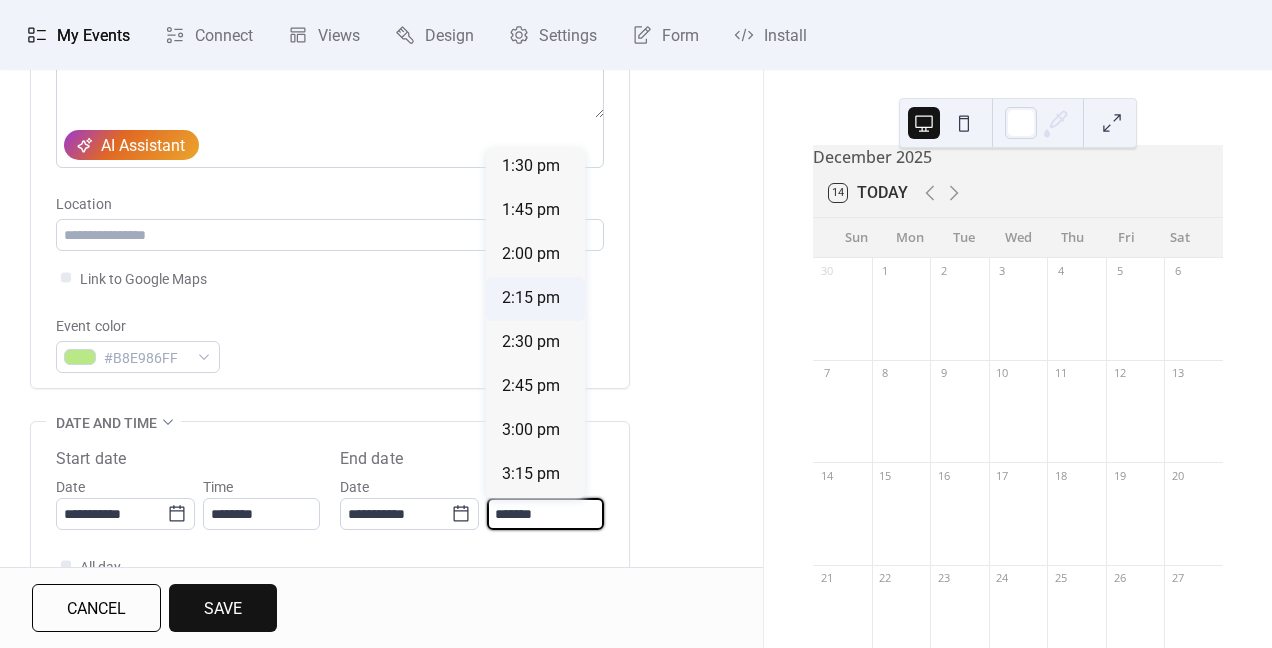 scroll, scrollTop: 2380, scrollLeft: 0, axis: vertical 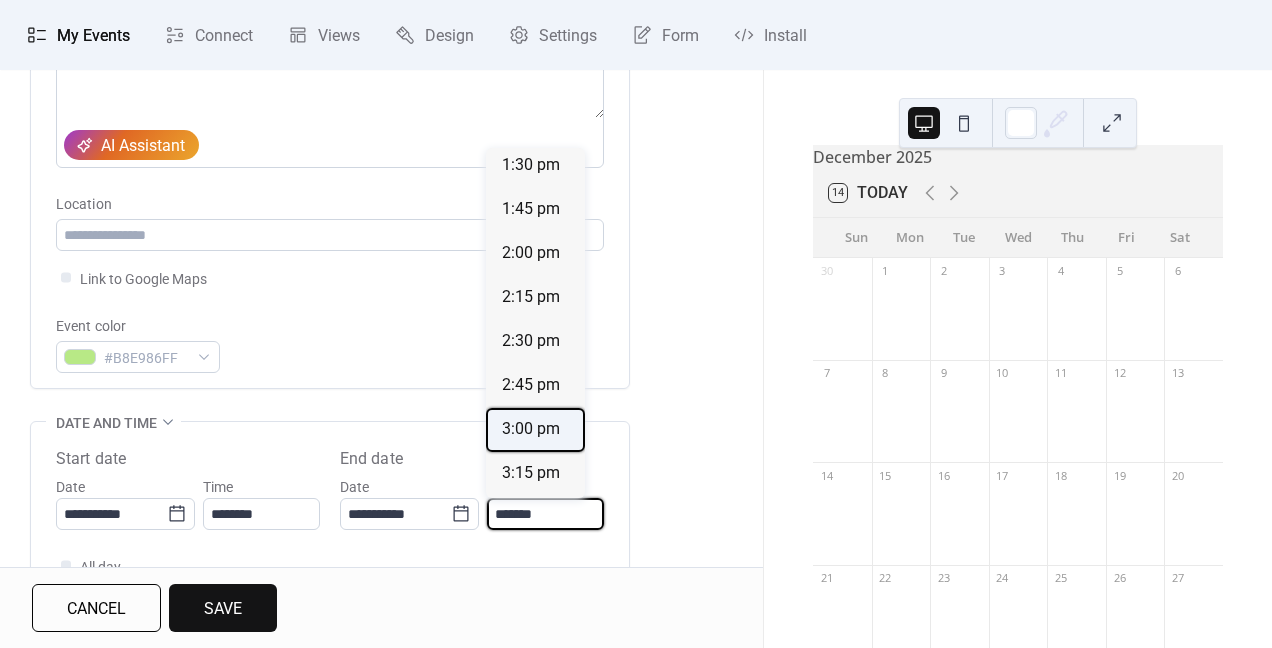 click on "3:00 pm" at bounding box center [531, 429] 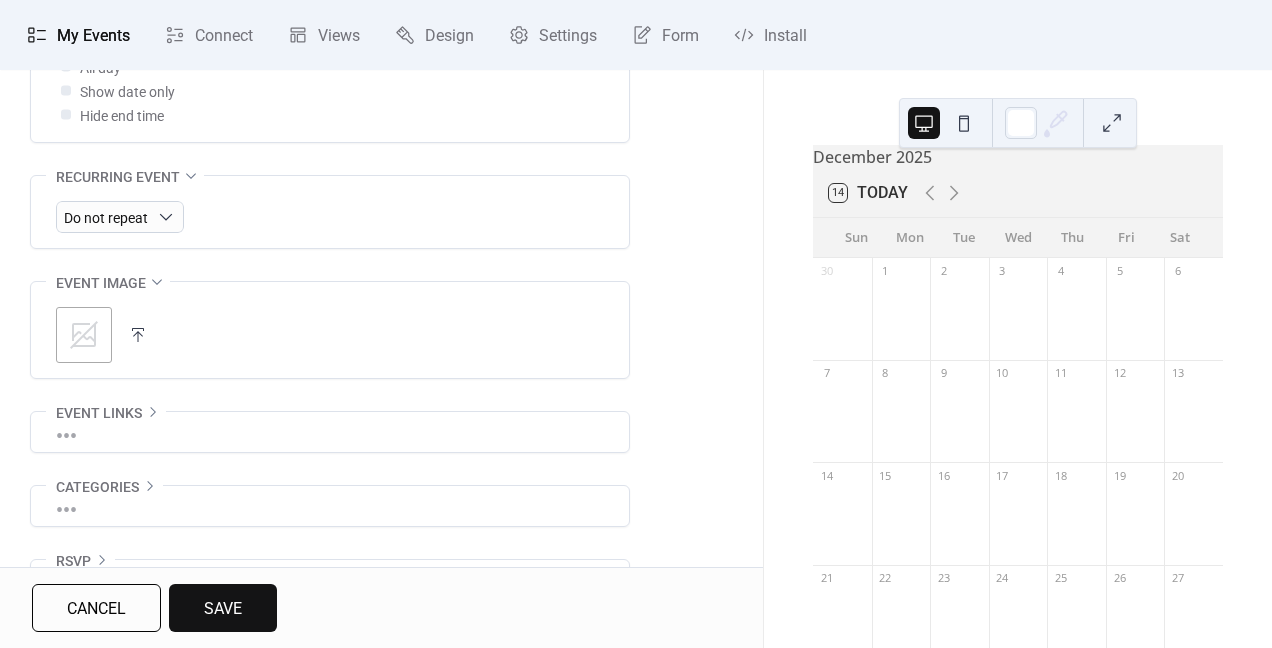 scroll, scrollTop: 851, scrollLeft: 0, axis: vertical 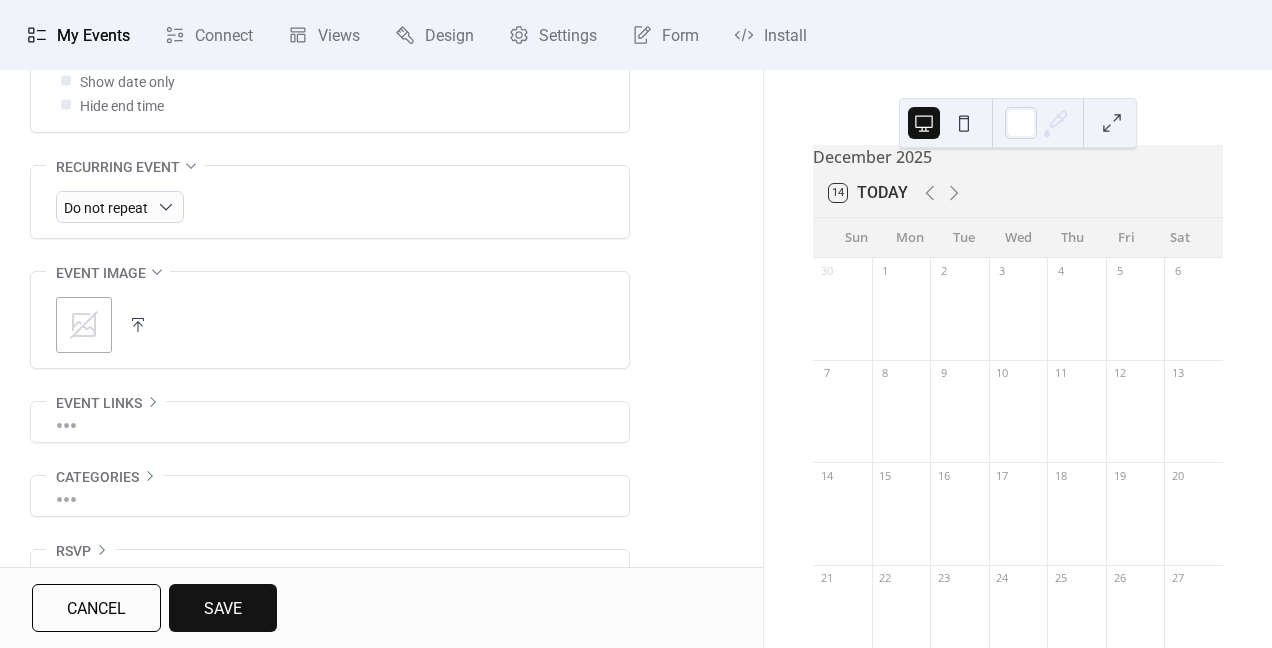 click on "Save" at bounding box center (223, 609) 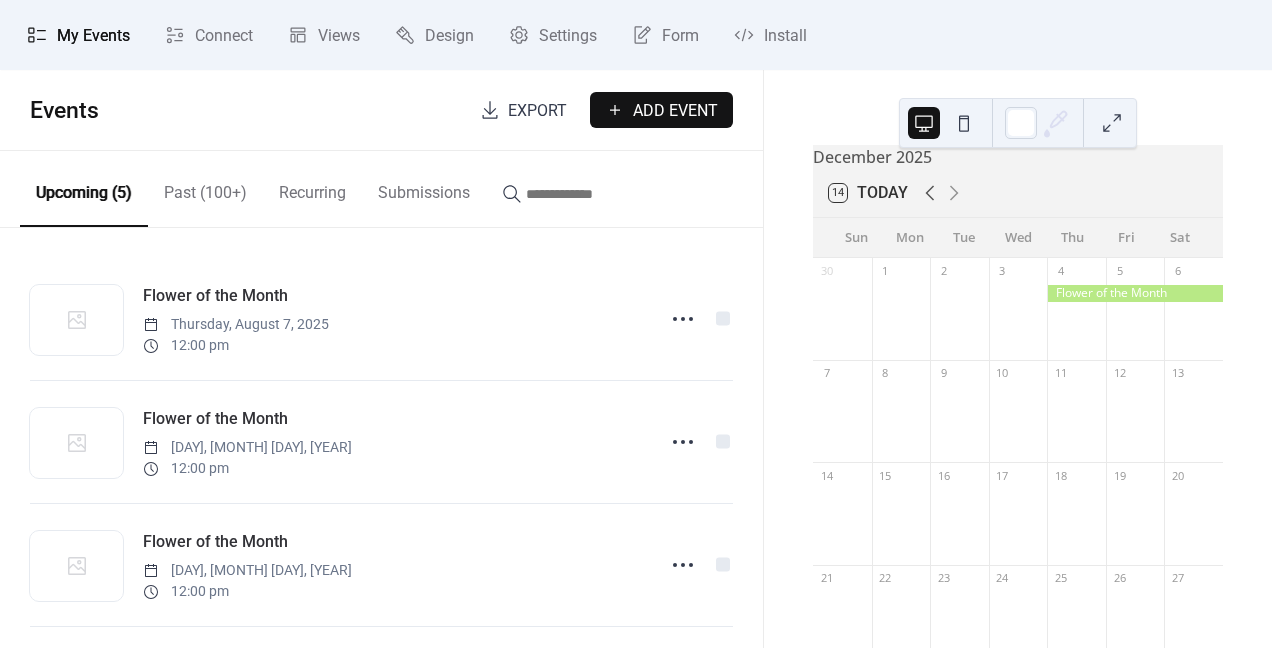 click 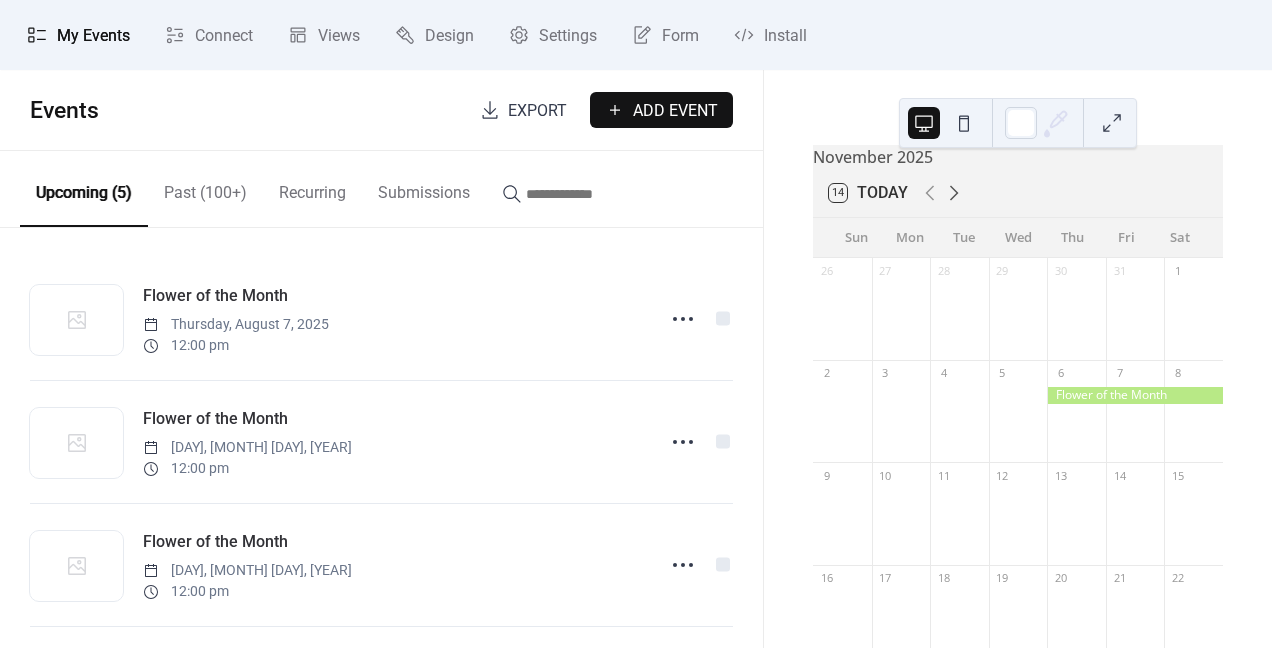 click 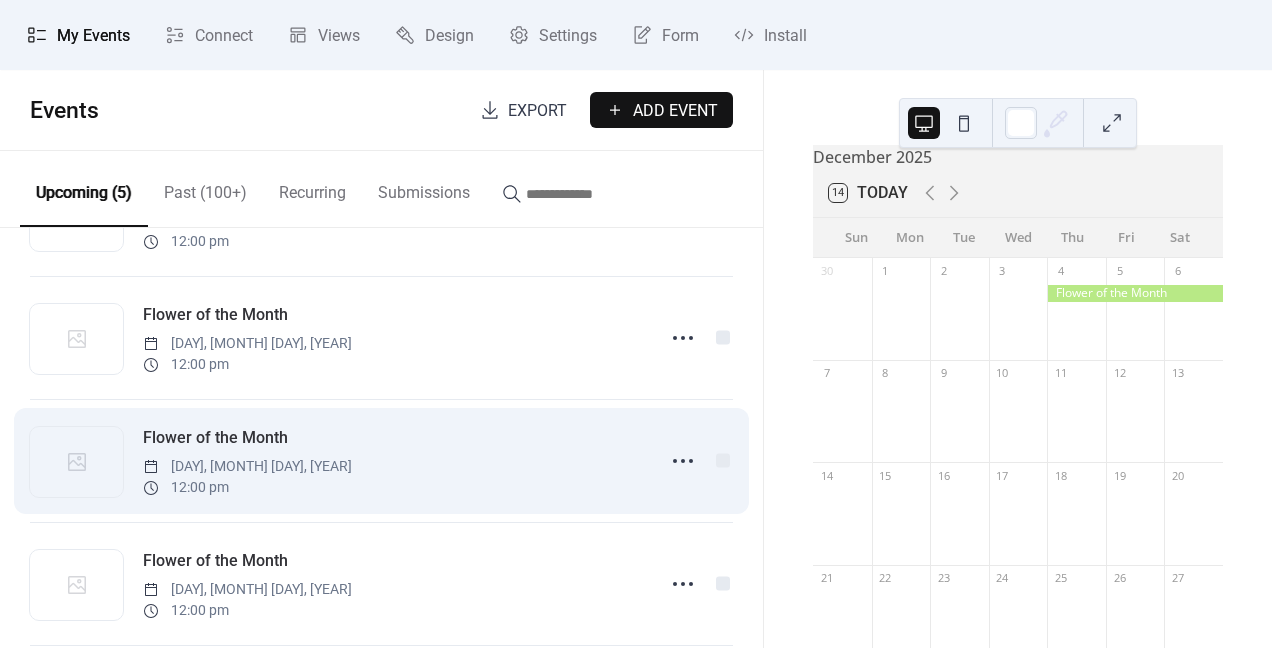 scroll, scrollTop: 256, scrollLeft: 0, axis: vertical 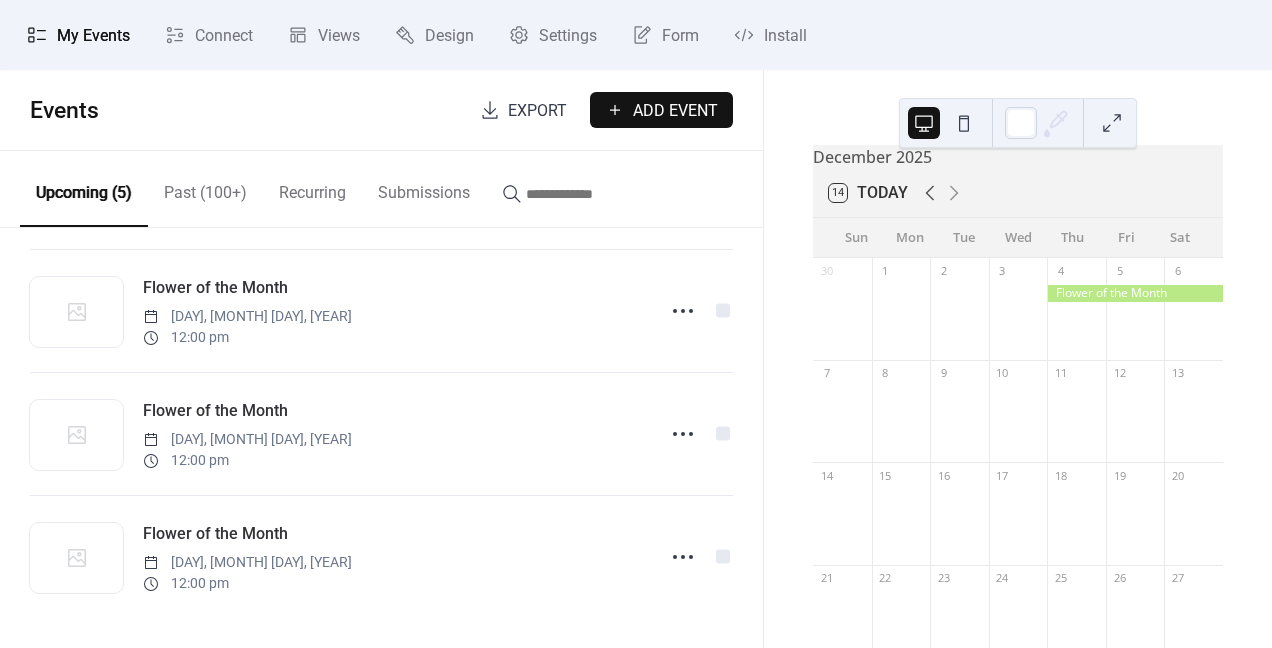 click 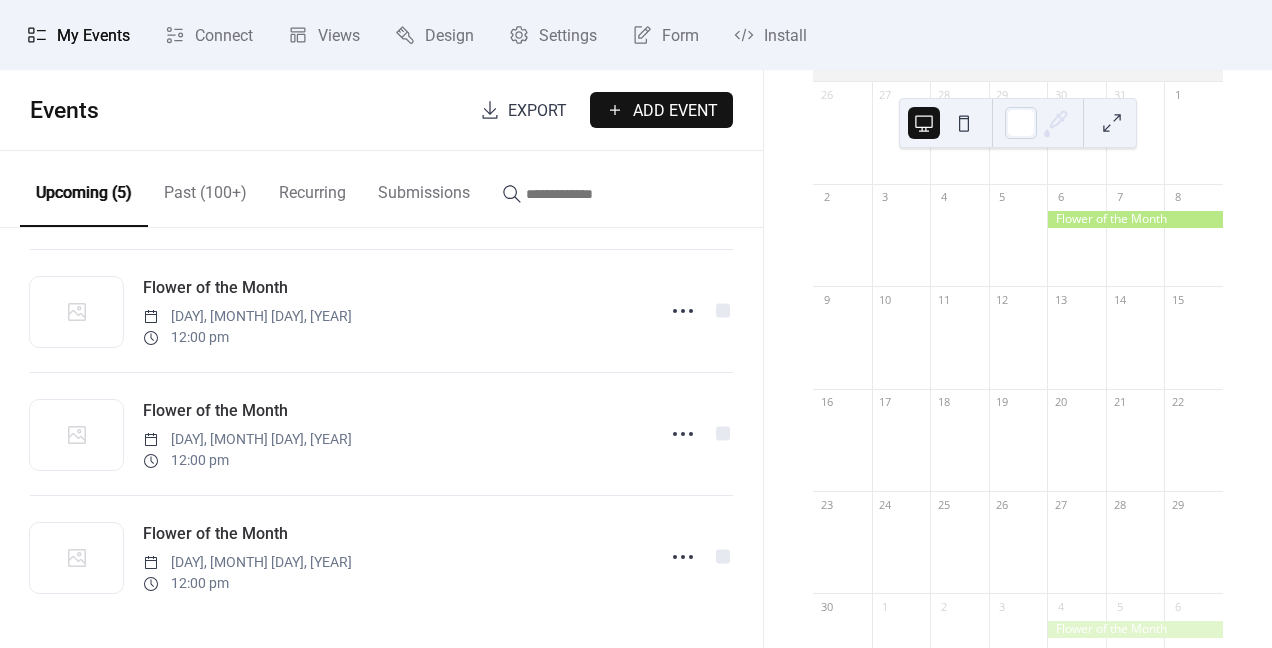 scroll, scrollTop: 217, scrollLeft: 0, axis: vertical 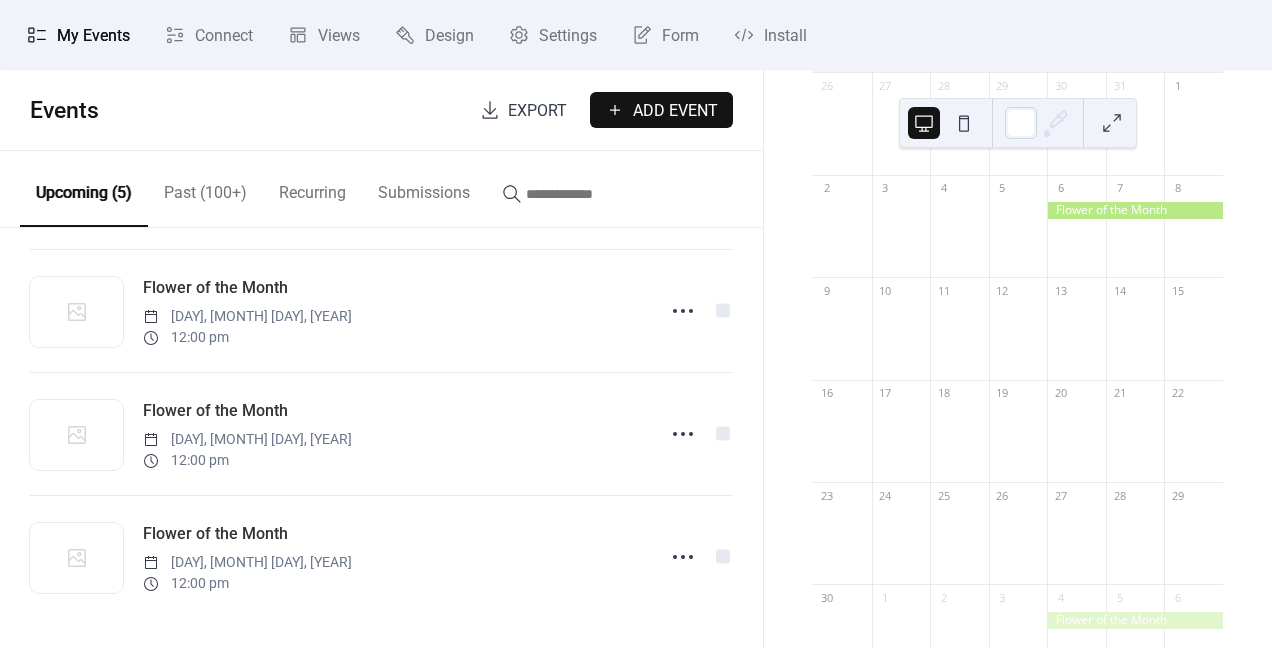 click on "Add Event" at bounding box center [675, 111] 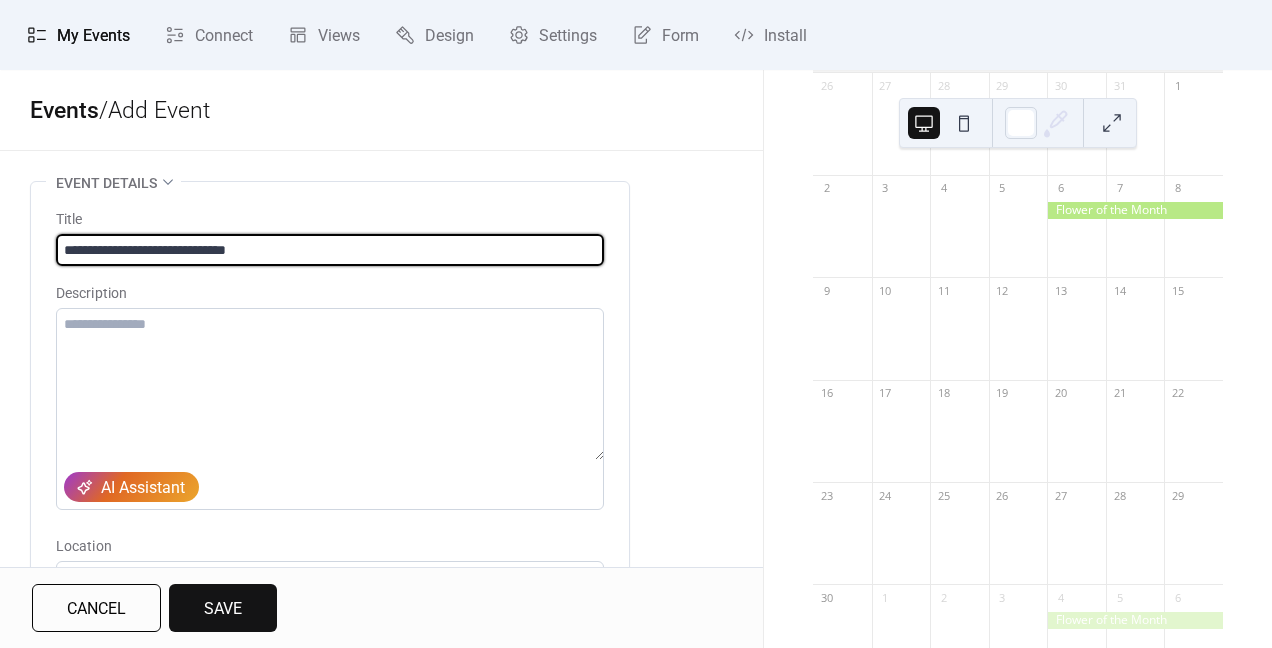 type on "**********" 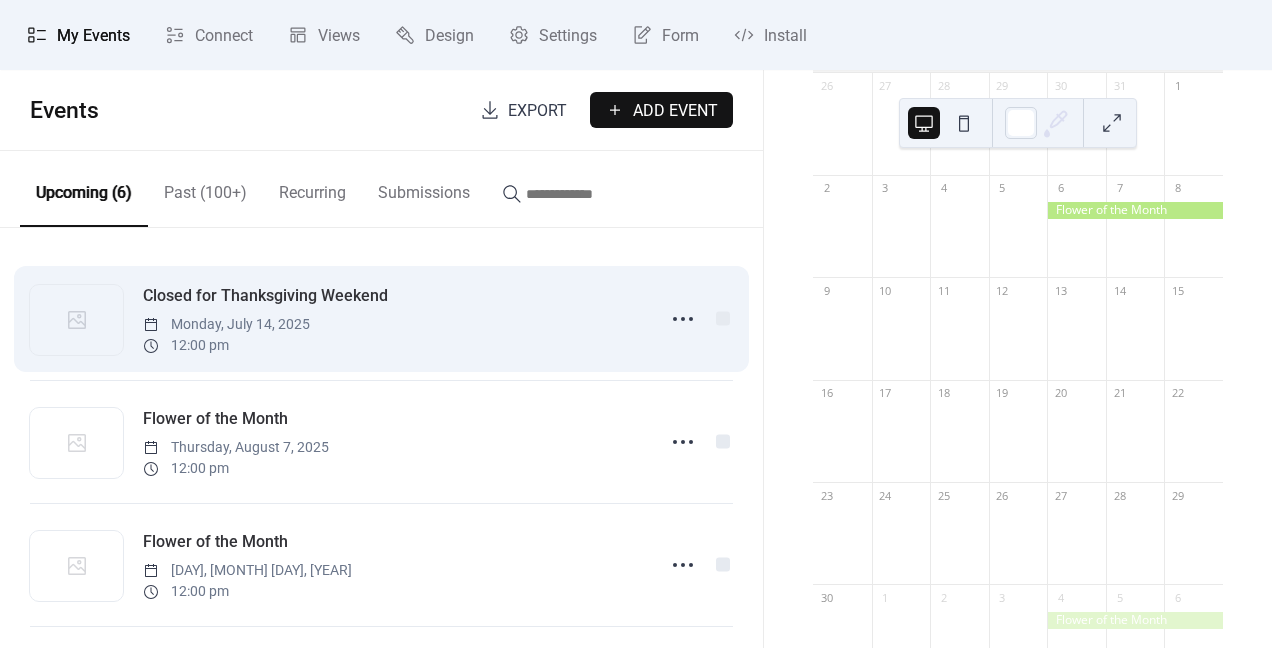 click on "Closed for Thanksgiving Weekend" at bounding box center (265, 296) 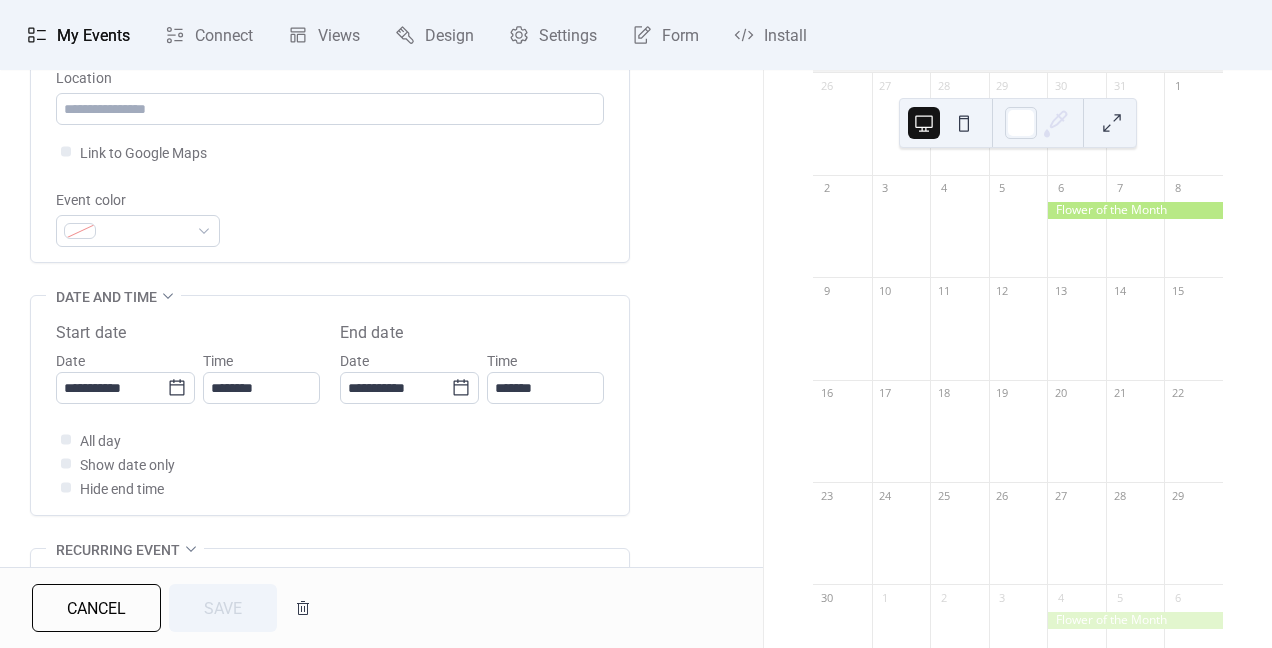 scroll, scrollTop: 497, scrollLeft: 0, axis: vertical 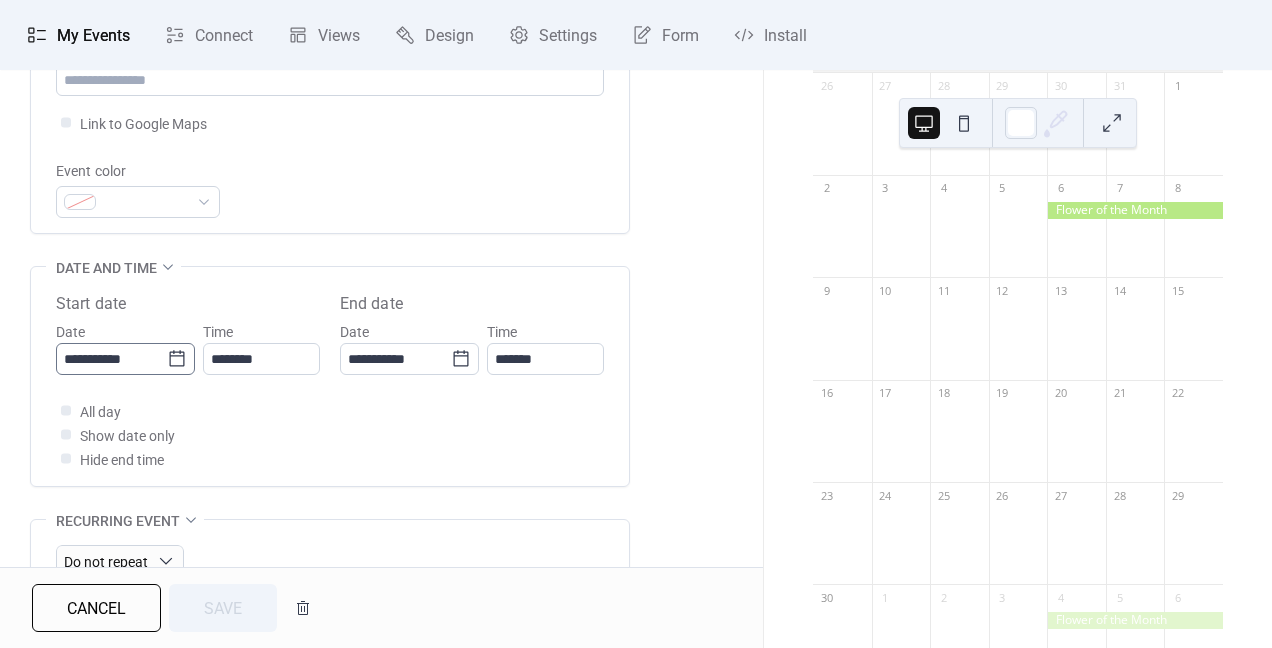 click 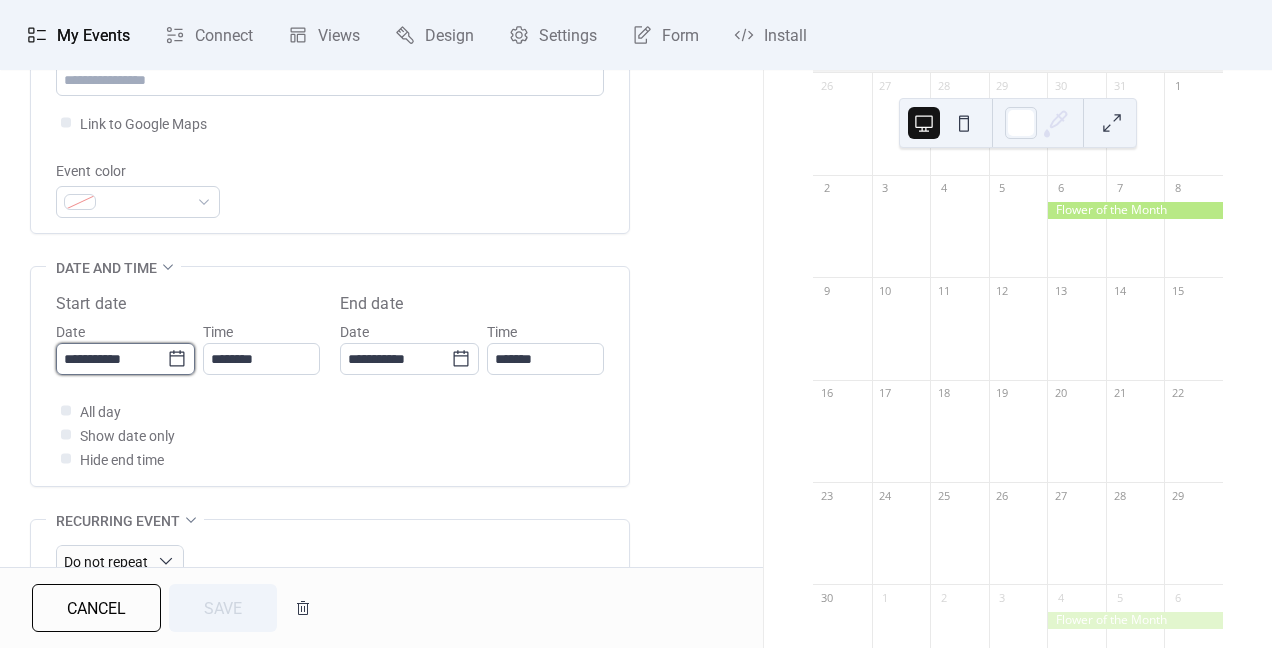 click on "**********" at bounding box center [111, 359] 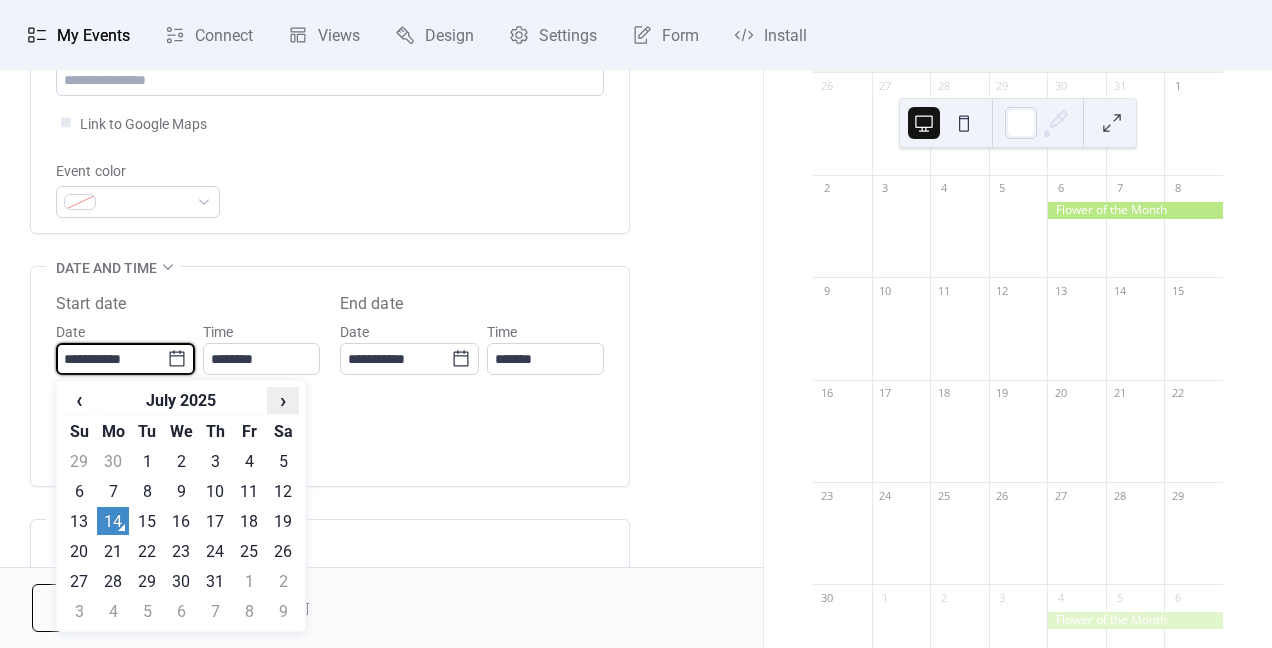 click on "›" at bounding box center (283, 400) 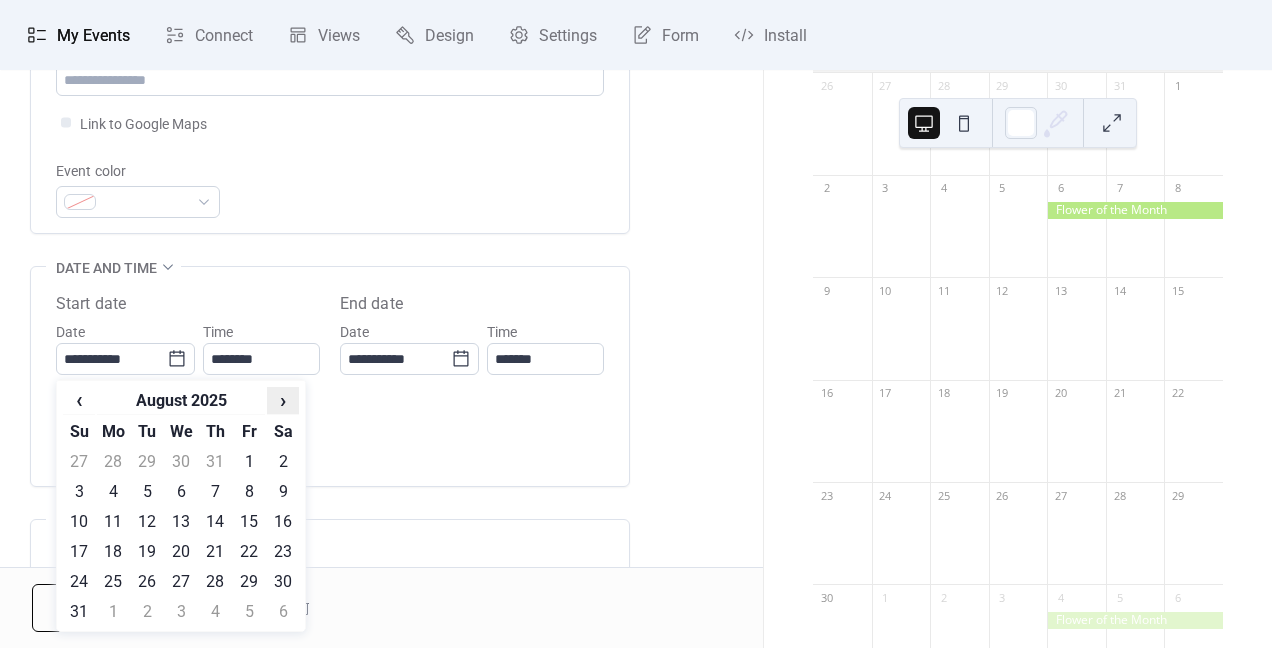 click on "›" at bounding box center (283, 400) 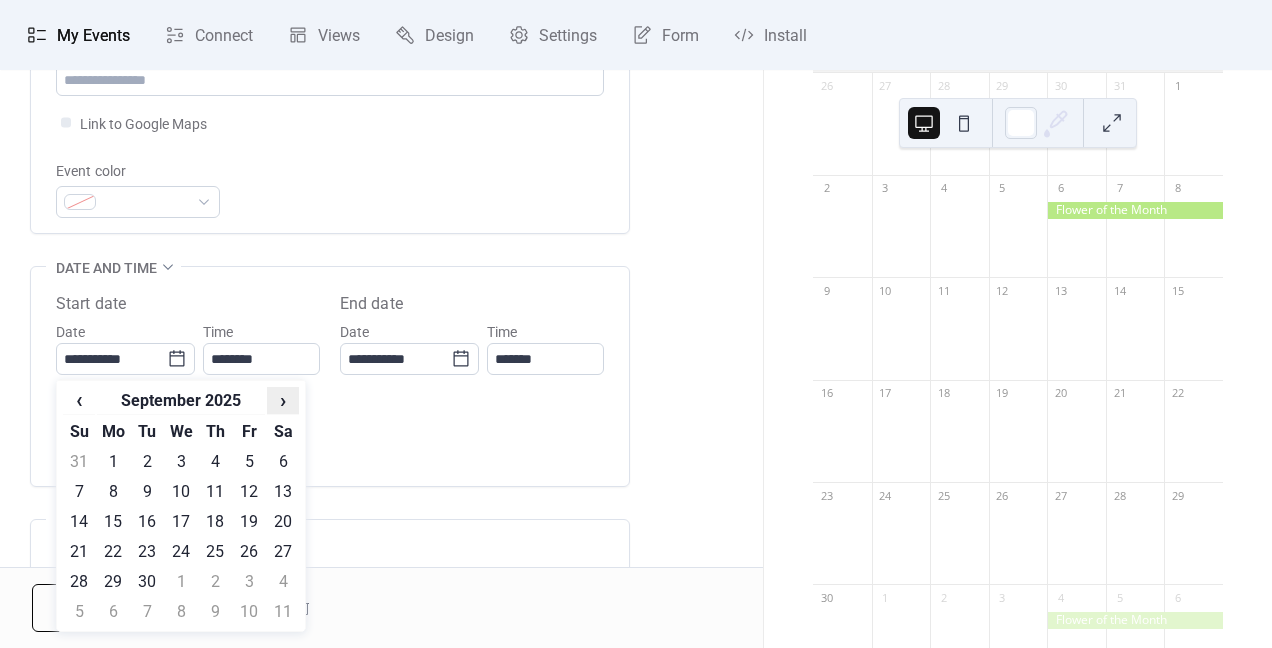click on "›" at bounding box center [283, 400] 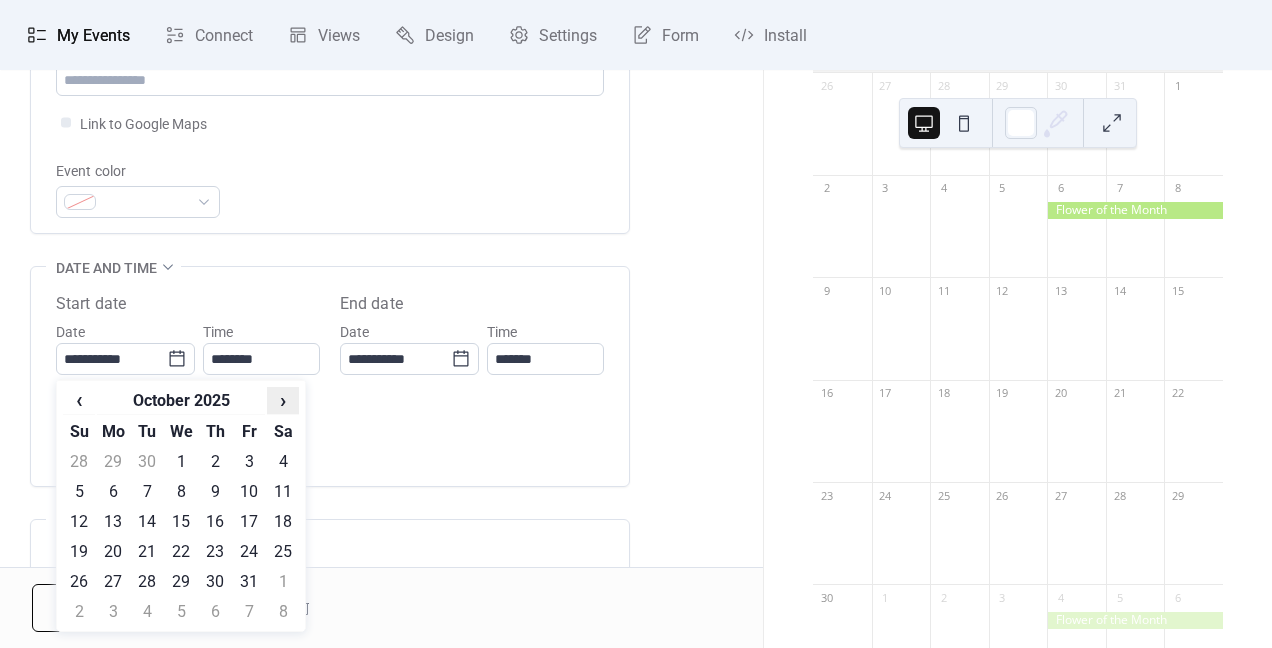 click on "›" at bounding box center (283, 400) 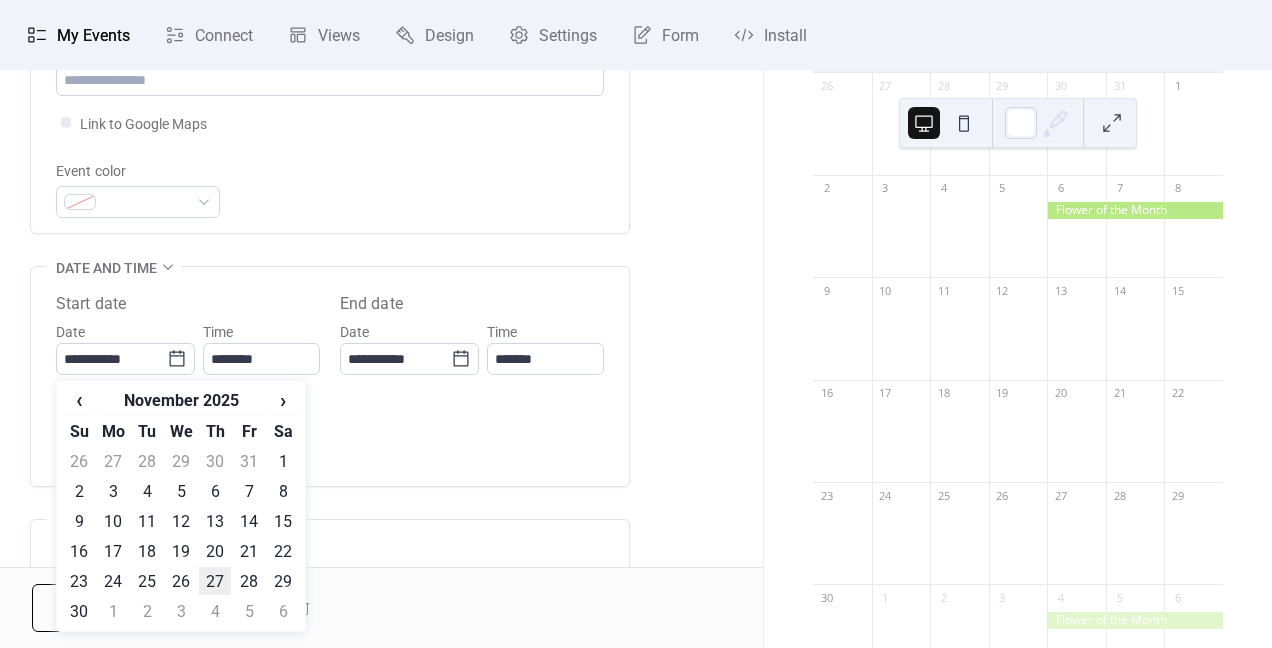click on "27" at bounding box center (215, 581) 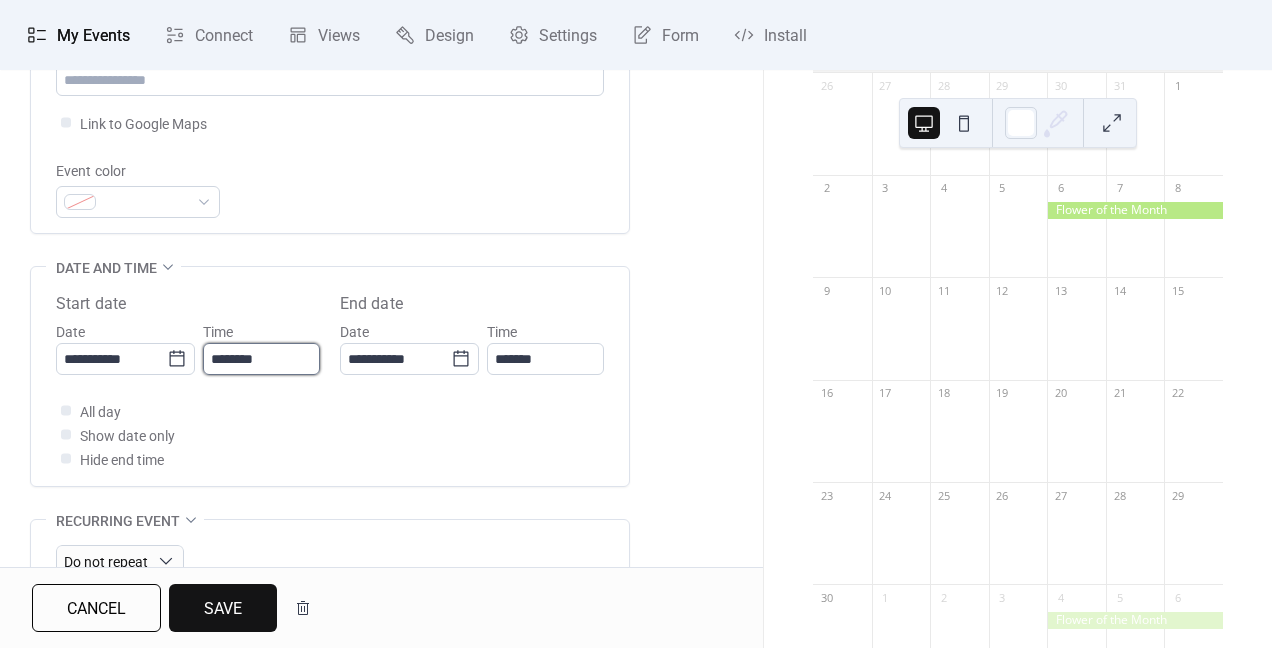 click on "********" at bounding box center [261, 359] 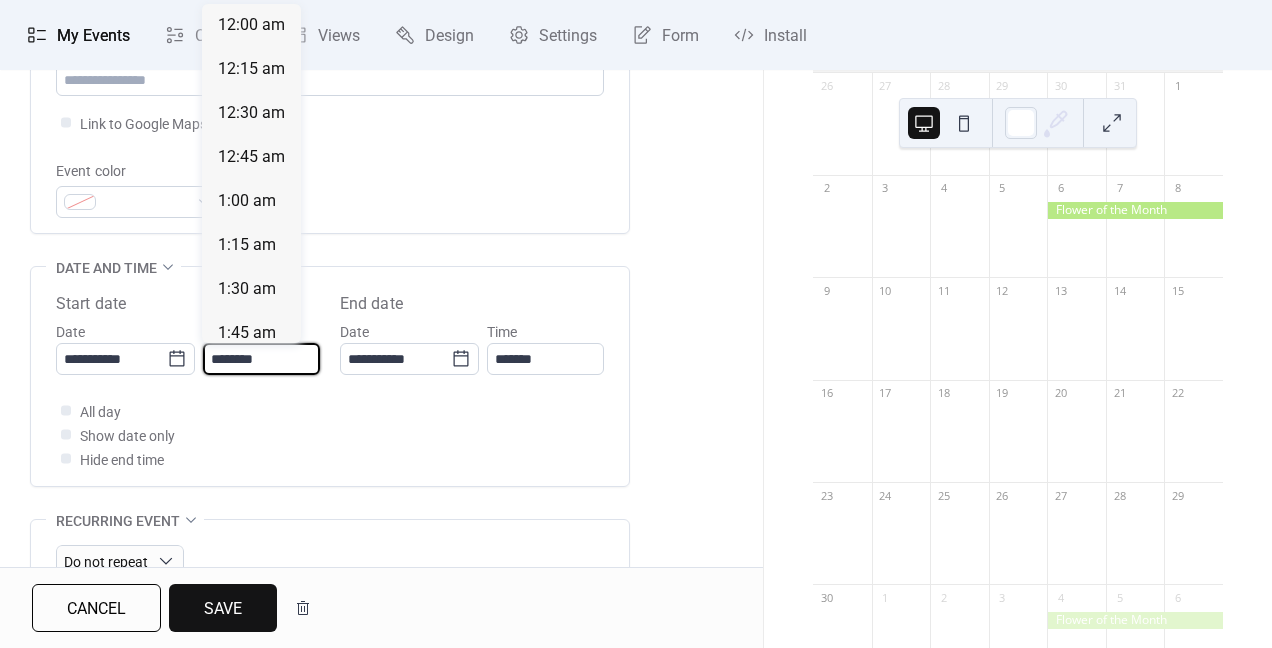 scroll, scrollTop: 2112, scrollLeft: 0, axis: vertical 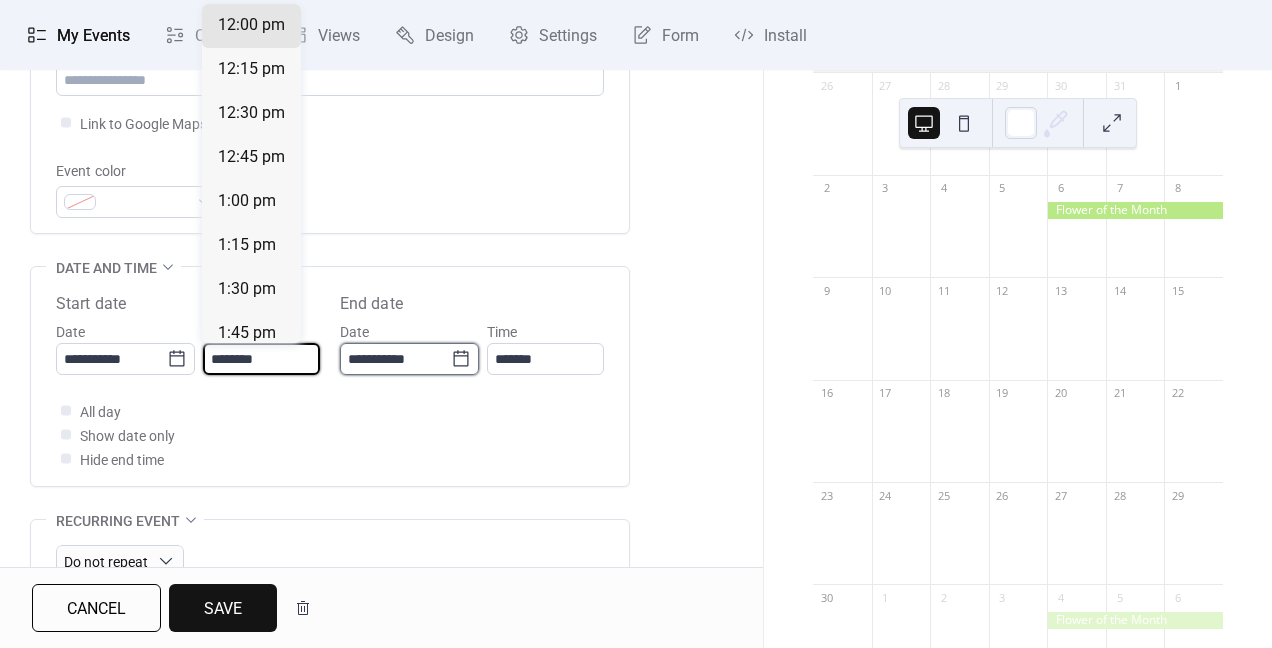 click on "**********" at bounding box center [395, 359] 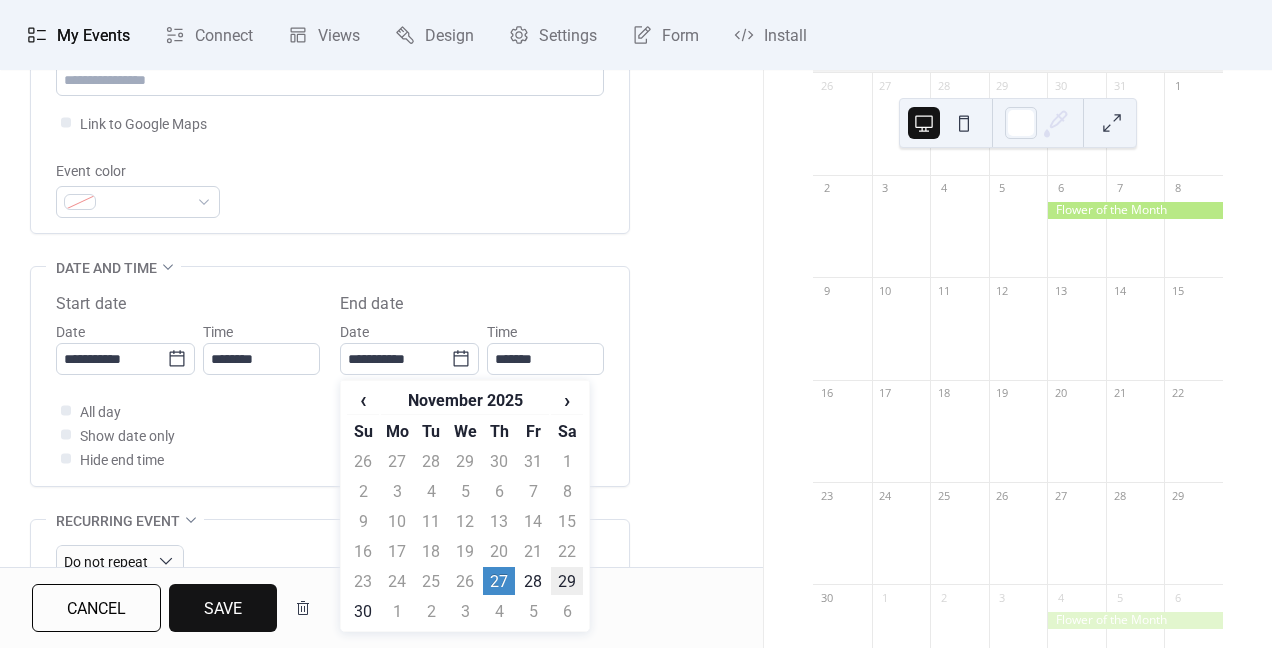click on "29" at bounding box center (567, 581) 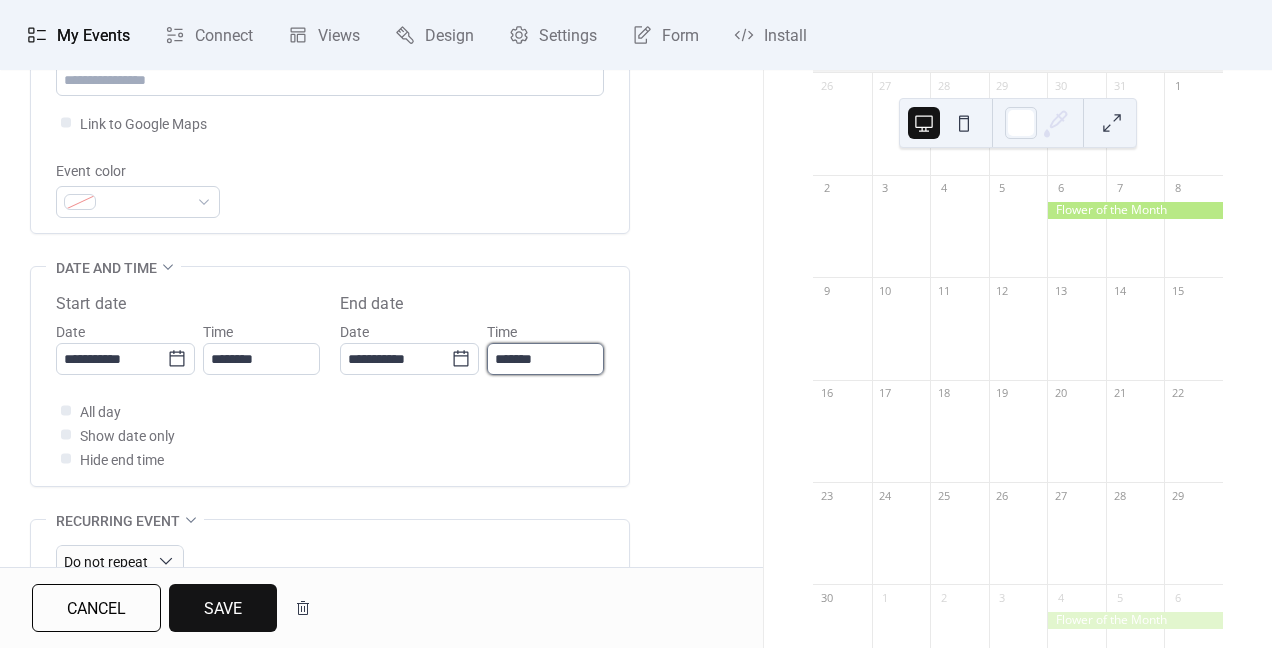 click on "*******" at bounding box center [545, 359] 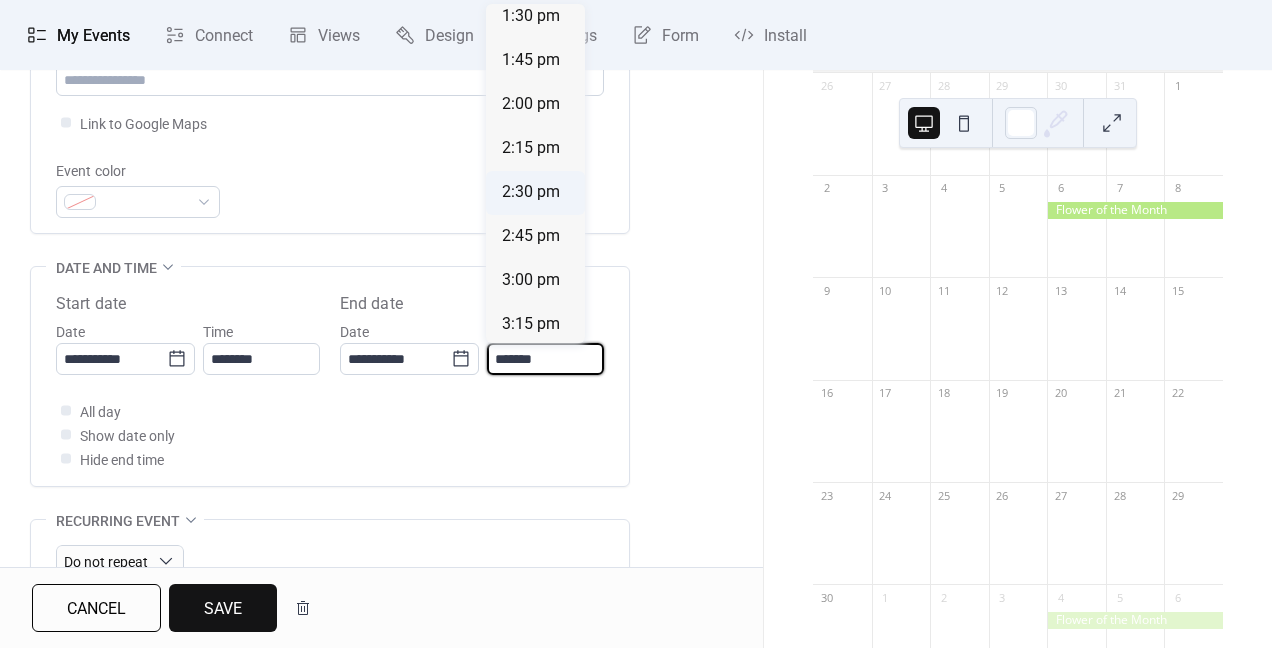scroll, scrollTop: 2387, scrollLeft: 0, axis: vertical 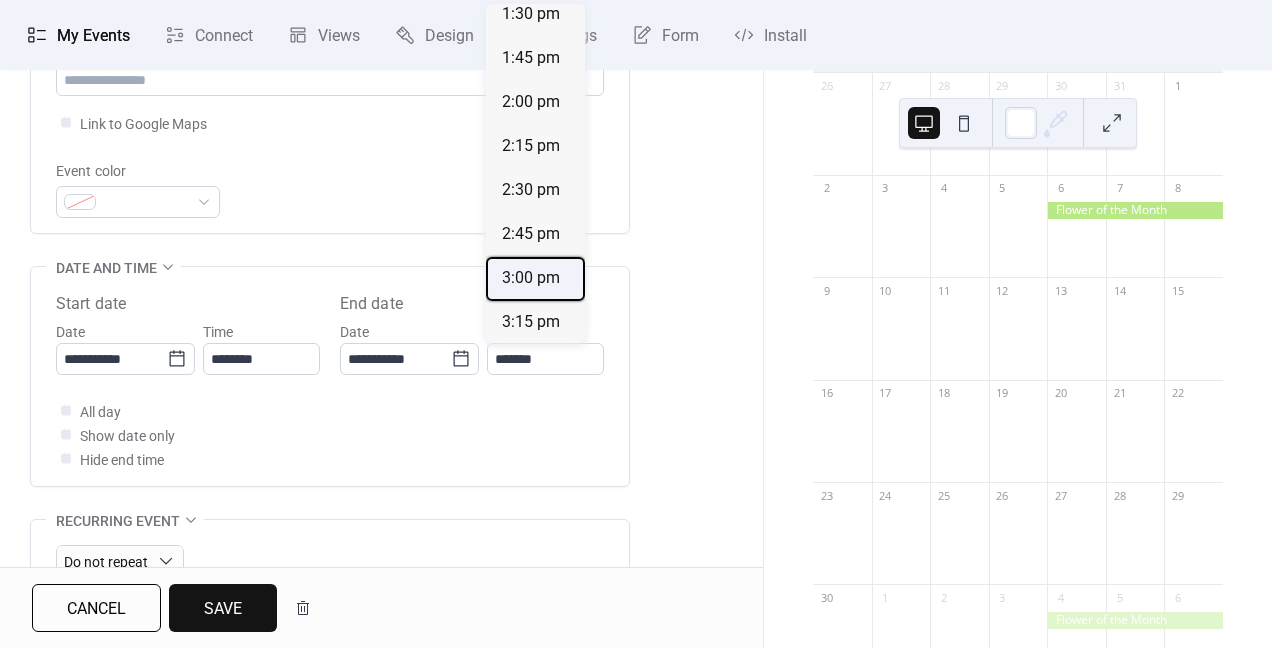 click on "3:00 pm" at bounding box center [531, 278] 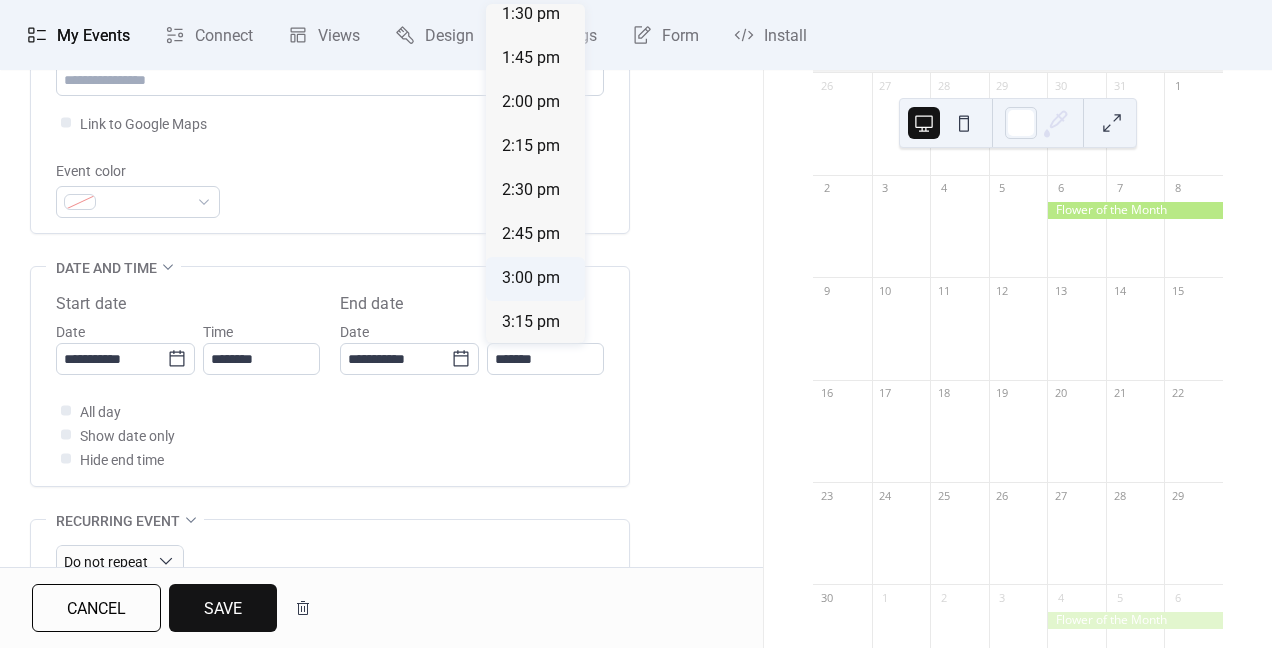 type on "*******" 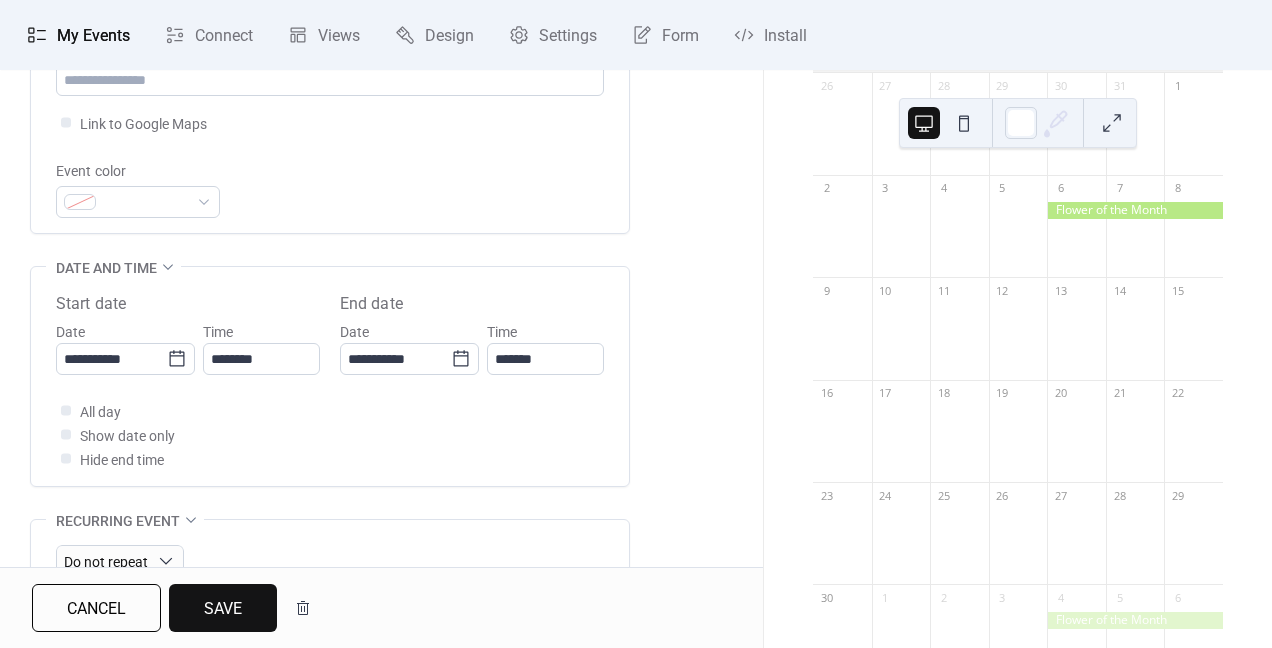 click on "Save" at bounding box center (223, 609) 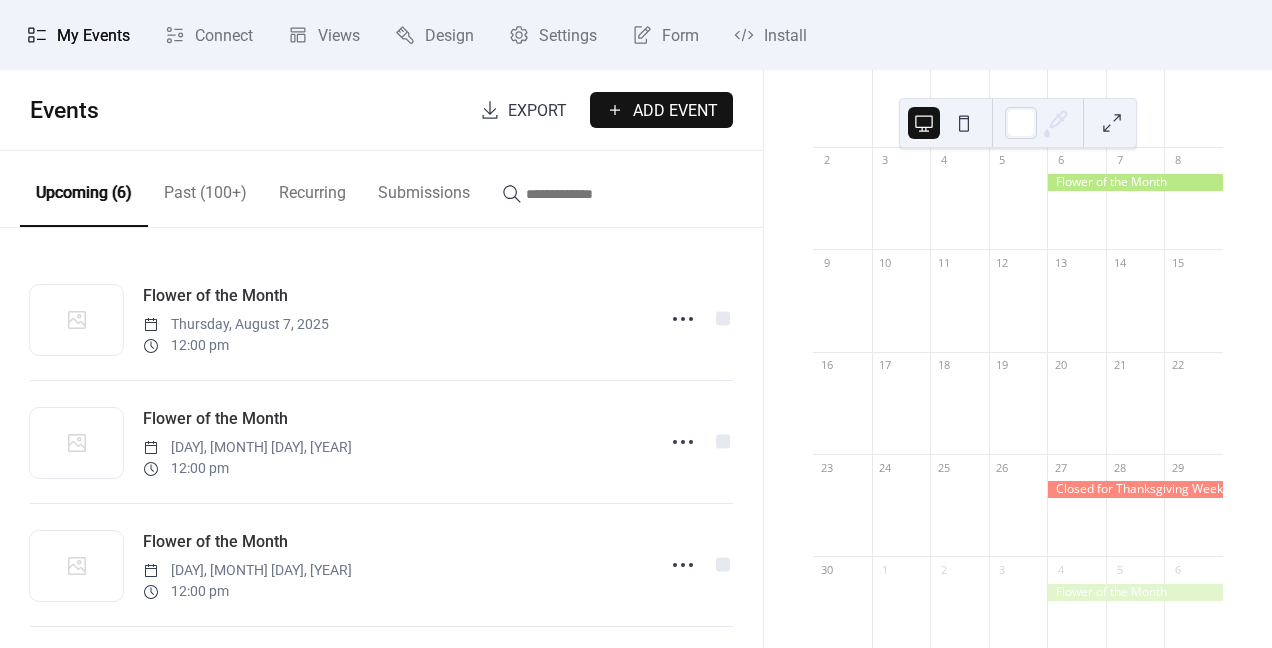scroll, scrollTop: 316, scrollLeft: 0, axis: vertical 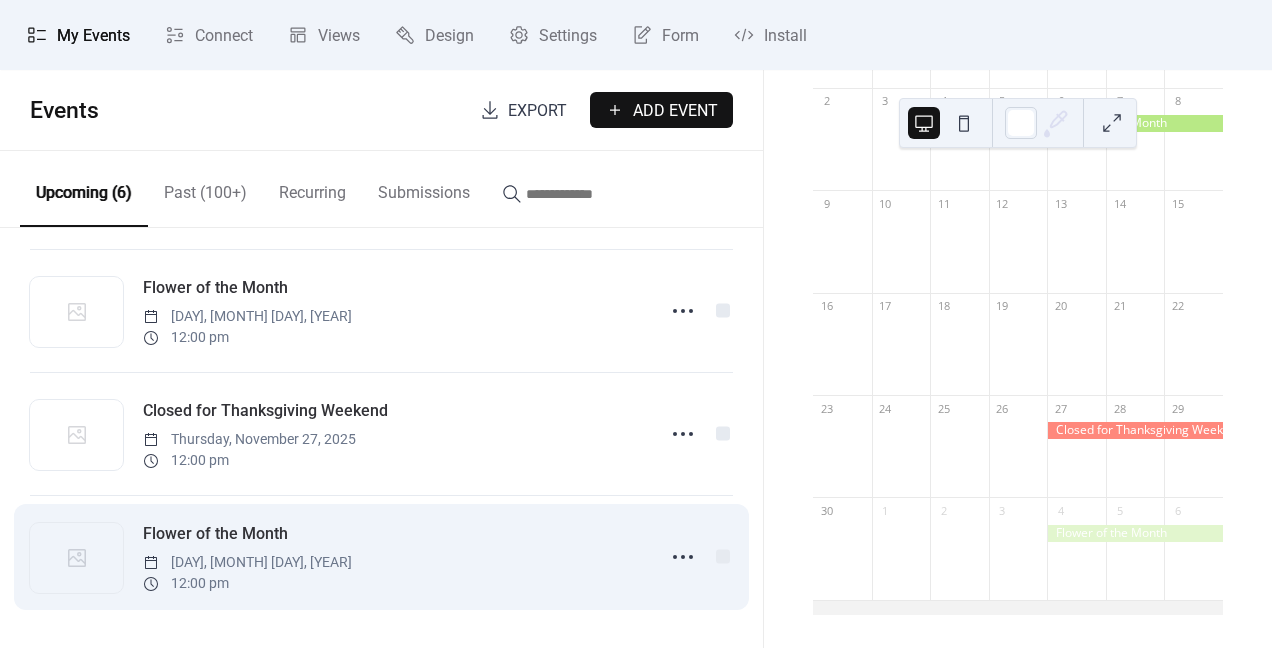 click on "Flower of the Month  [DAY], [MONTH] [DAY], [YEAR] [TIME]" at bounding box center (393, 557) 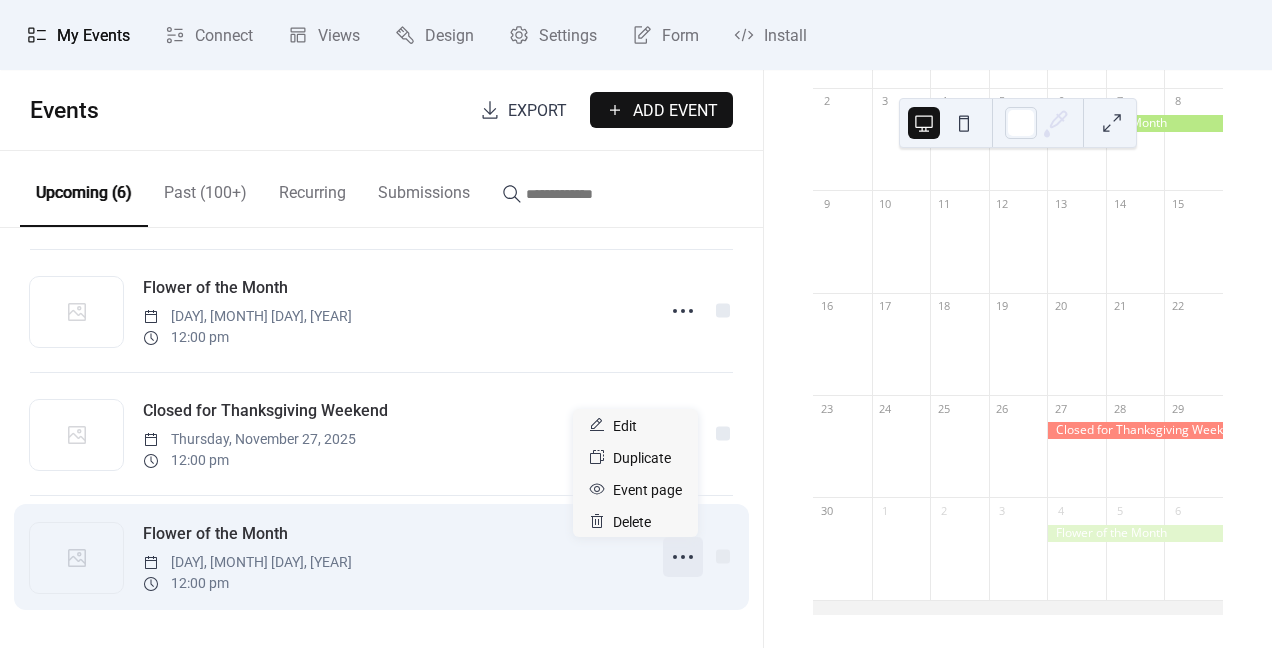 click 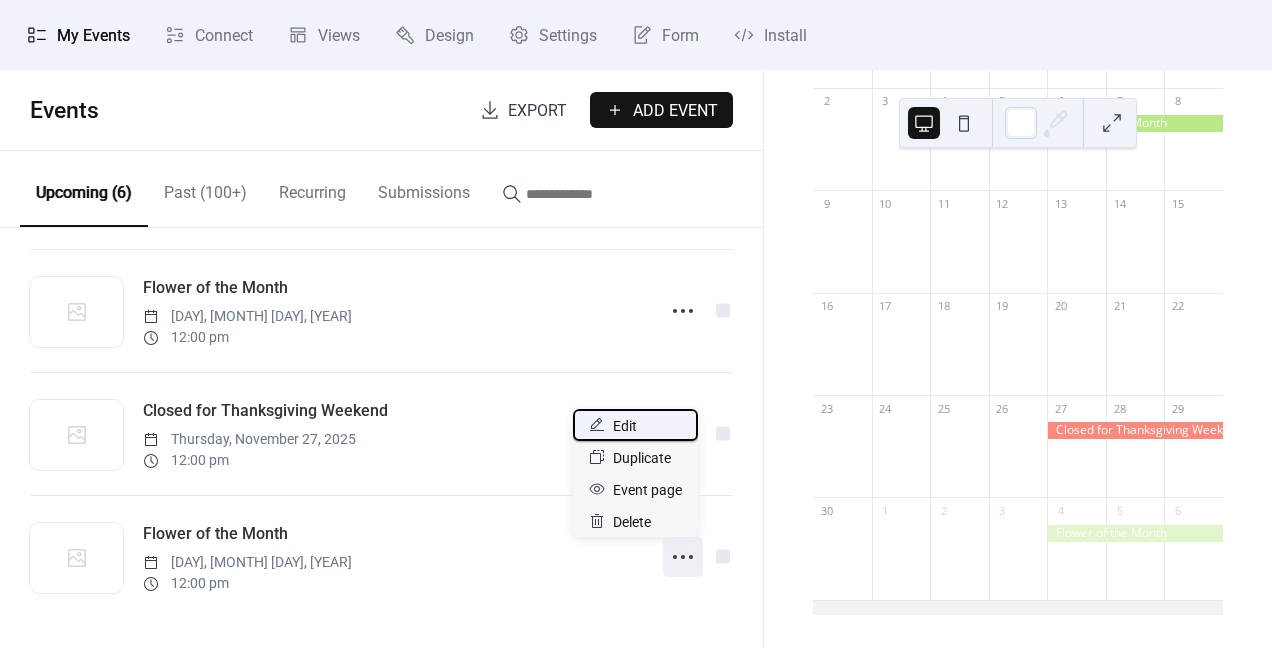 click on "Edit" at bounding box center [625, 426] 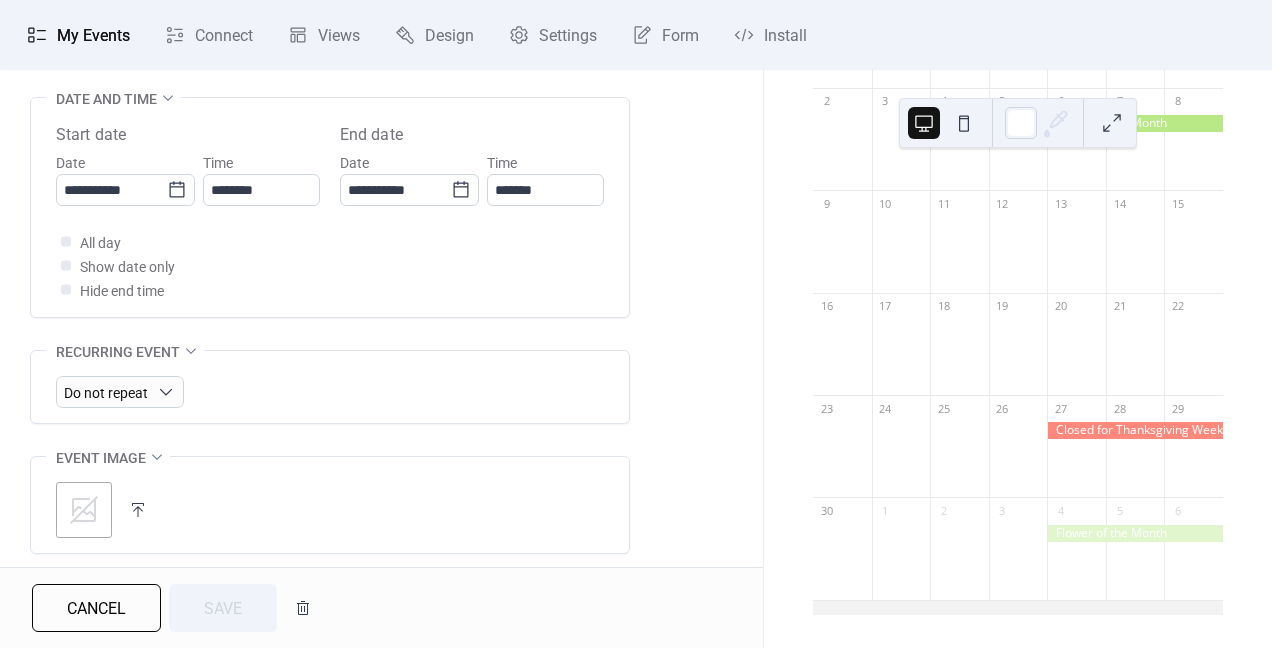 scroll, scrollTop: 0, scrollLeft: 0, axis: both 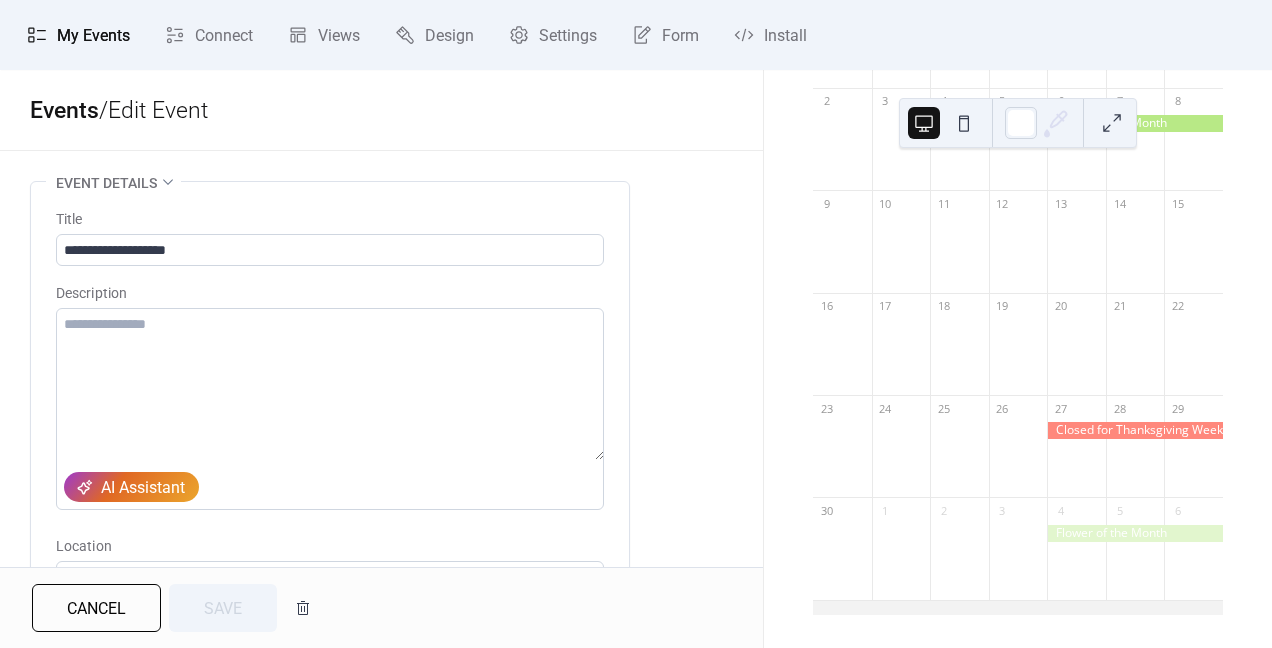 click on "Events  /  Edit Event" at bounding box center (381, 111) 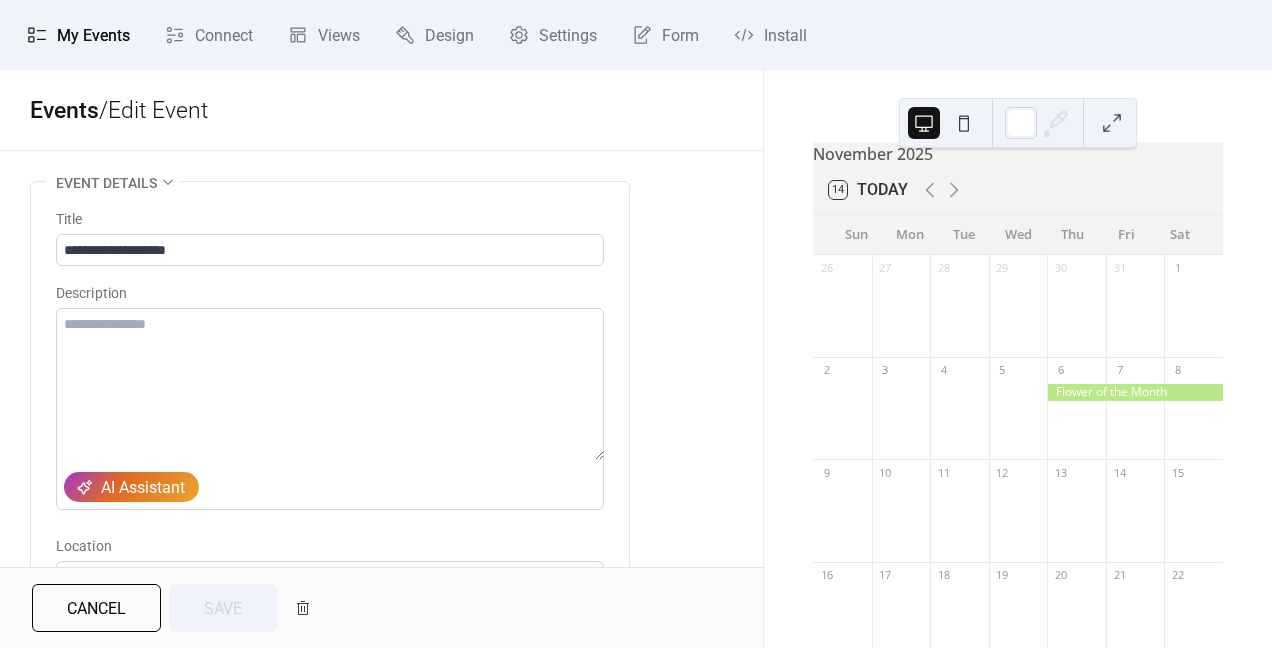 scroll, scrollTop: 31, scrollLeft: 0, axis: vertical 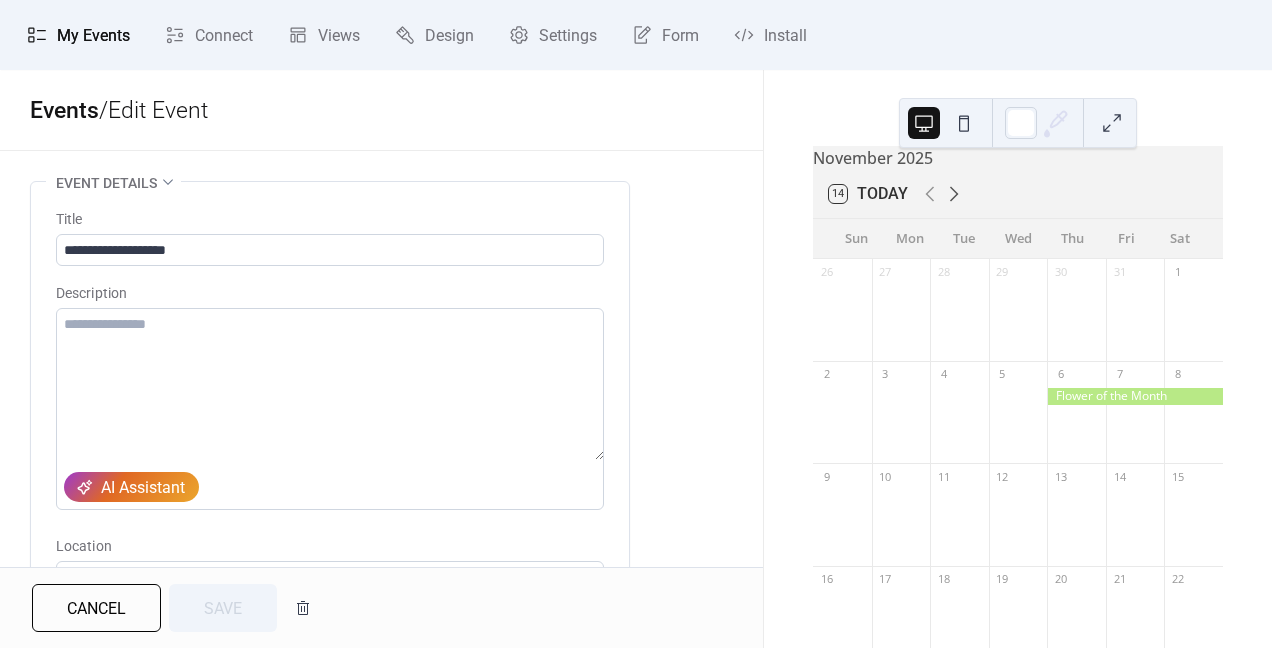 click 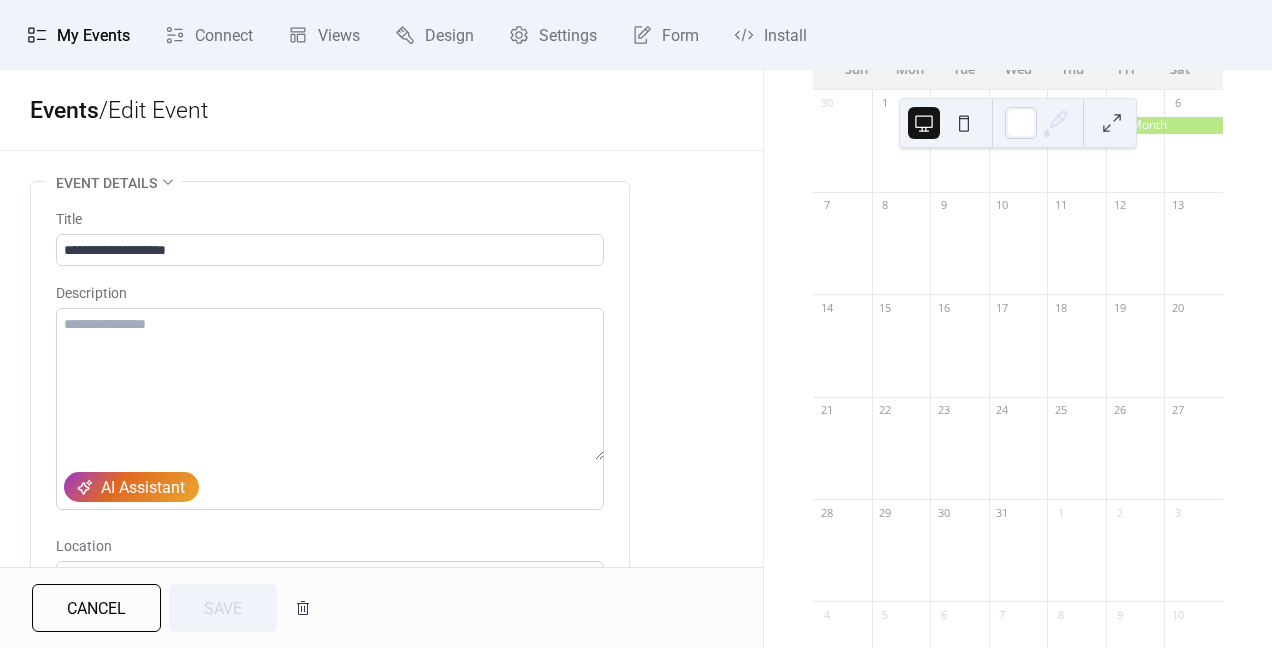 scroll, scrollTop: 231, scrollLeft: 0, axis: vertical 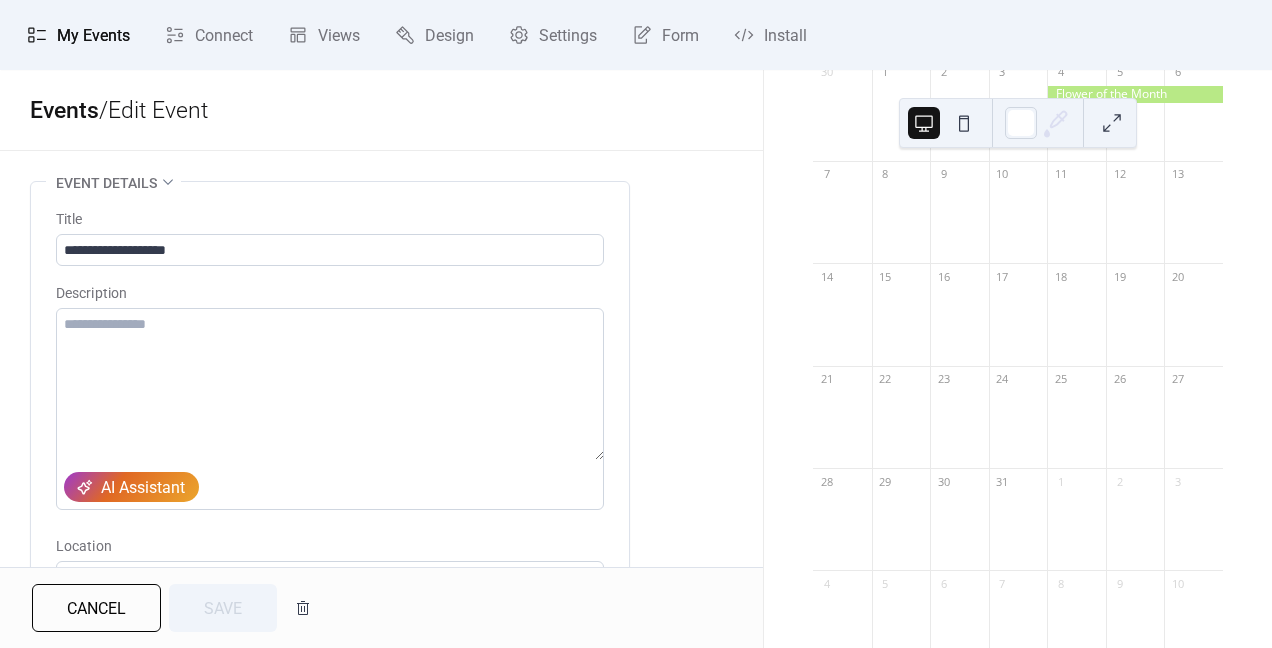 click on "[MONTH] [YEAR] [DAY] Today Sun Mon Tue Wed Thu Fri Sat 30 1 2 3 4 5 6 7 8 9 10 11 12 13 14 15 16 17 18 19 20 21 22 23 24 25 26 27 28 29 30 31 1 2 3 4 5 6 7 8 9 10" at bounding box center [1018, 317] 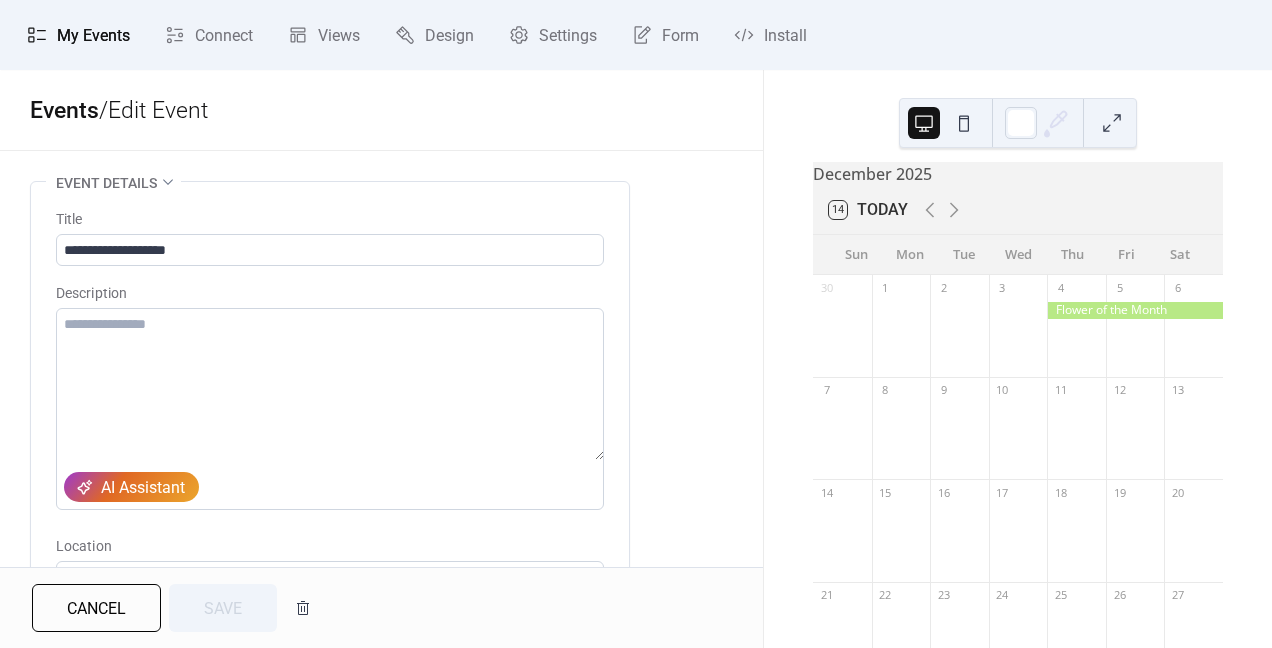 scroll, scrollTop: 0, scrollLeft: 0, axis: both 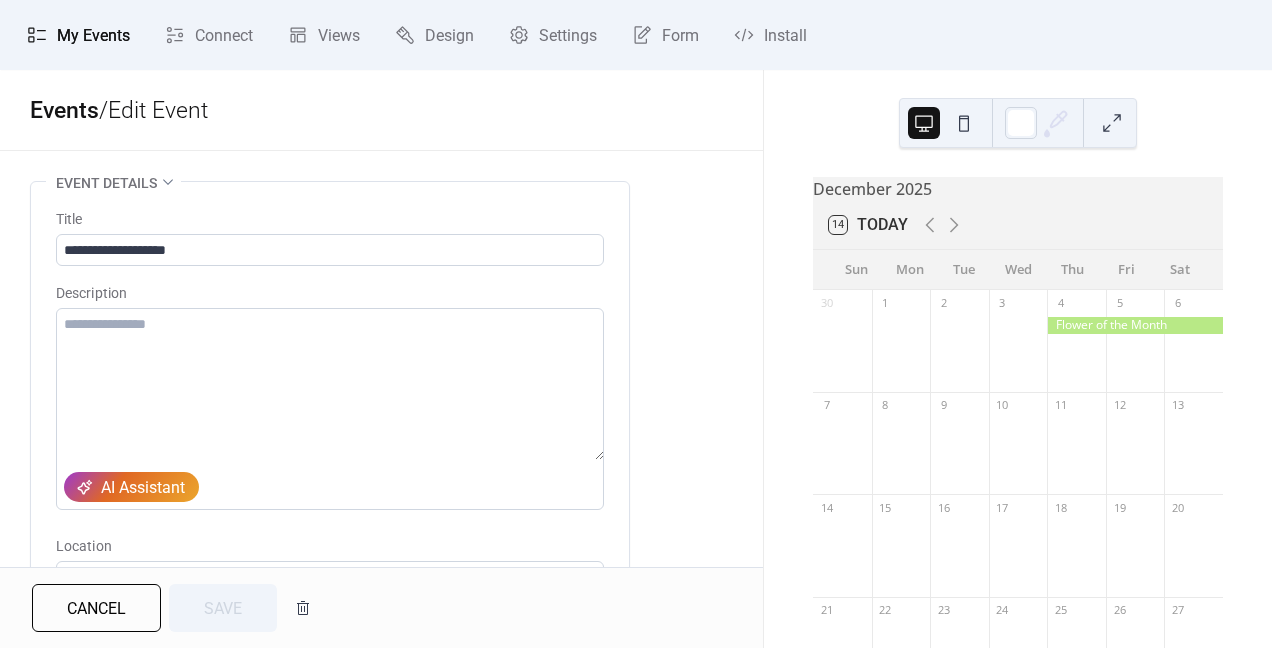 click on "My Events" at bounding box center [93, 36] 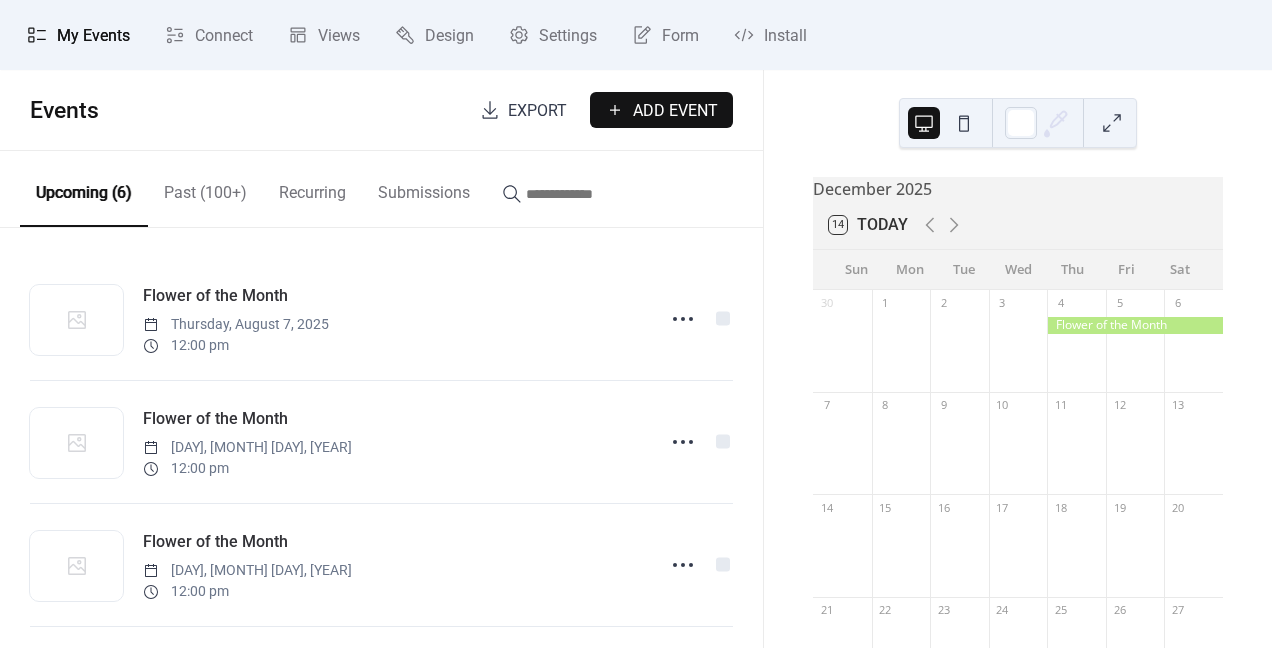 click on "Add Event" at bounding box center (675, 111) 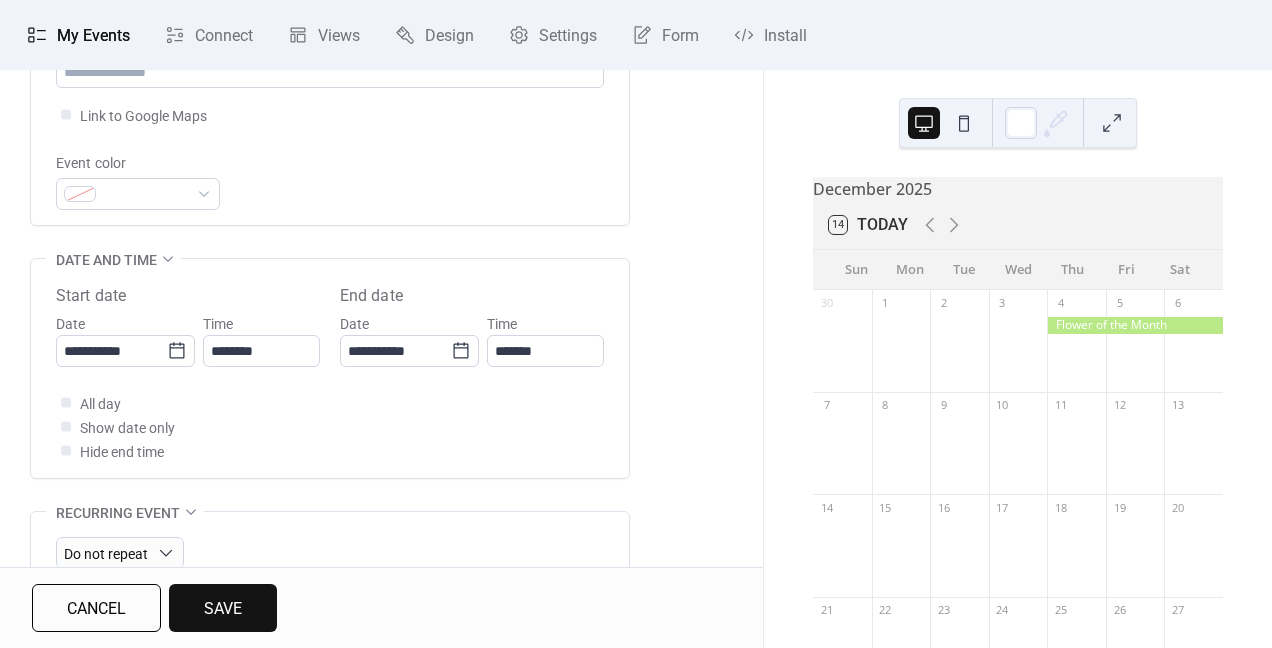 scroll, scrollTop: 521, scrollLeft: 0, axis: vertical 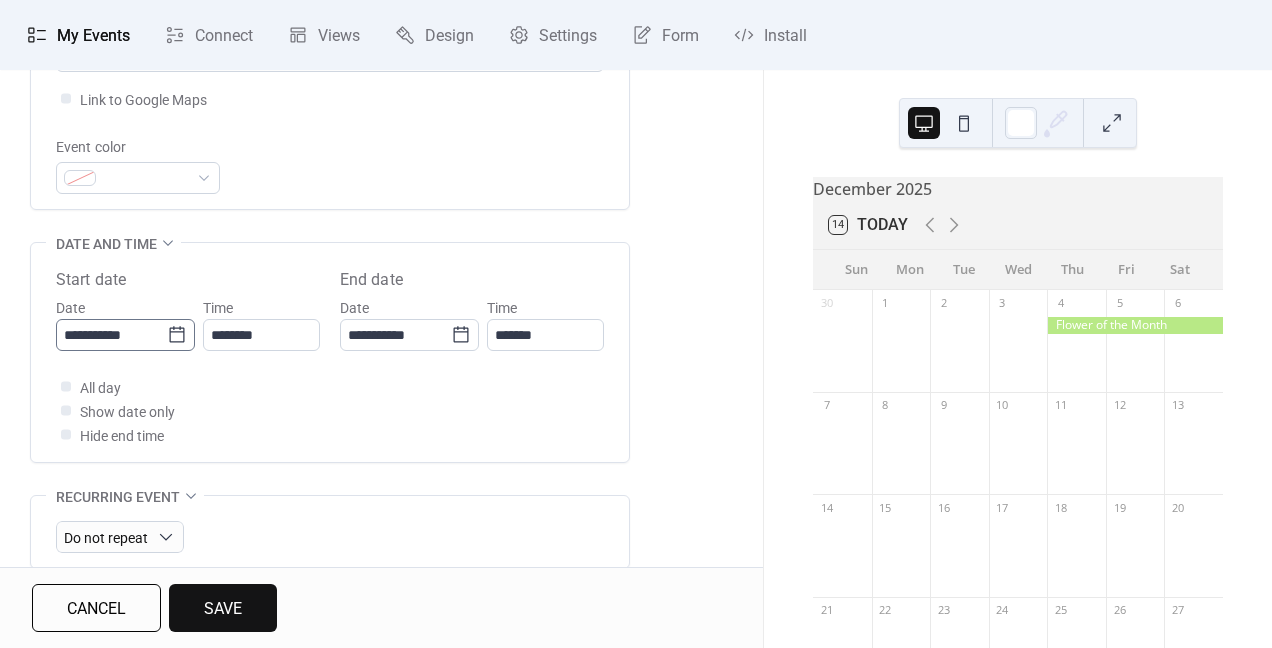 type on "**********" 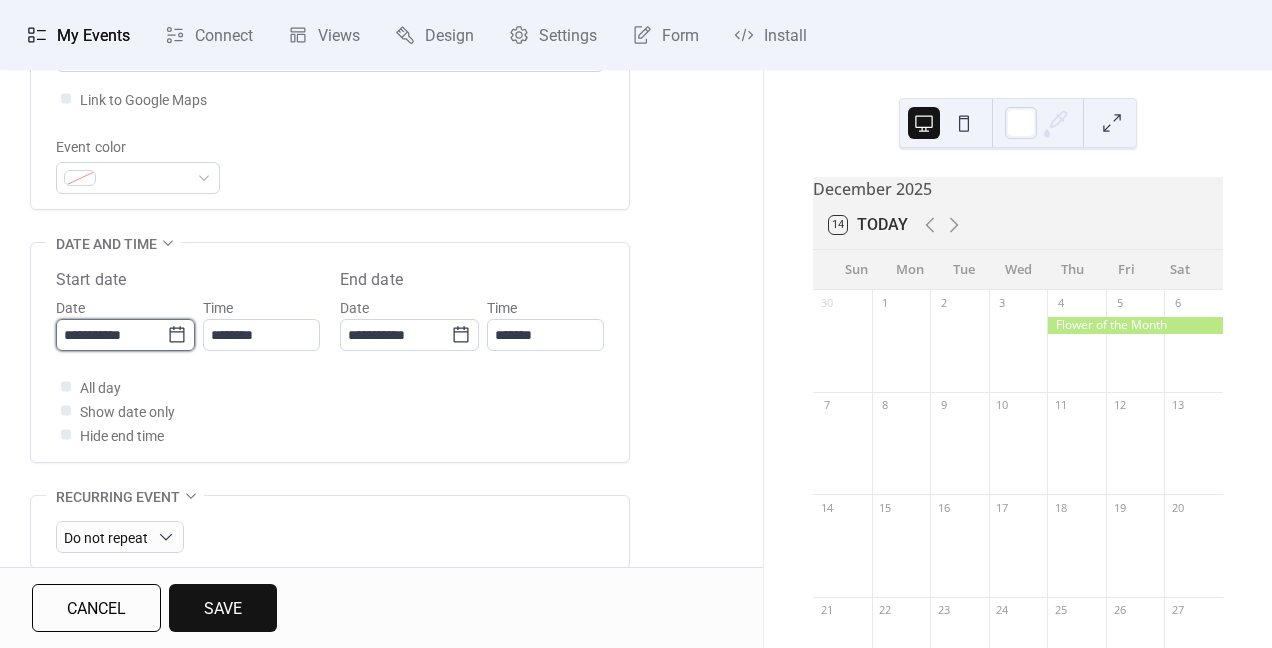 click on "**********" at bounding box center [111, 335] 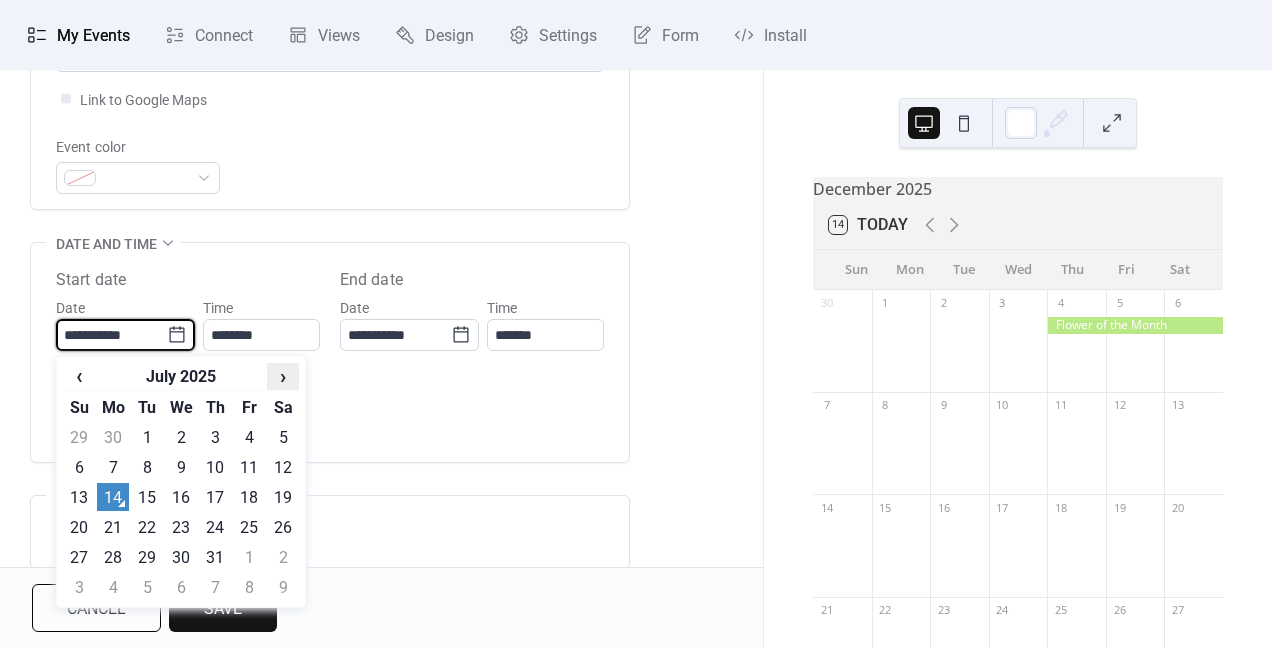 click on "›" at bounding box center (283, 376) 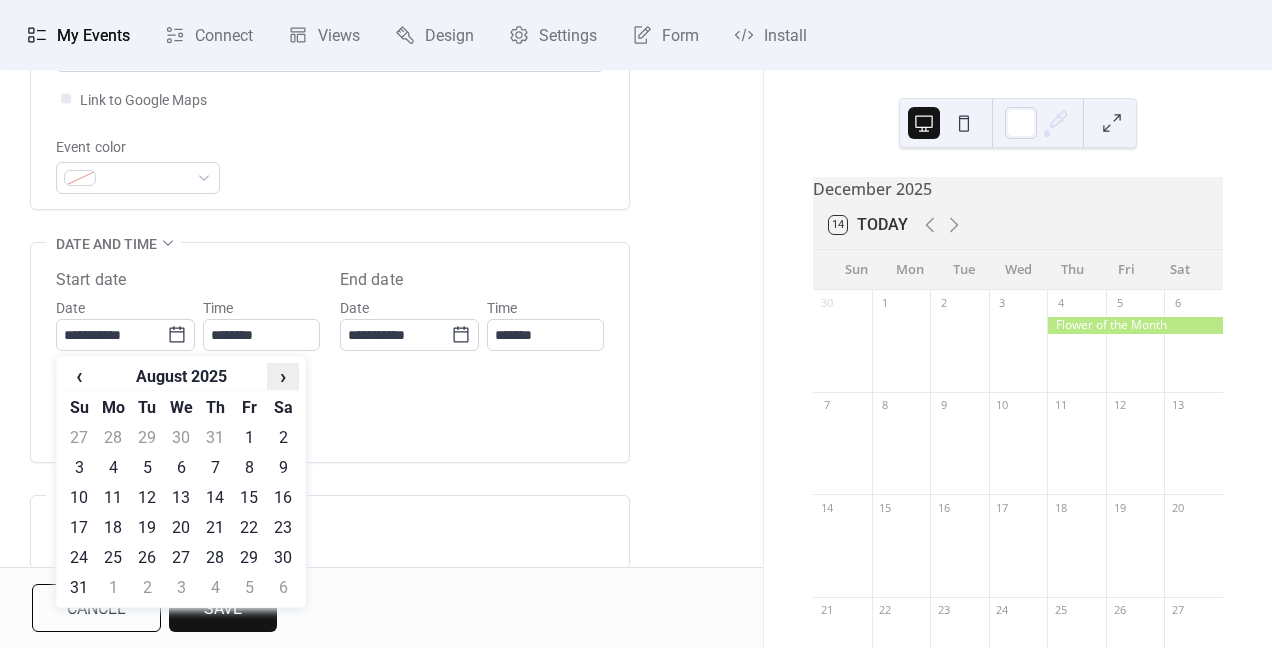 click on "›" at bounding box center (283, 376) 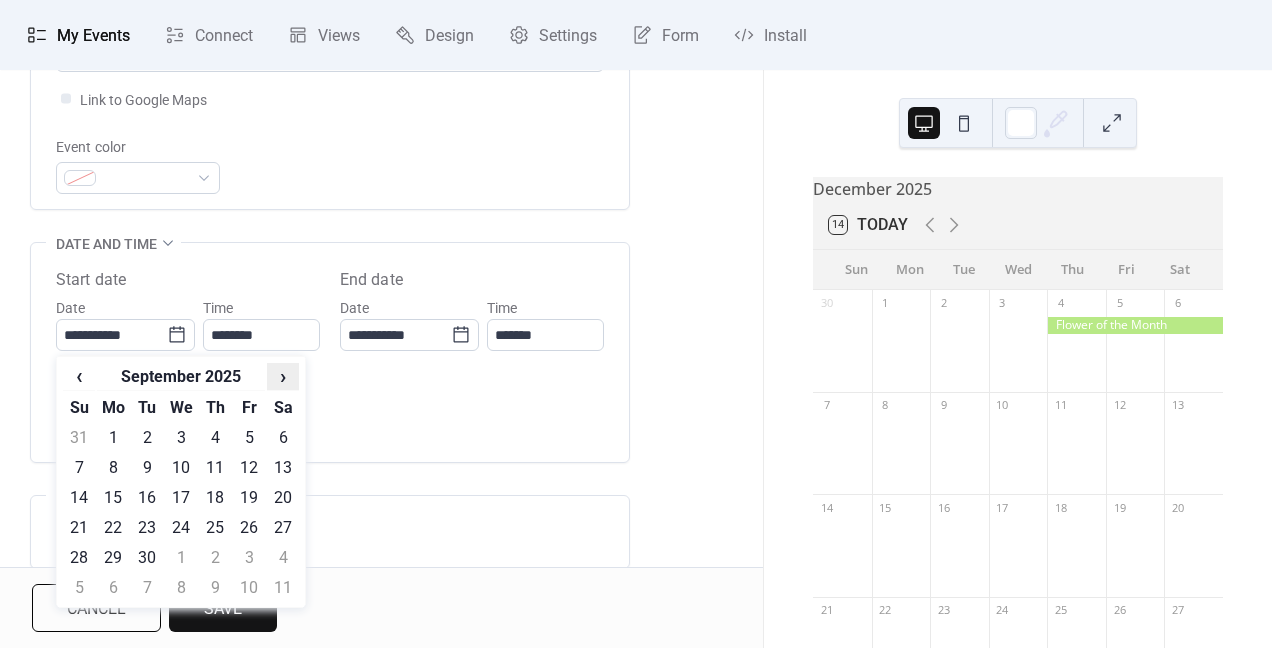 click on "›" at bounding box center (283, 376) 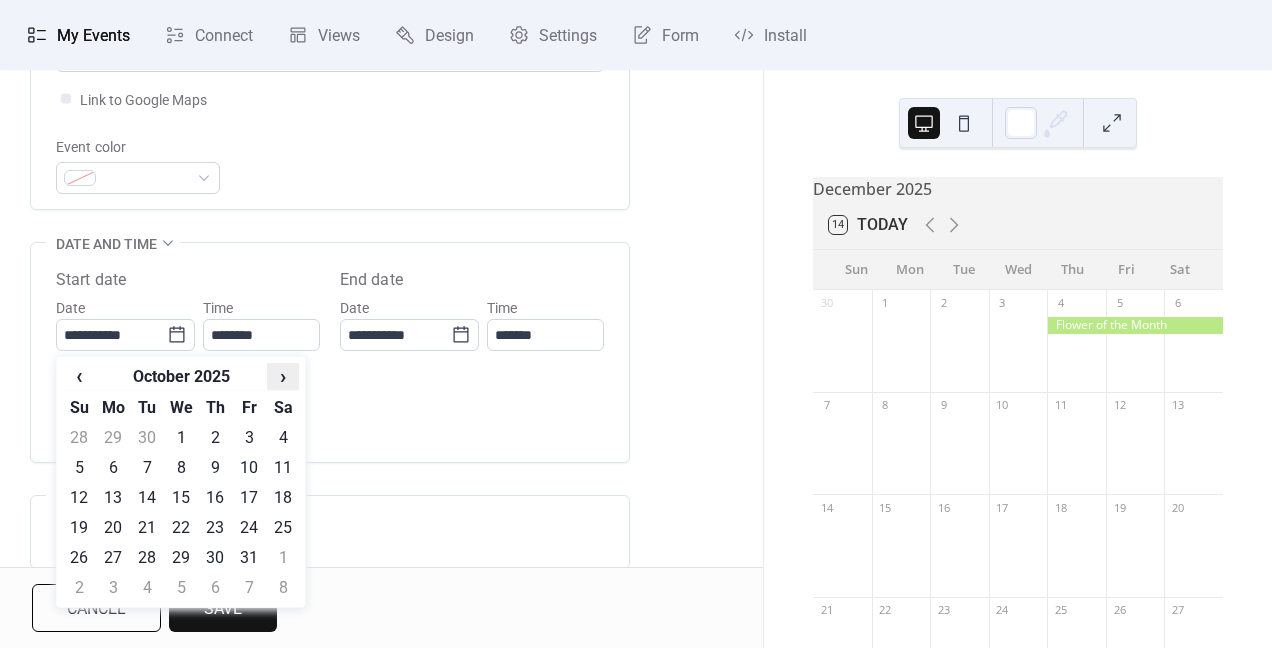 click on "›" at bounding box center [283, 376] 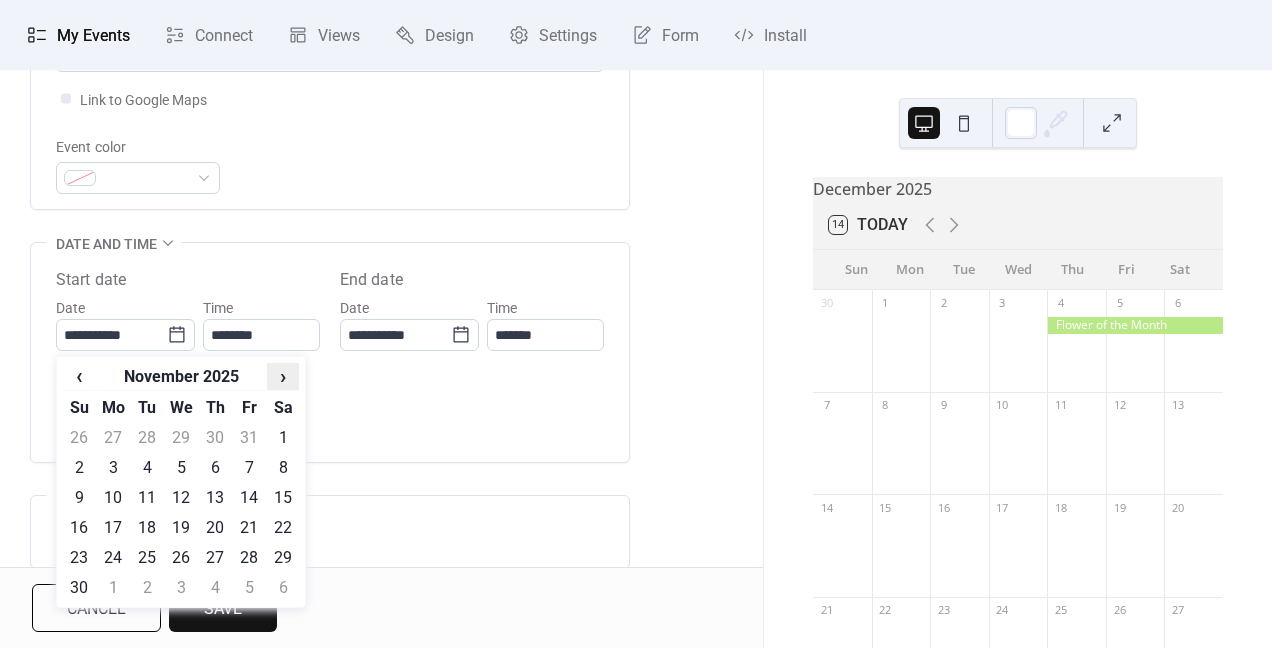 click on "›" at bounding box center [283, 376] 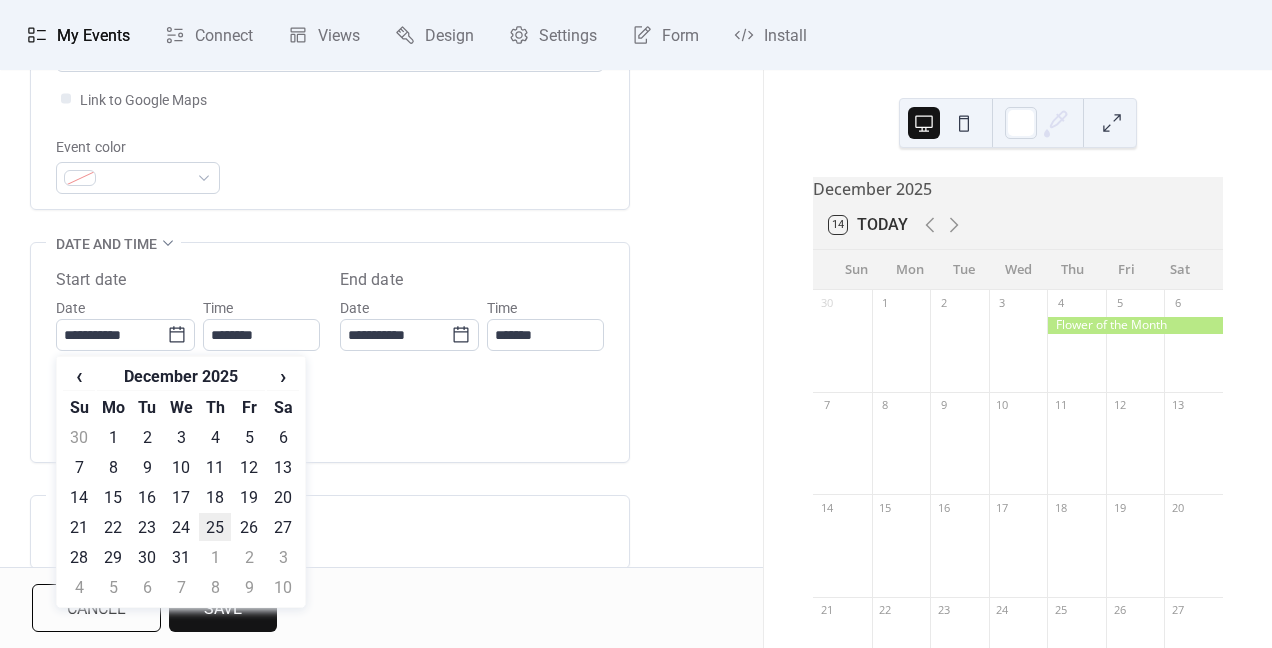 click on "25" at bounding box center (215, 527) 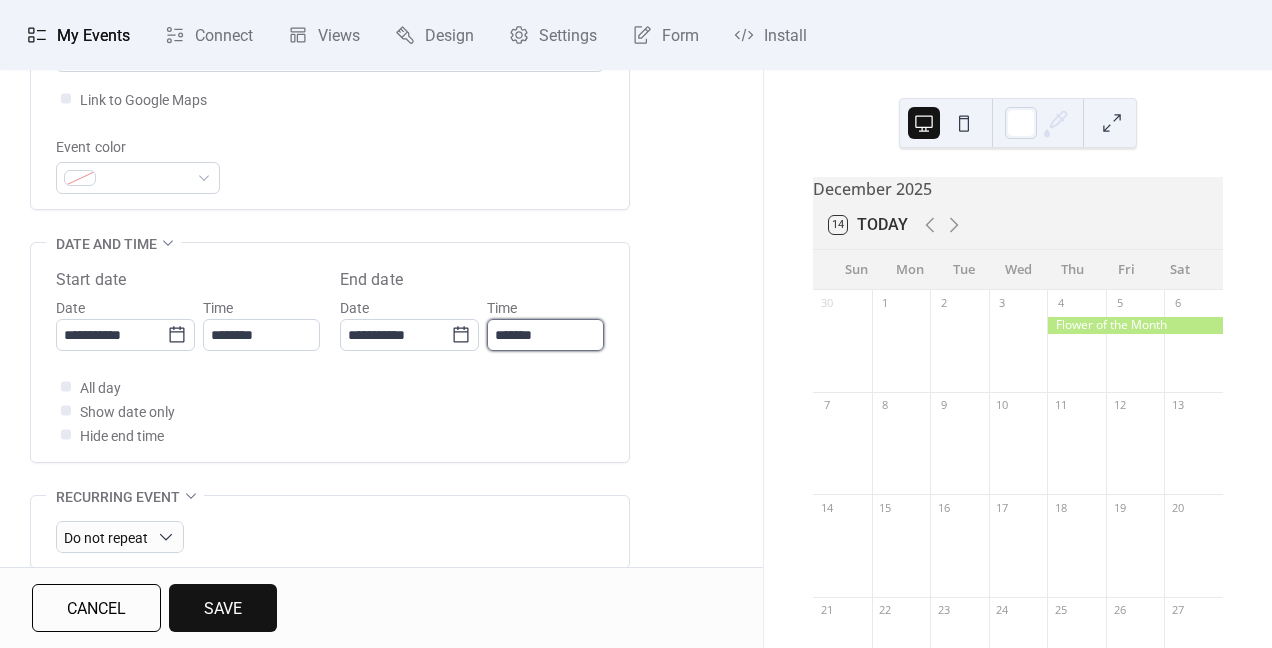 click on "*******" at bounding box center (545, 335) 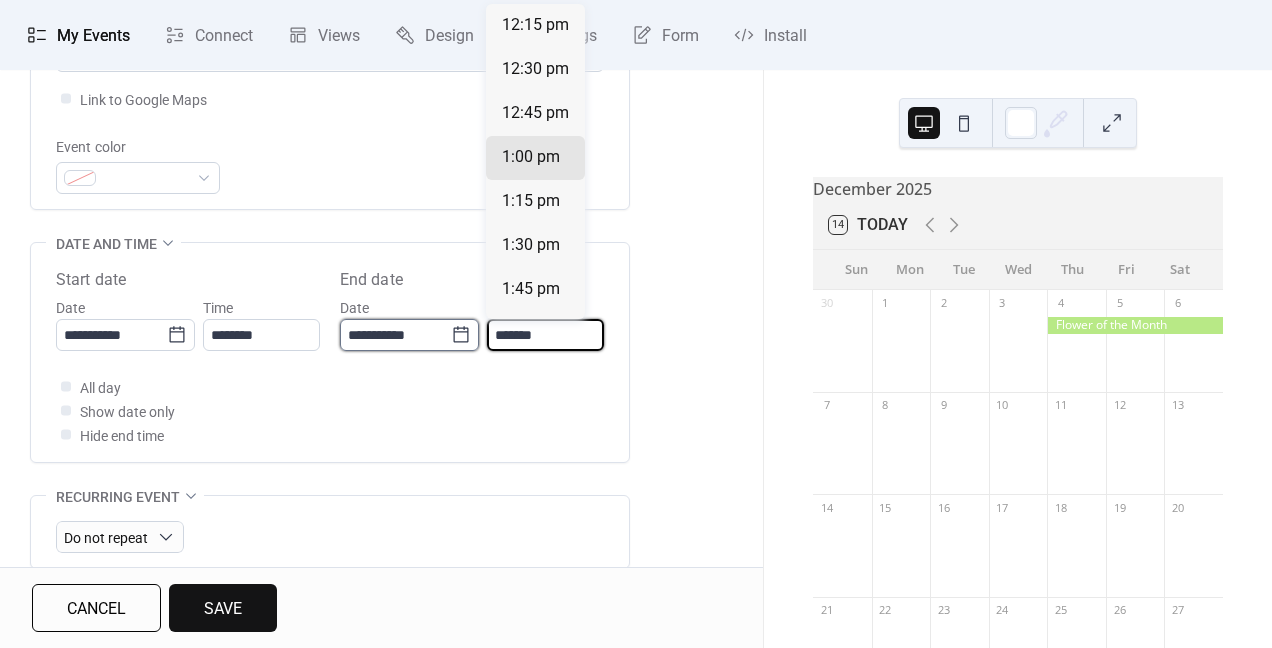 click on "**********" at bounding box center [395, 335] 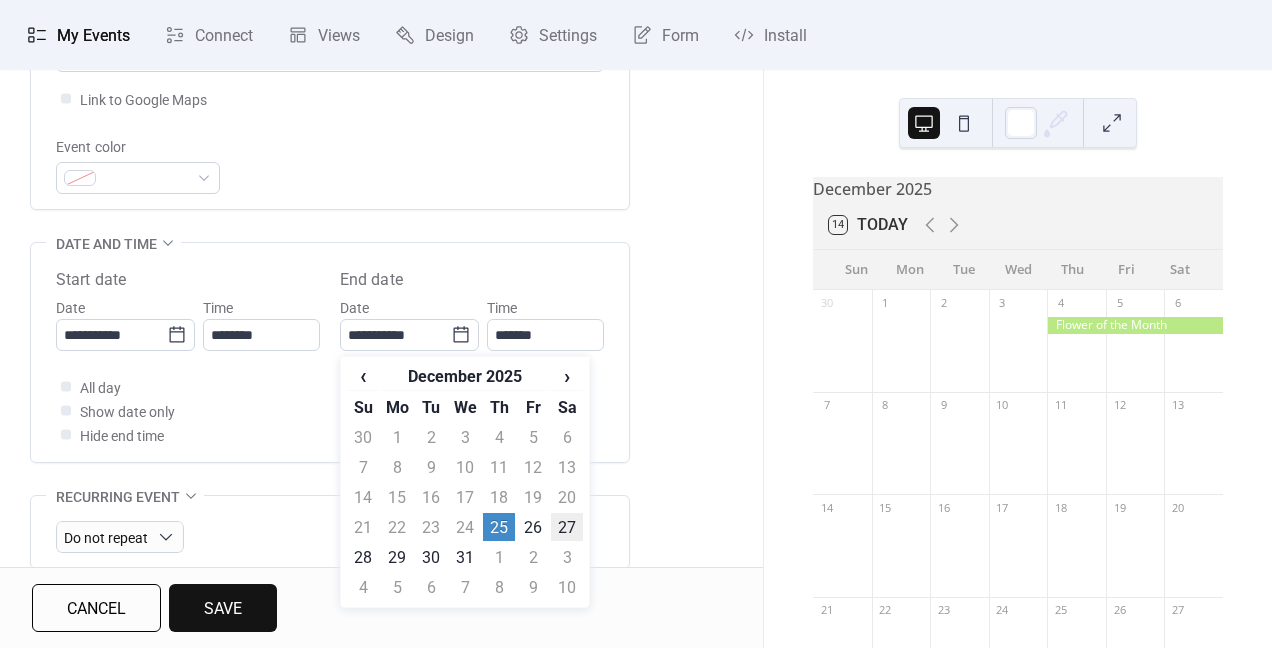 click on "27" at bounding box center [567, 527] 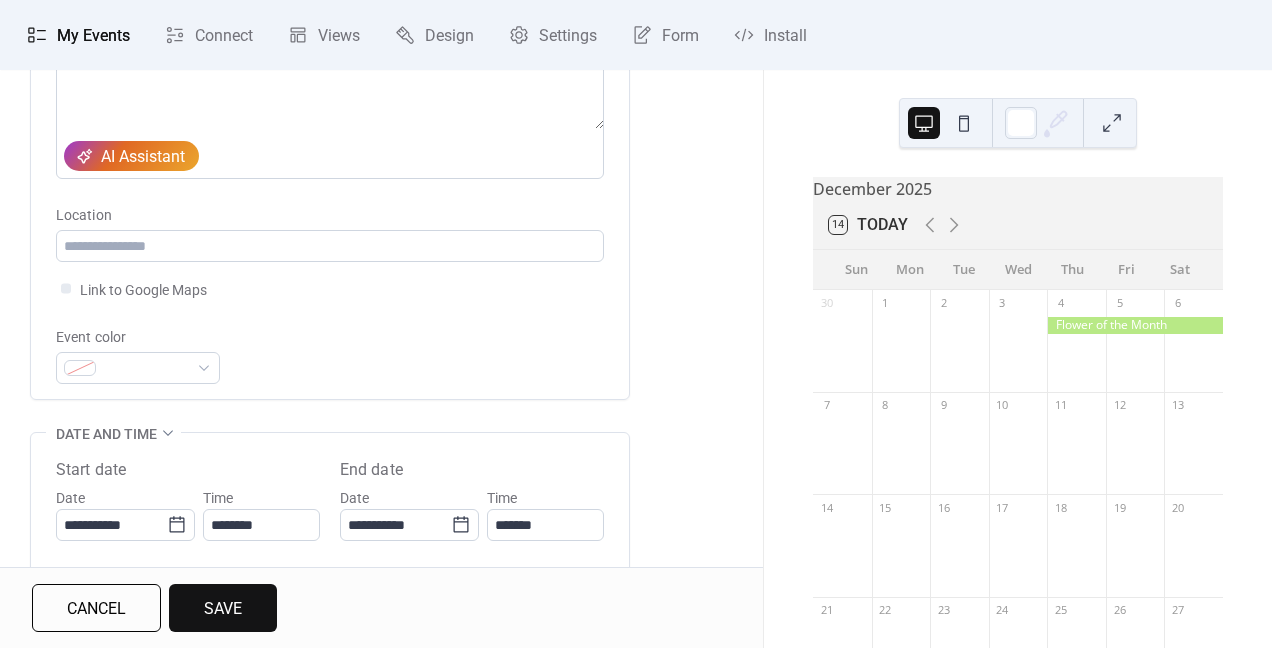 scroll, scrollTop: 350, scrollLeft: 0, axis: vertical 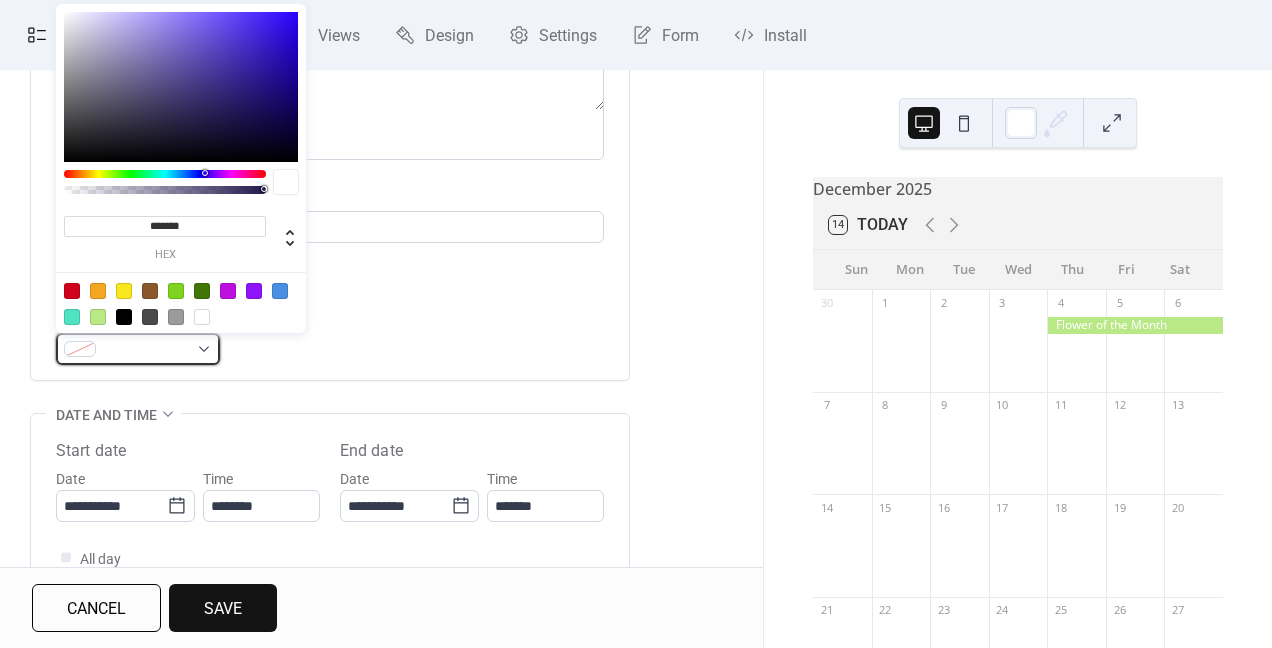 click at bounding box center (138, 349) 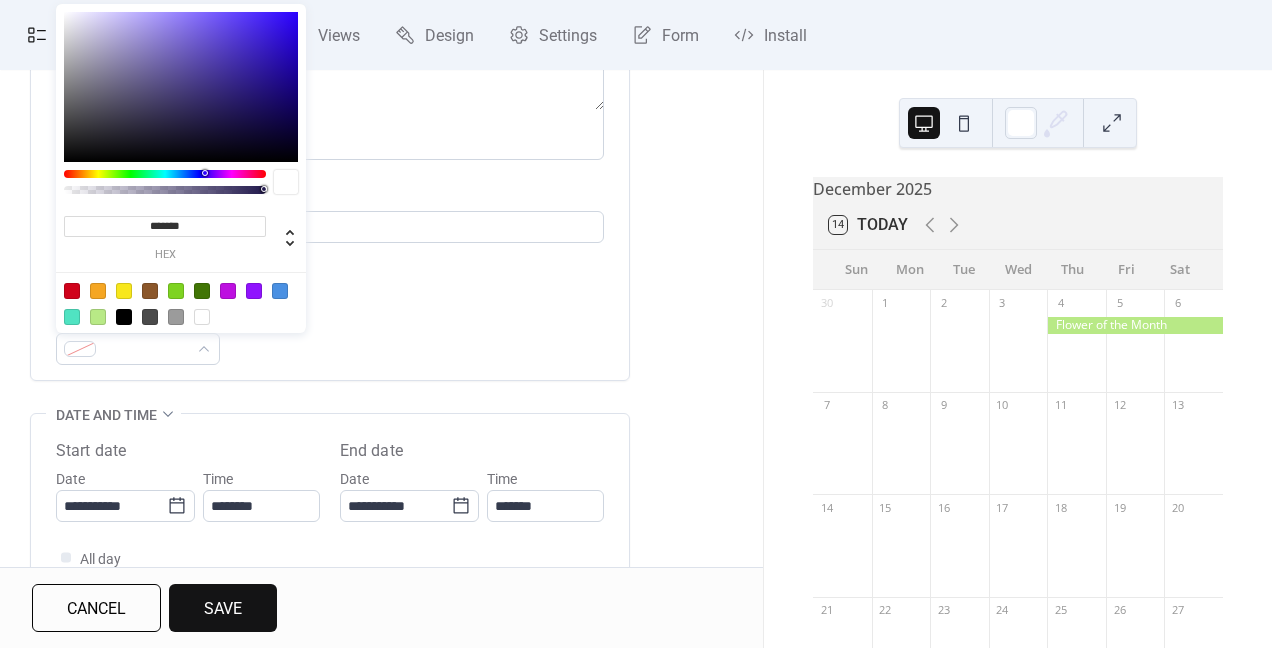 click at bounding box center [72, 291] 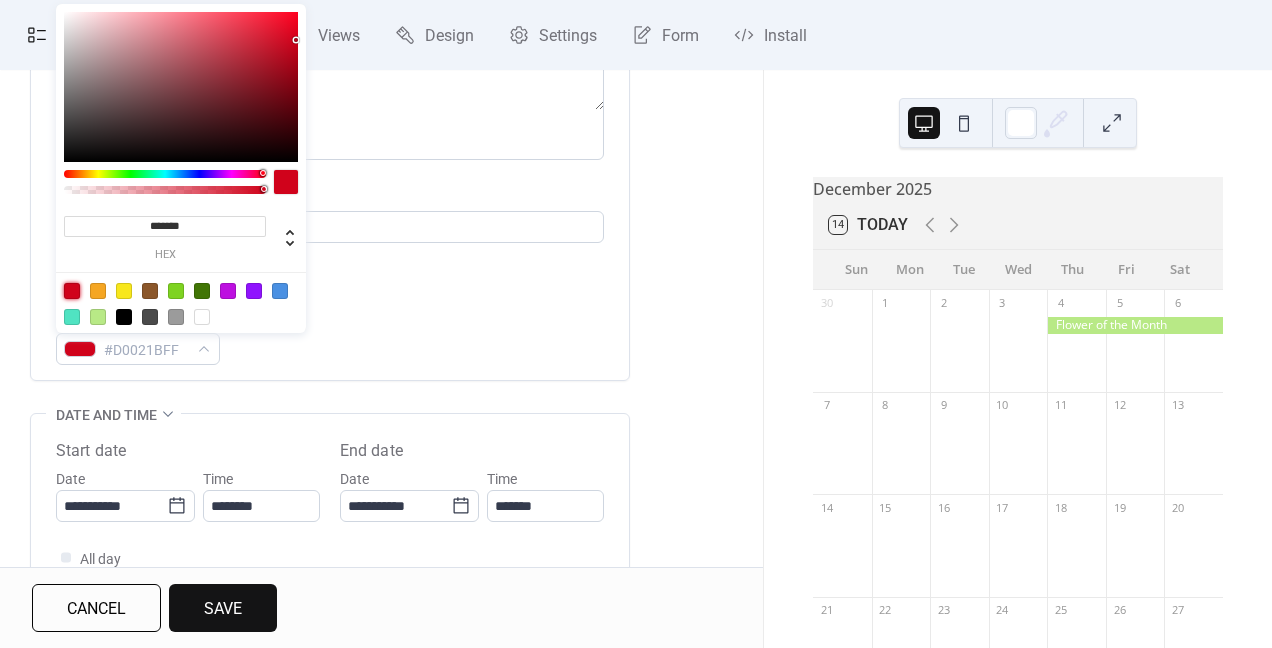 click at bounding box center (98, 291) 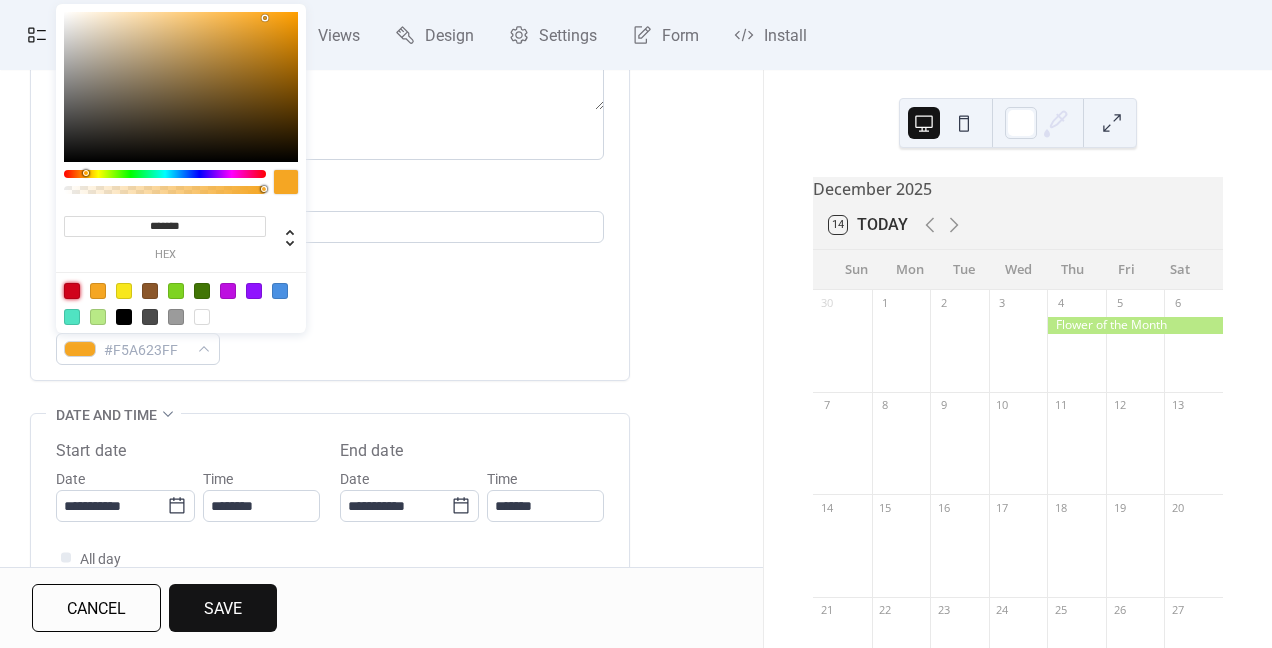 click at bounding box center (72, 291) 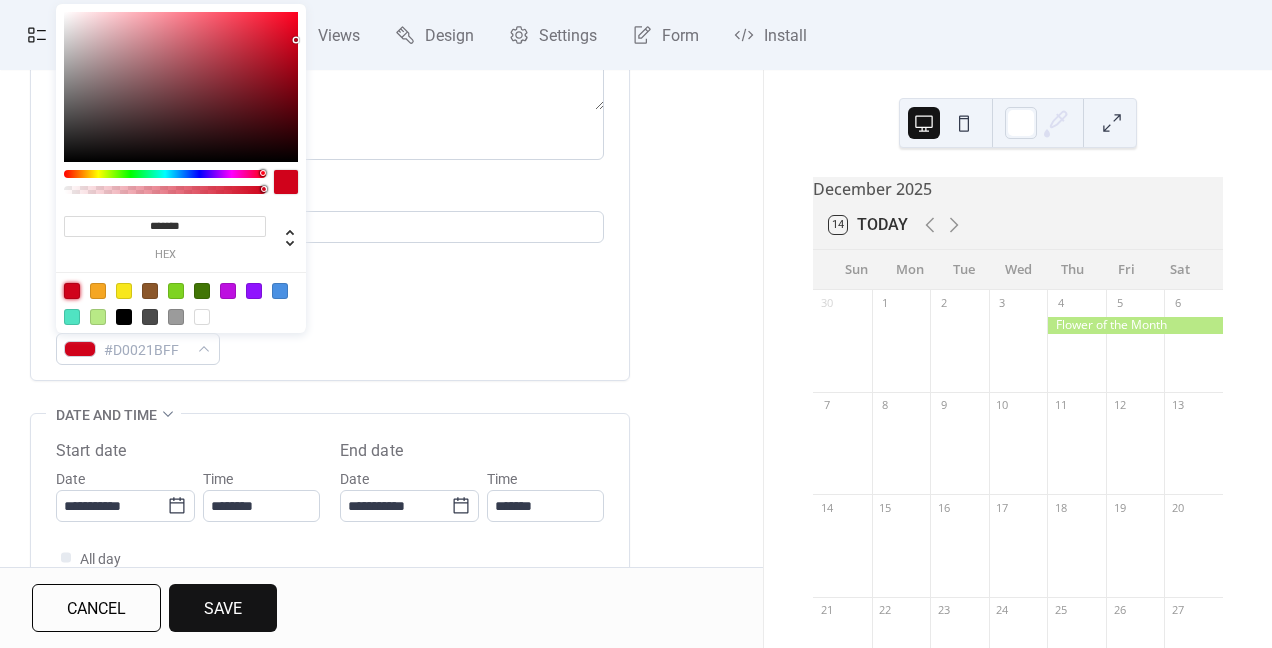 click on "Save" at bounding box center (223, 609) 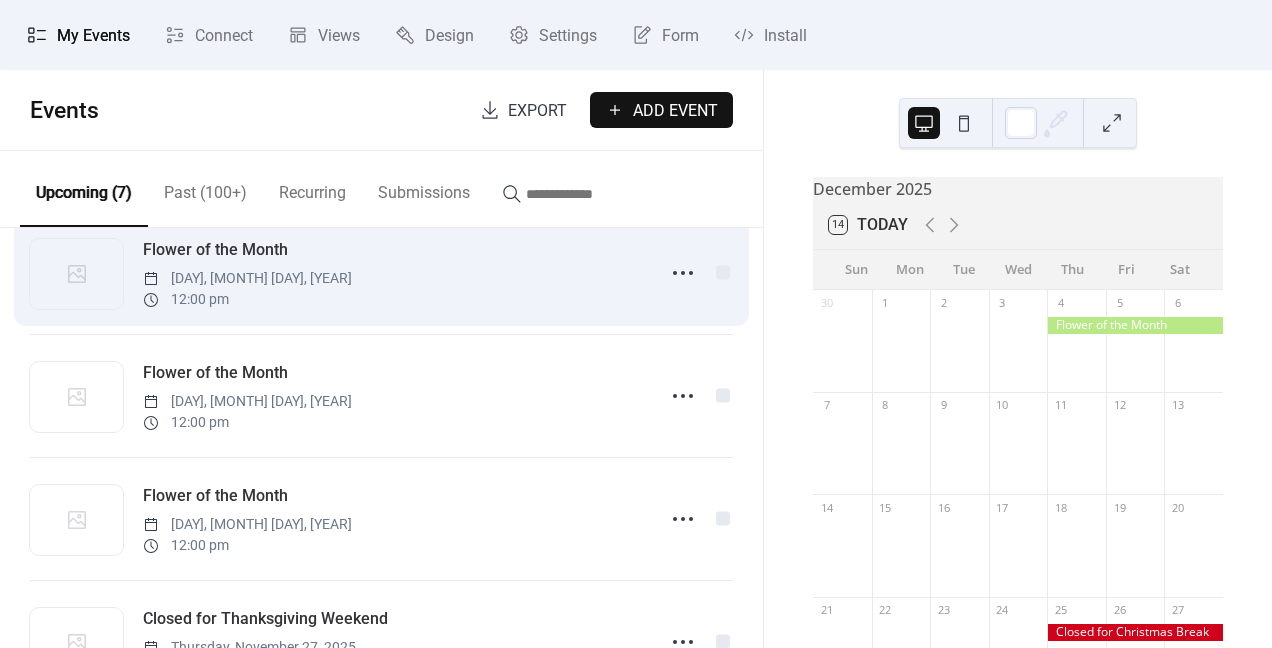 scroll, scrollTop: 167, scrollLeft: 0, axis: vertical 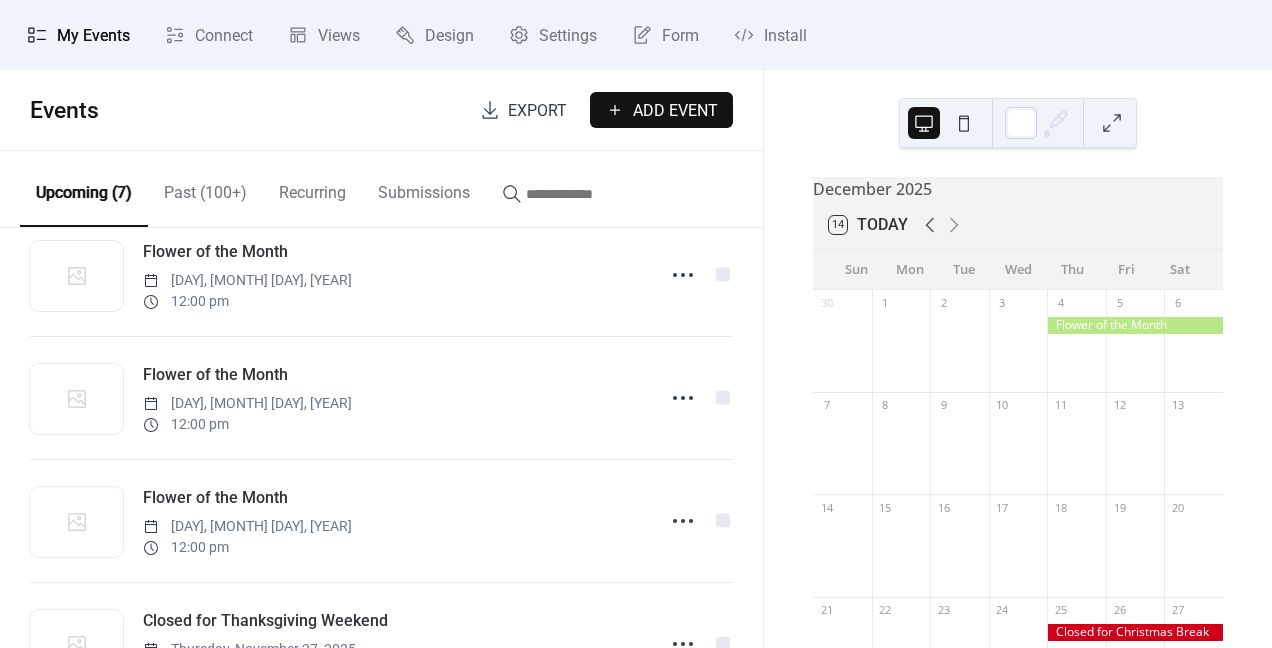 click 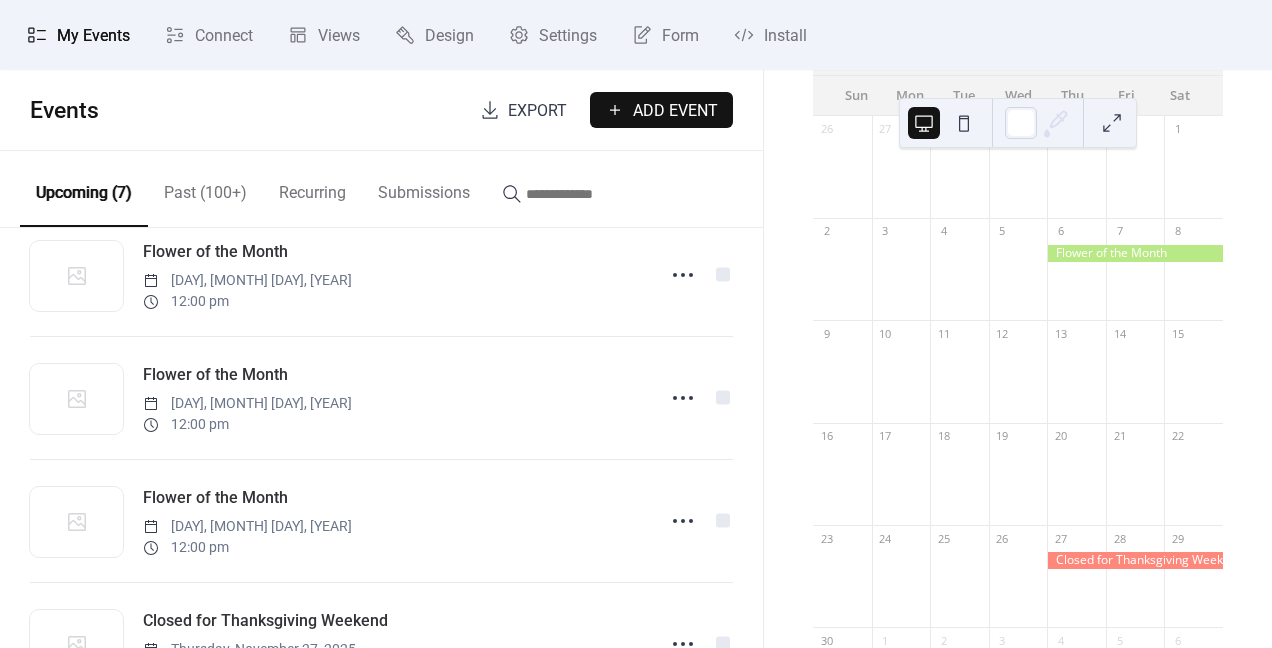 scroll, scrollTop: 316, scrollLeft: 0, axis: vertical 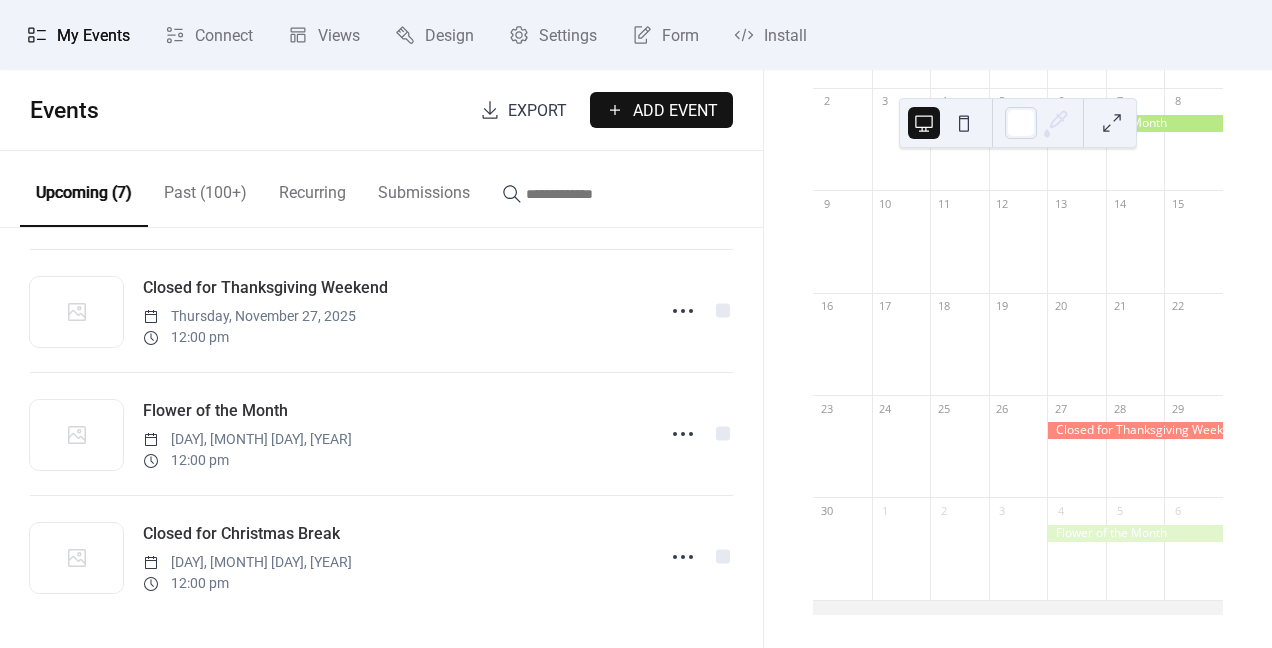 click on "Add Event" at bounding box center [661, 110] 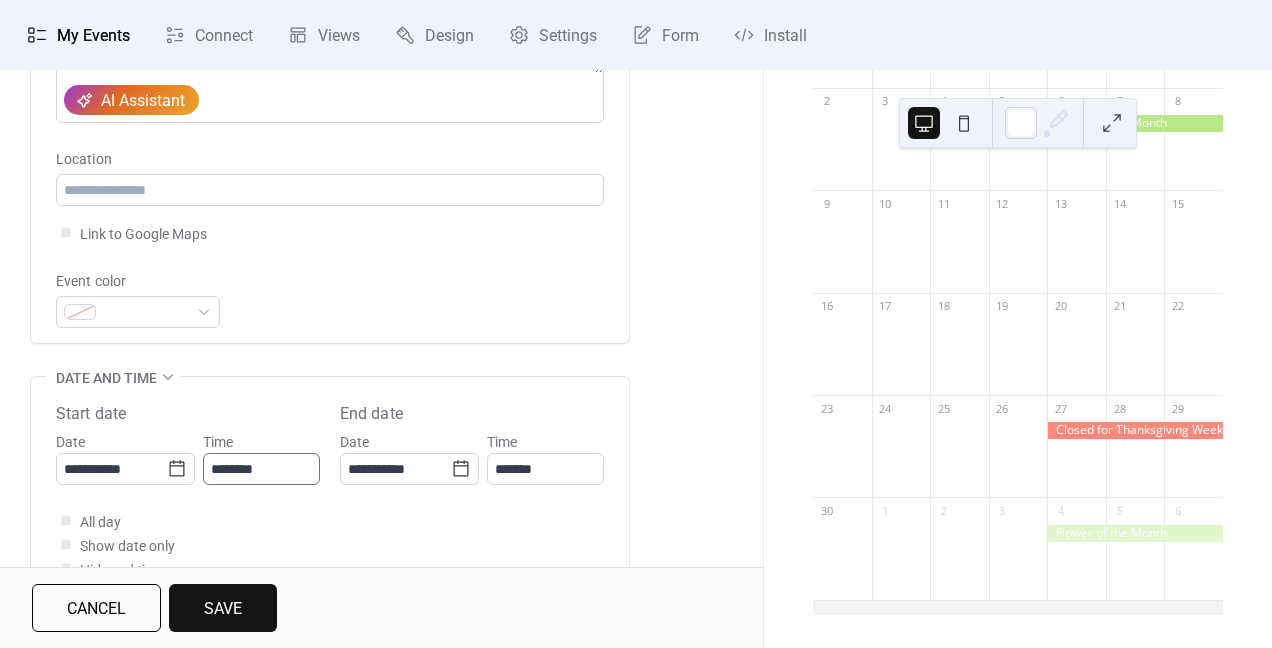 scroll, scrollTop: 389, scrollLeft: 0, axis: vertical 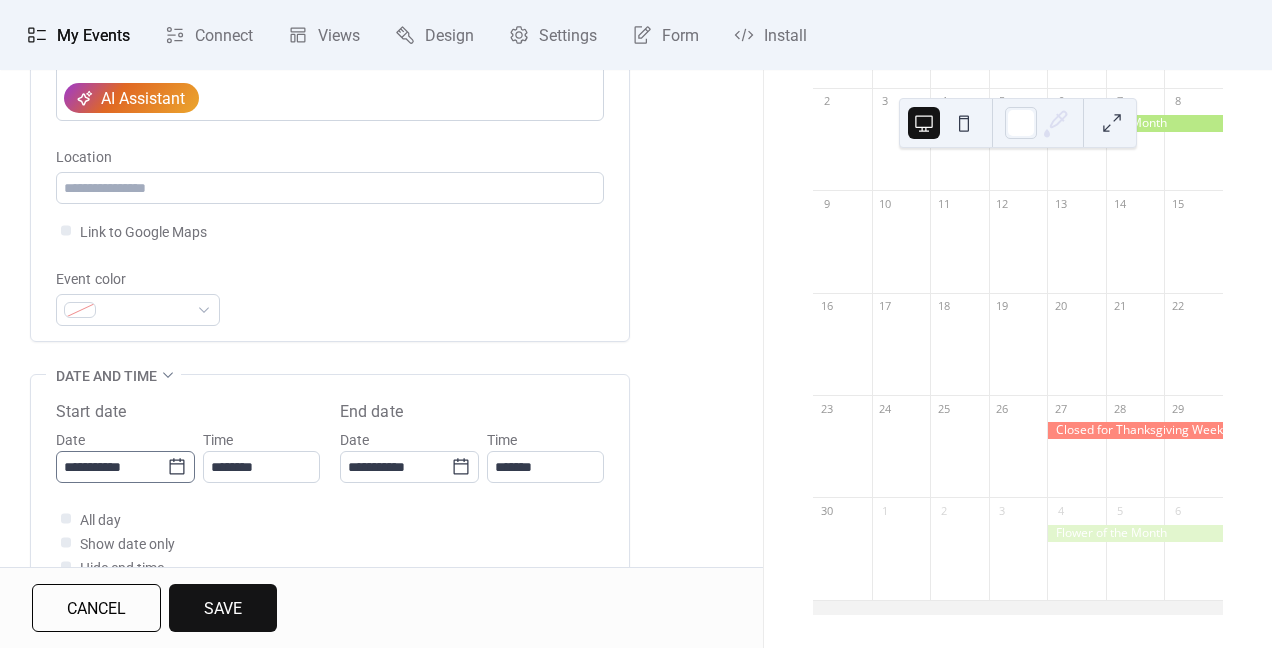 type on "**********" 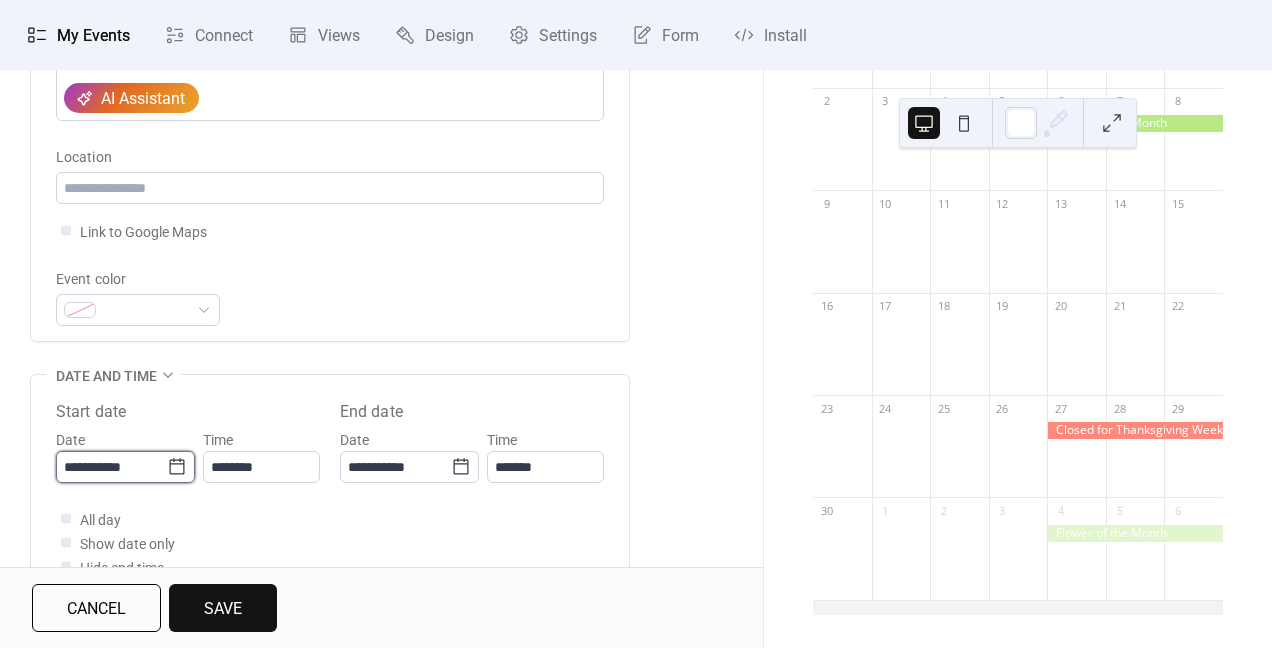 click on "**********" at bounding box center [111, 467] 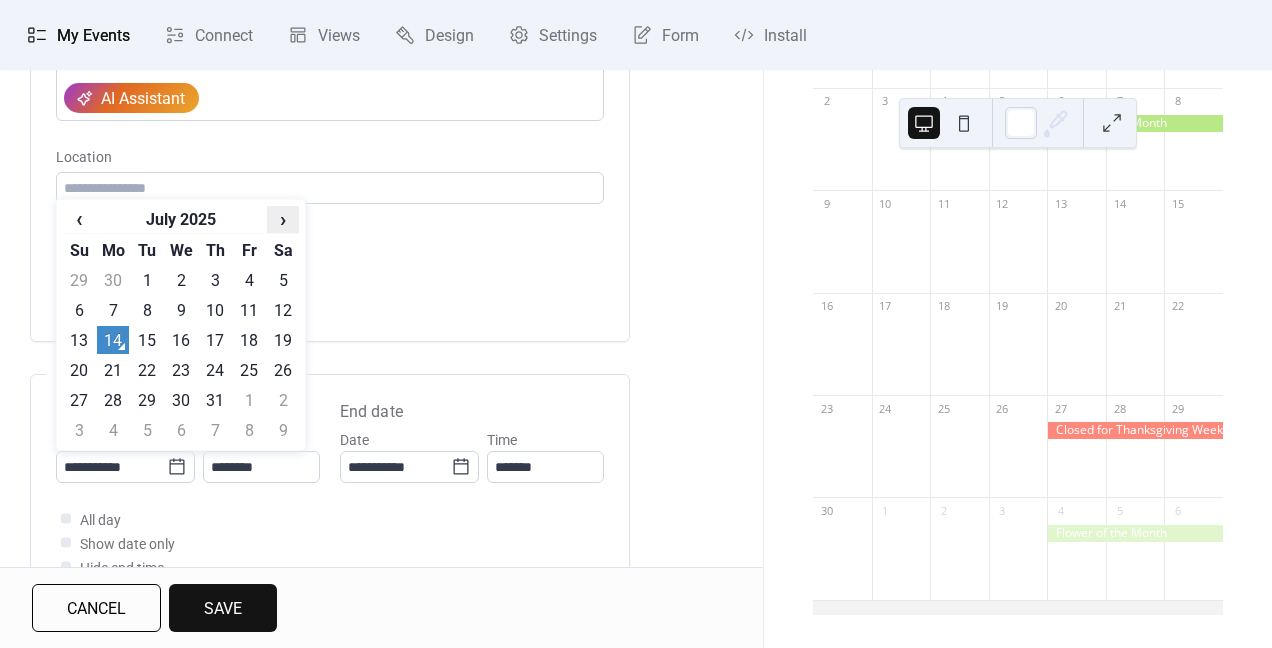 click on "›" at bounding box center [283, 219] 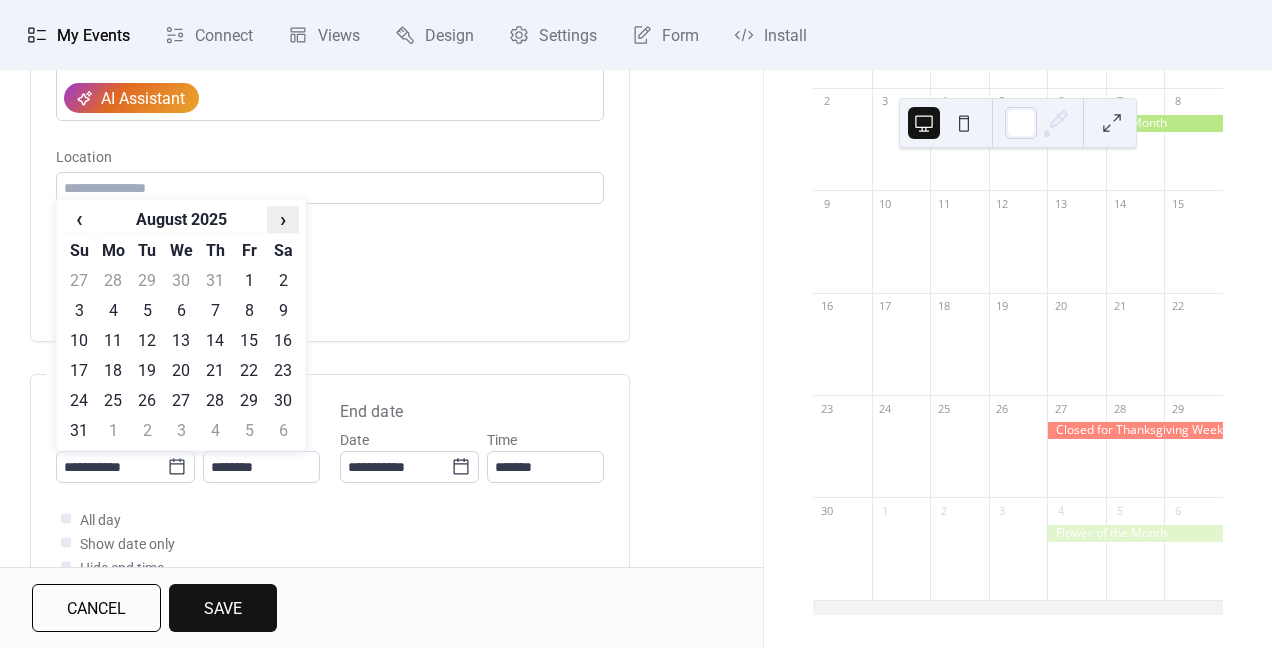 click on "›" at bounding box center [283, 219] 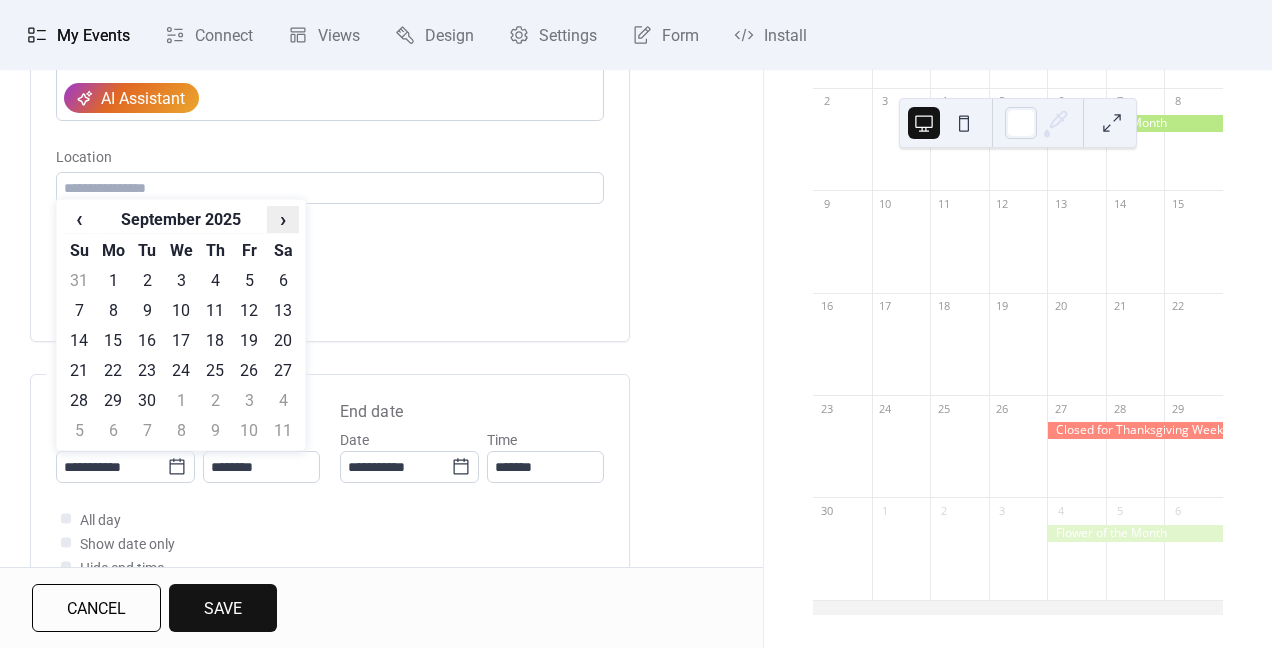 click on "›" at bounding box center (283, 219) 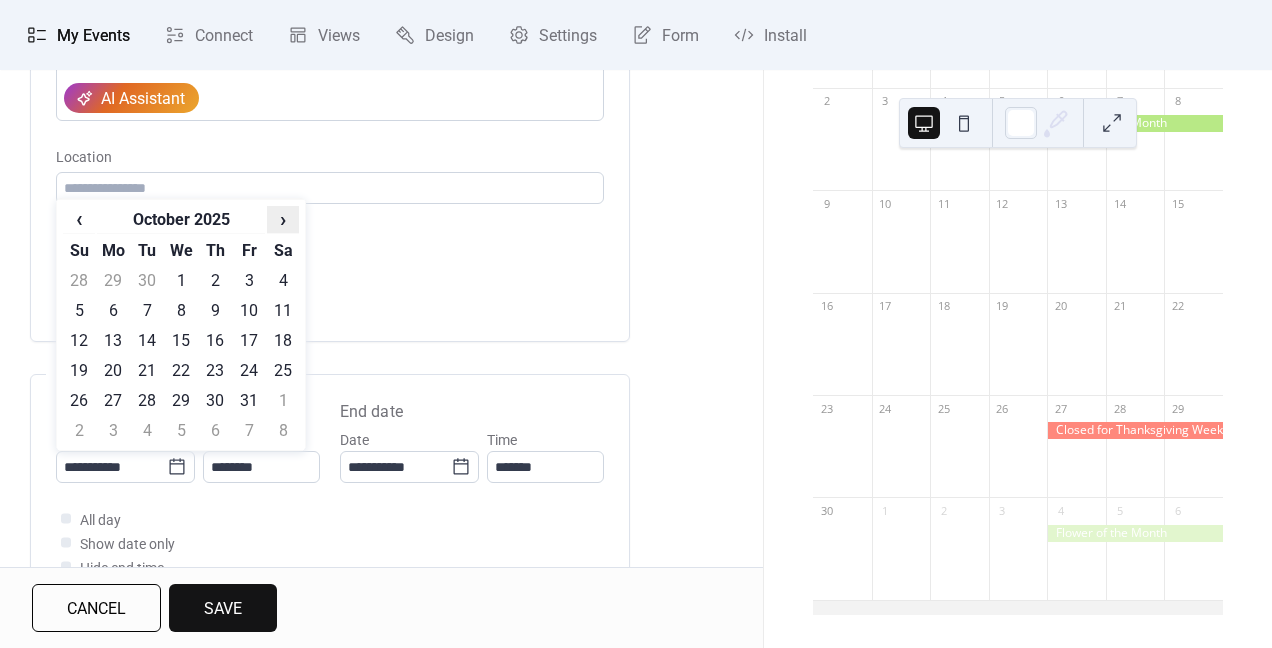click on "›" at bounding box center [283, 219] 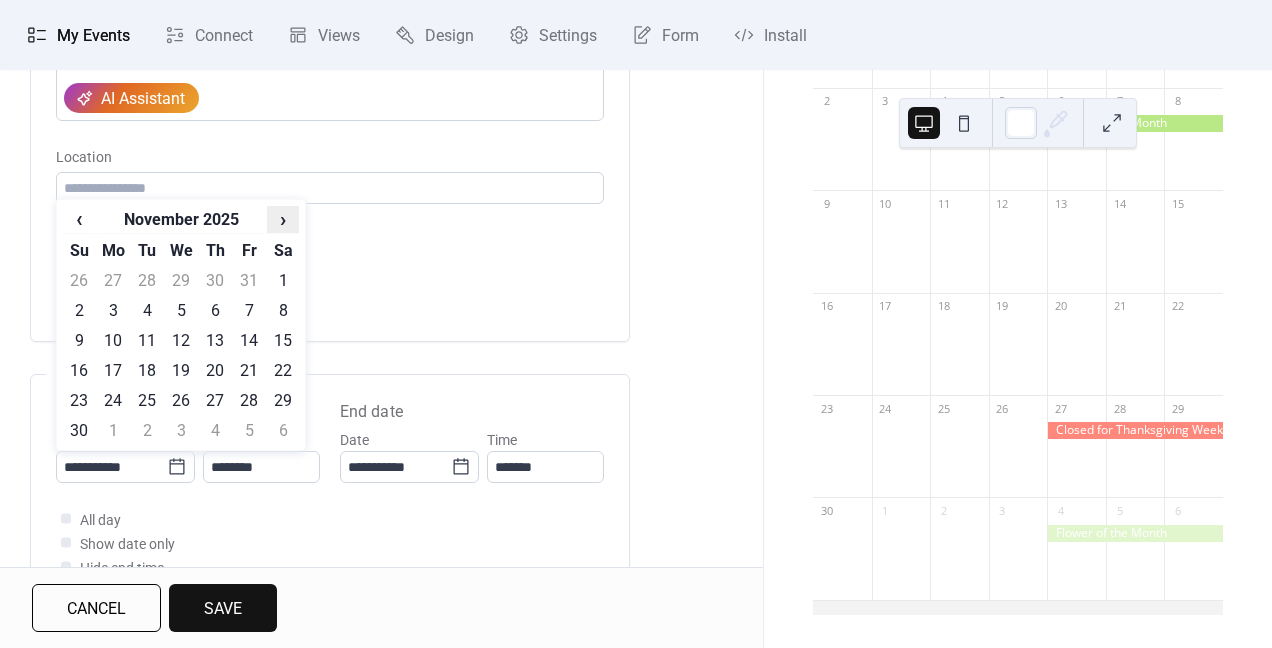 click on "›" at bounding box center (283, 219) 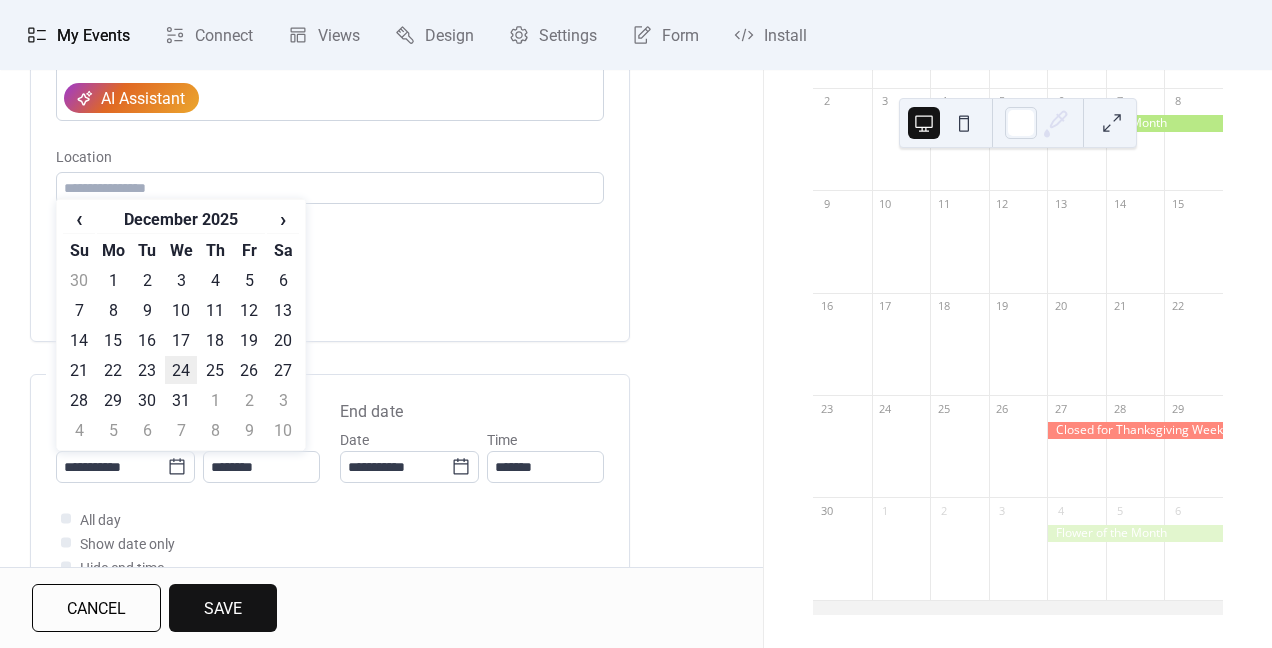 click on "24" at bounding box center [181, 370] 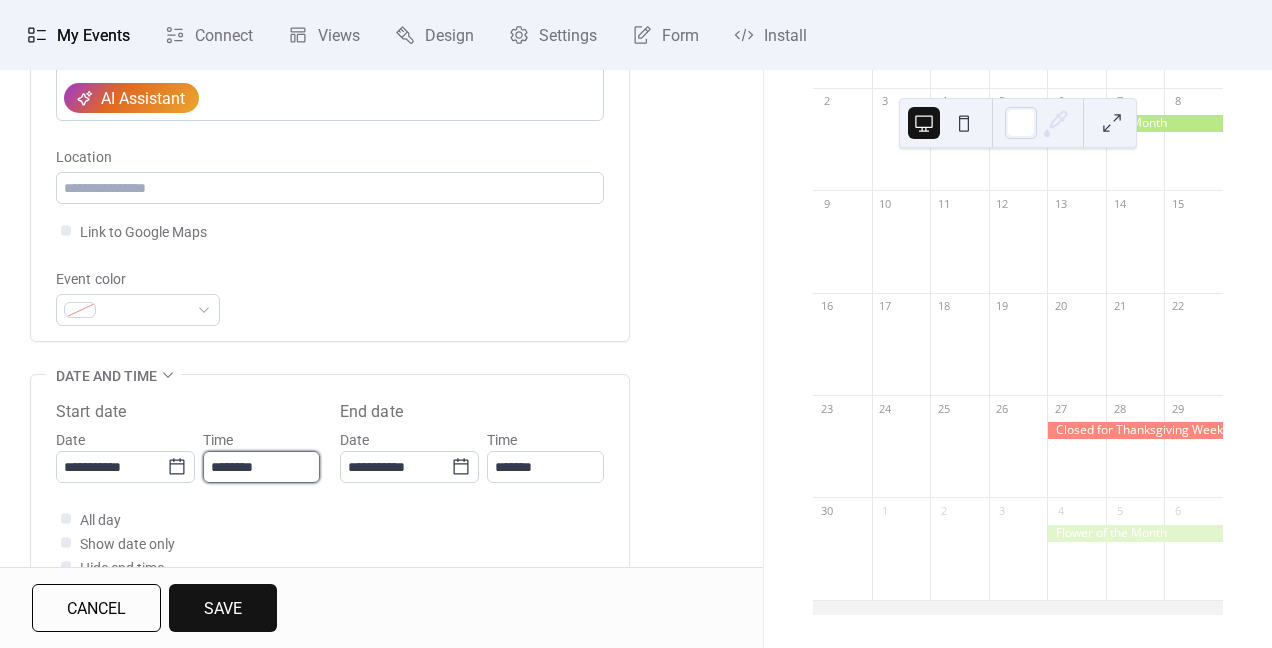 click on "********" at bounding box center (261, 467) 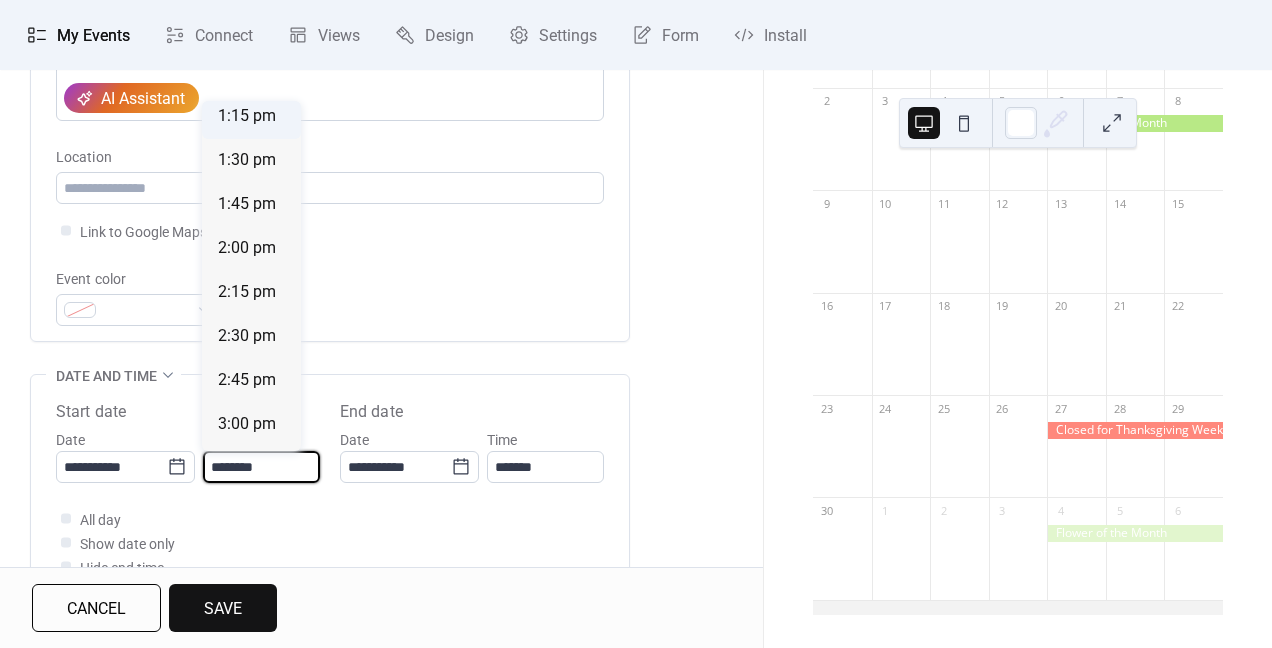 scroll, scrollTop: 2358, scrollLeft: 0, axis: vertical 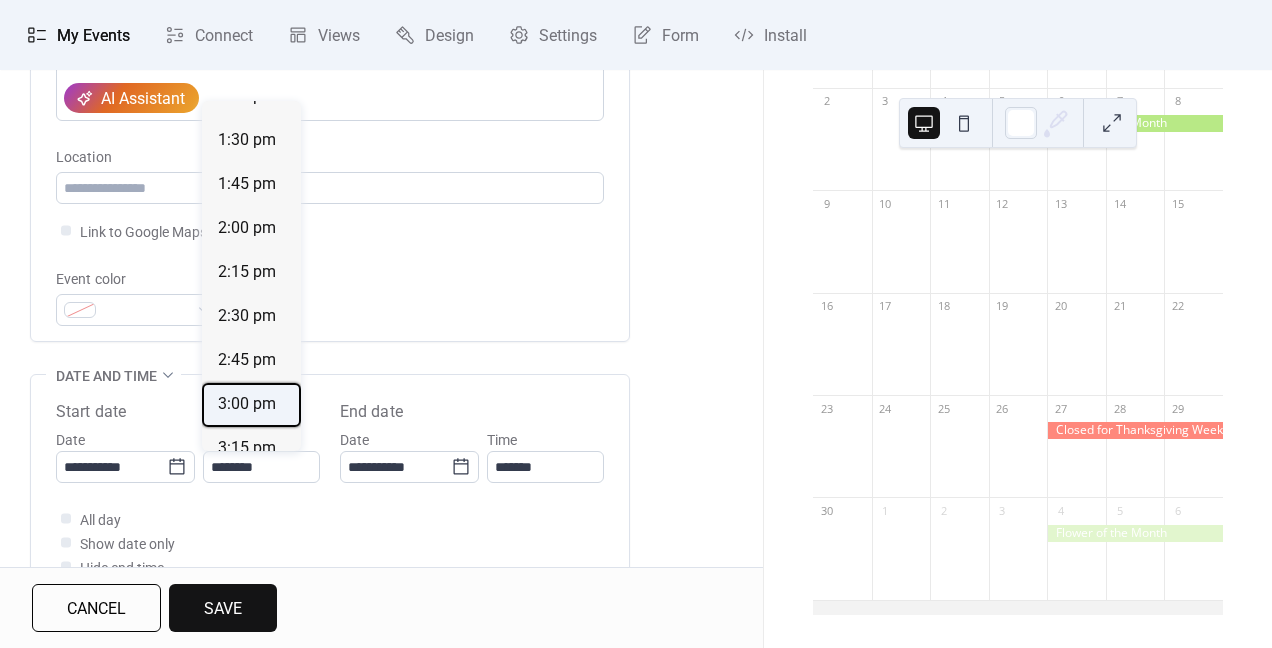 click on "3:00 pm" at bounding box center (247, 404) 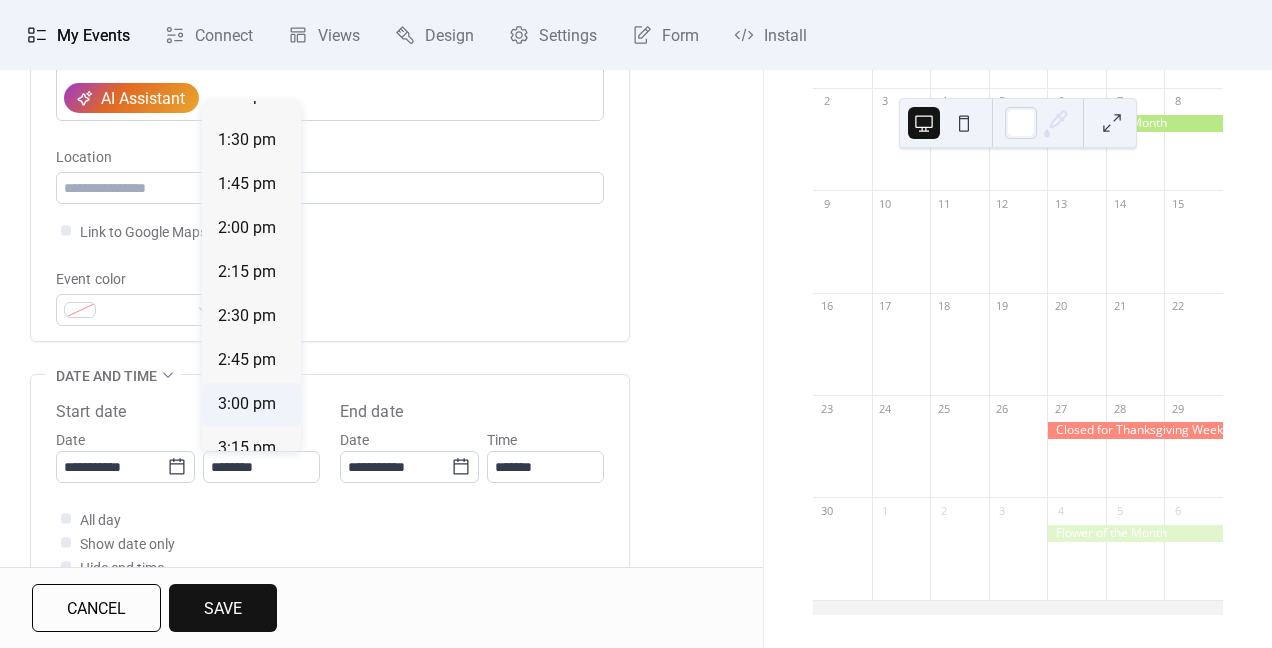 type on "*******" 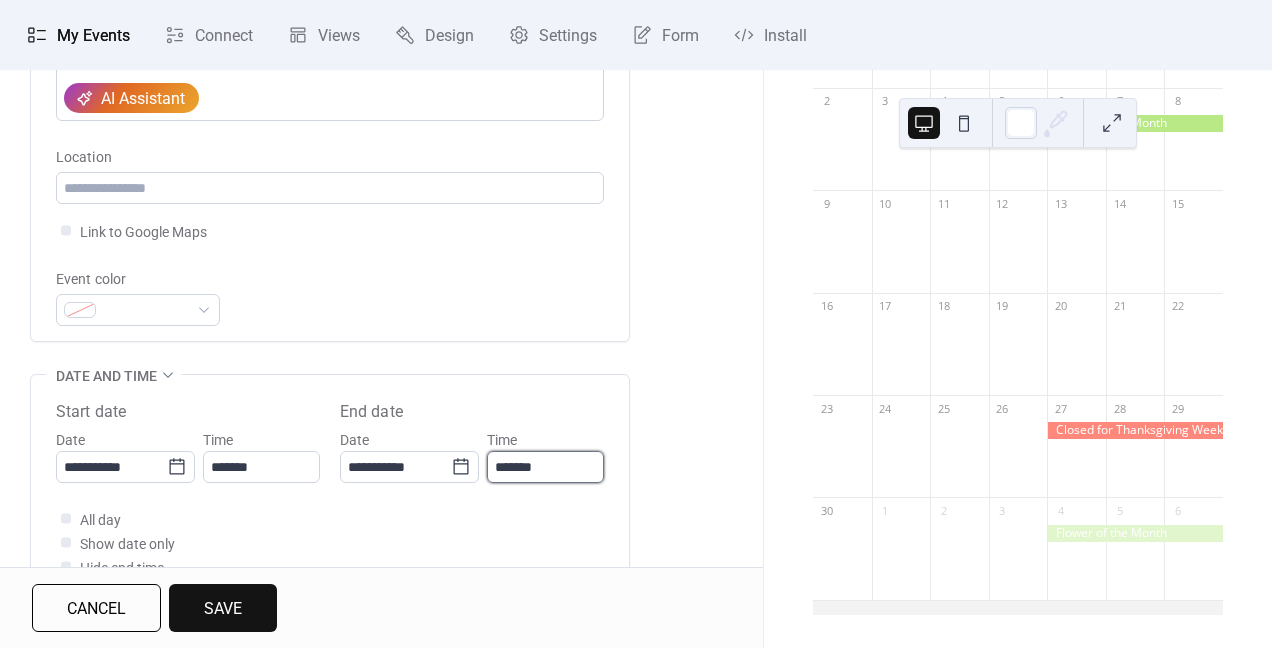 click on "*******" at bounding box center [545, 467] 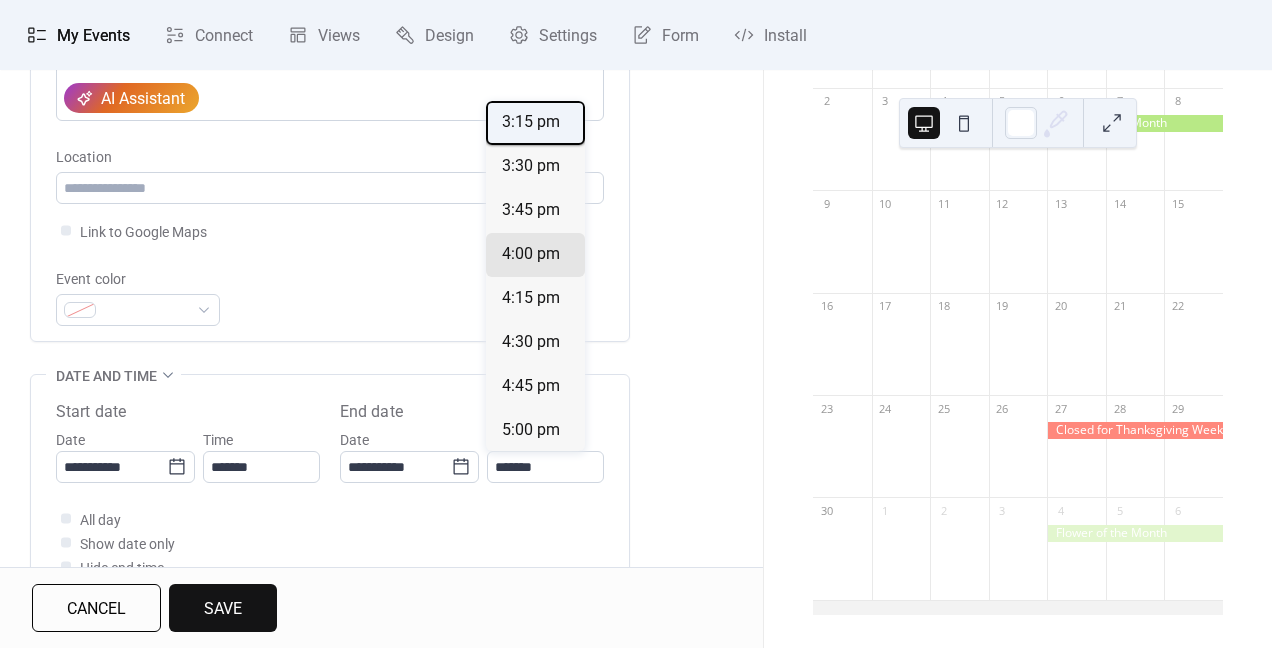 click on "3:15 pm" at bounding box center (531, 122) 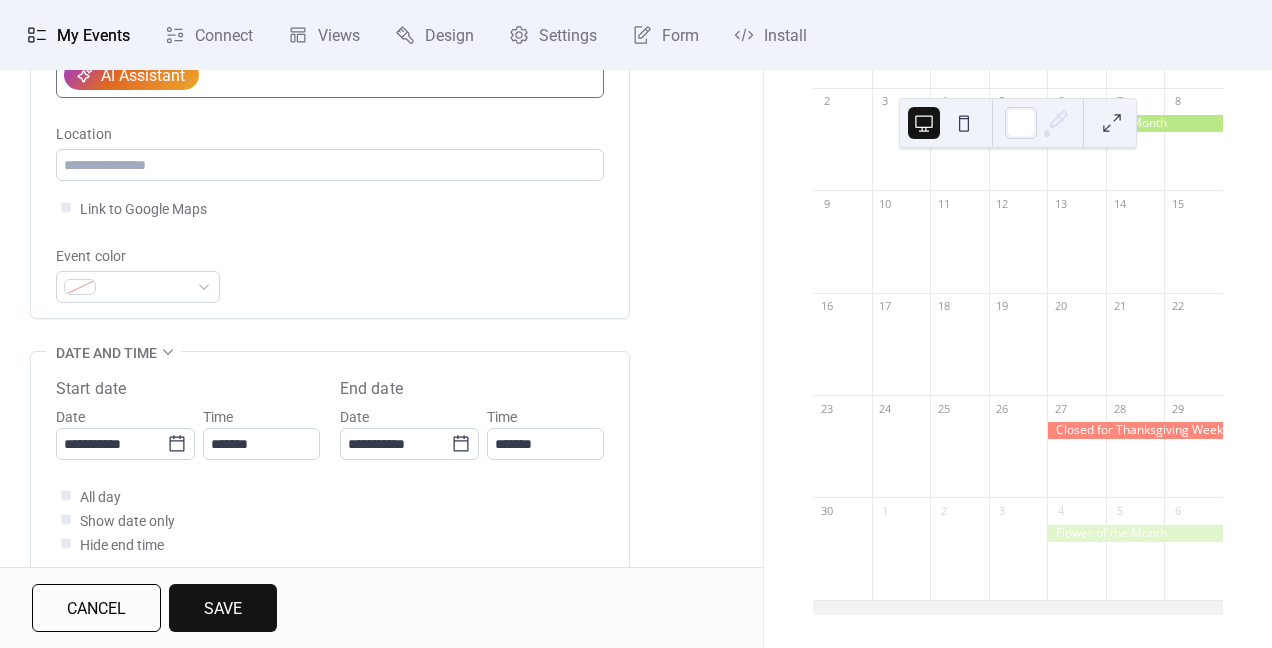 scroll, scrollTop: 438, scrollLeft: 0, axis: vertical 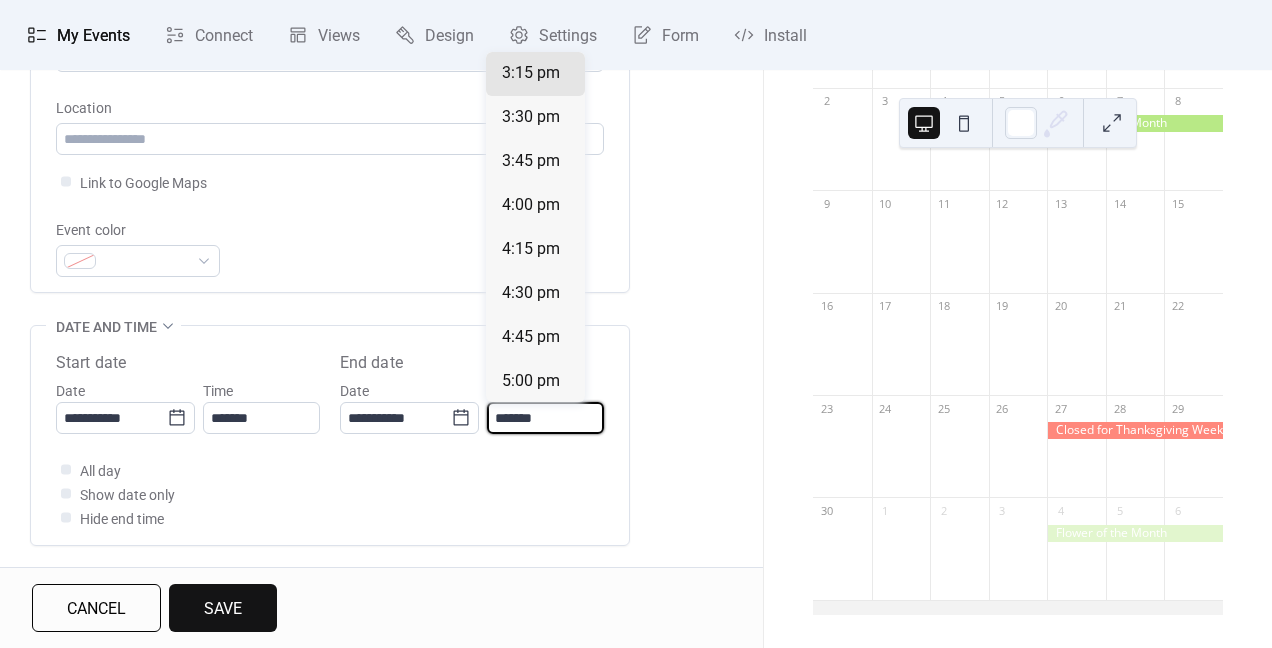 click on "*******" at bounding box center (545, 418) 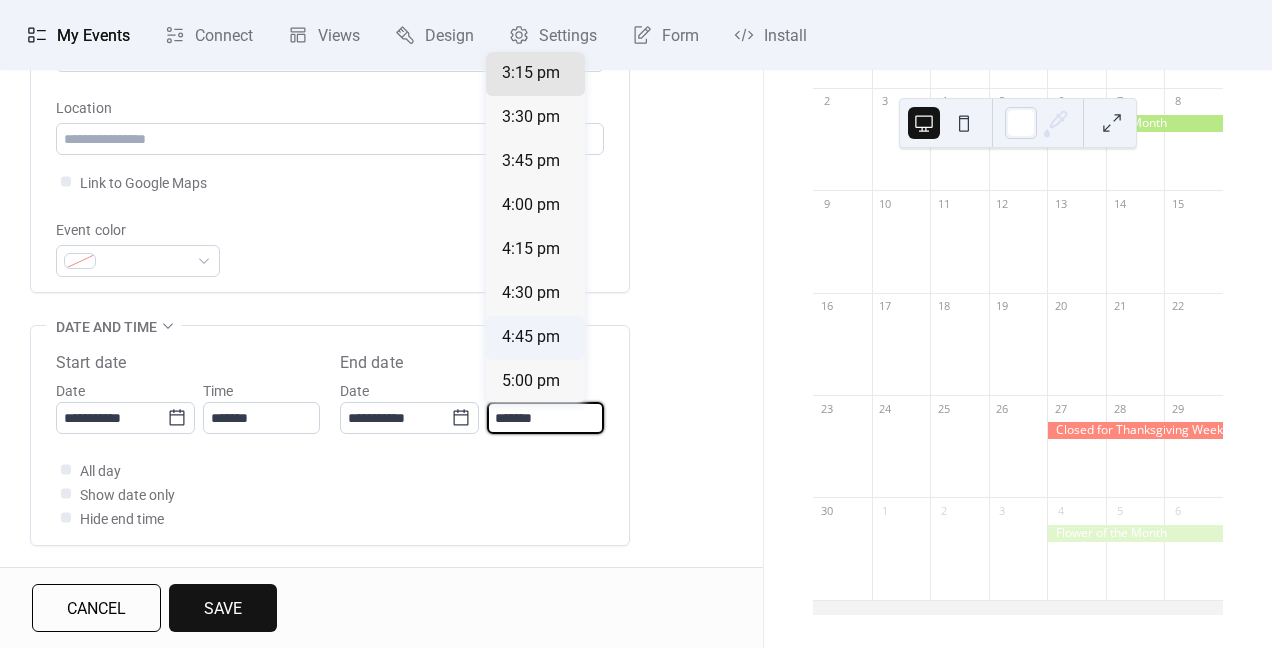 scroll, scrollTop: 11, scrollLeft: 0, axis: vertical 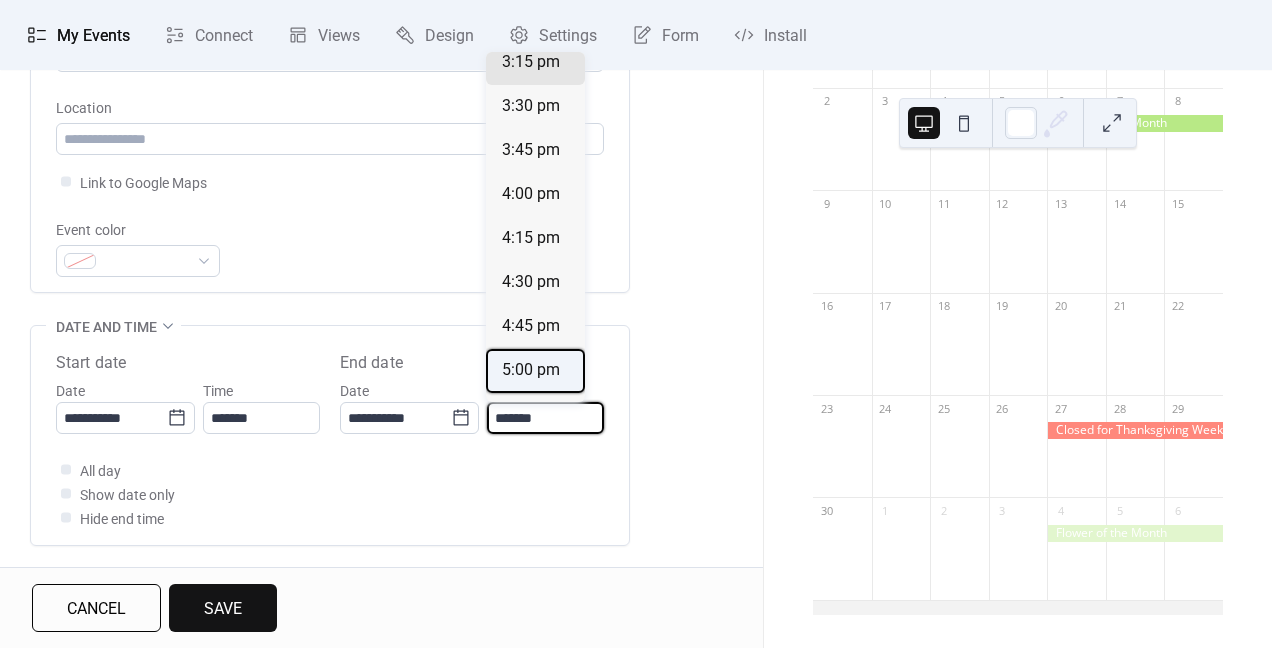 click on "5:00 pm" at bounding box center [531, 370] 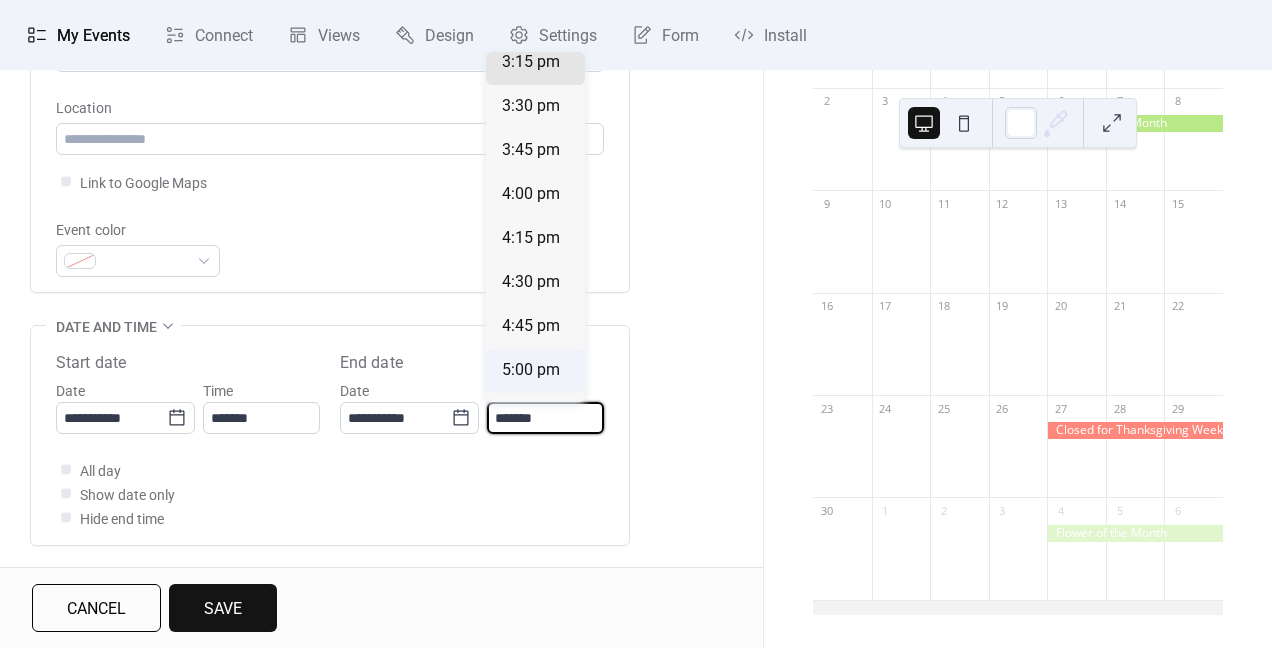 type on "*******" 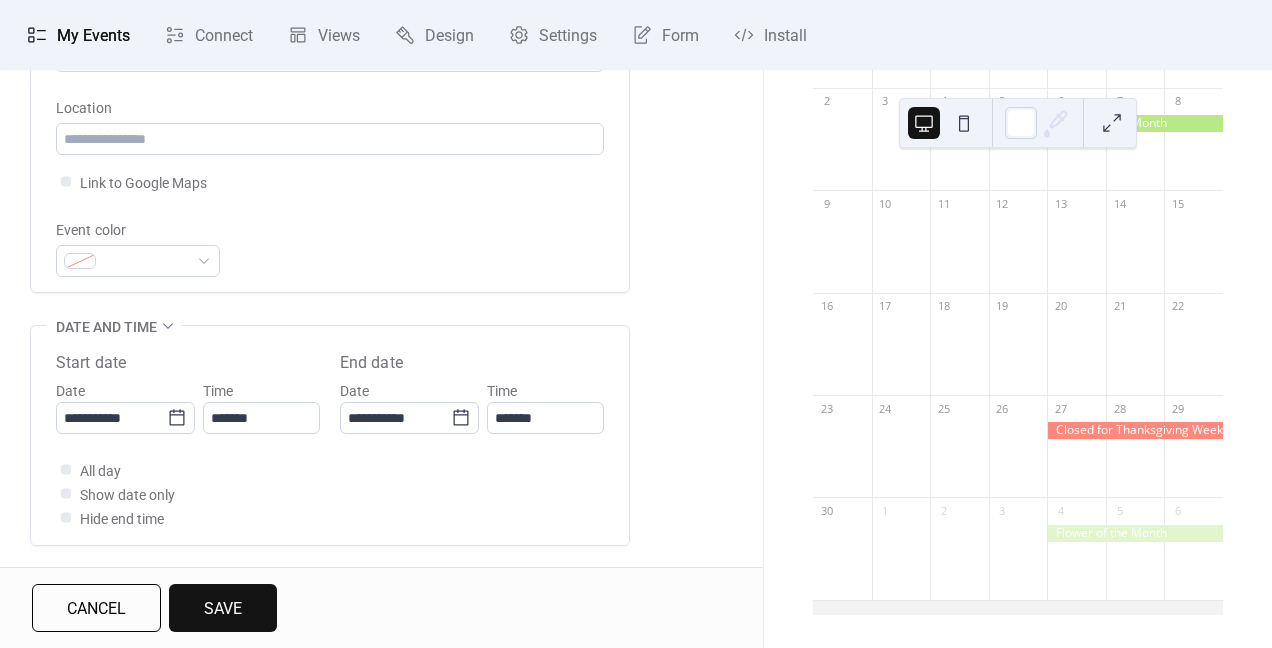 click on "Save" at bounding box center (223, 609) 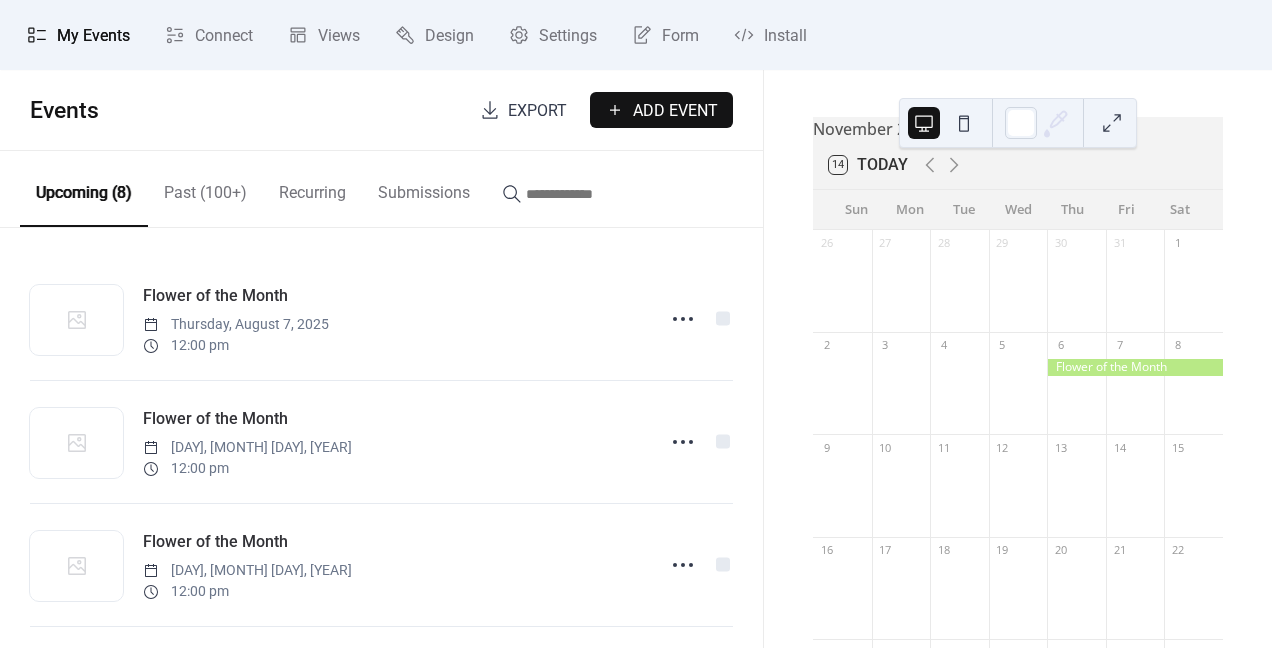 scroll, scrollTop: 0, scrollLeft: 0, axis: both 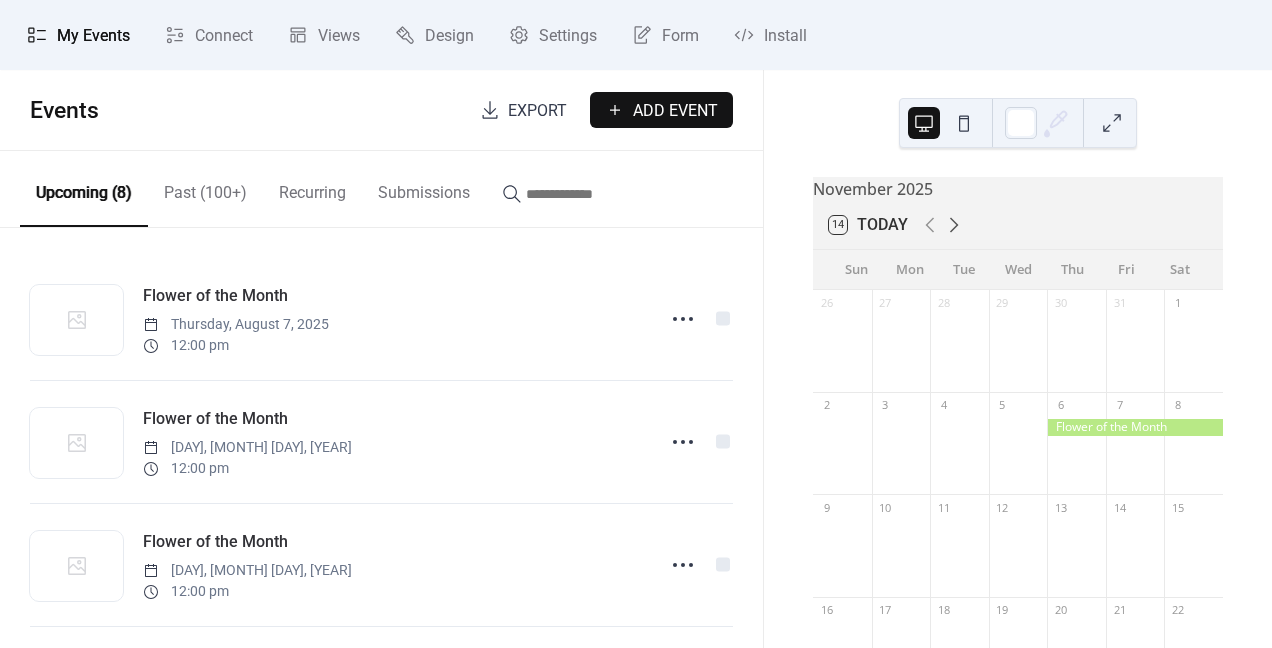 click 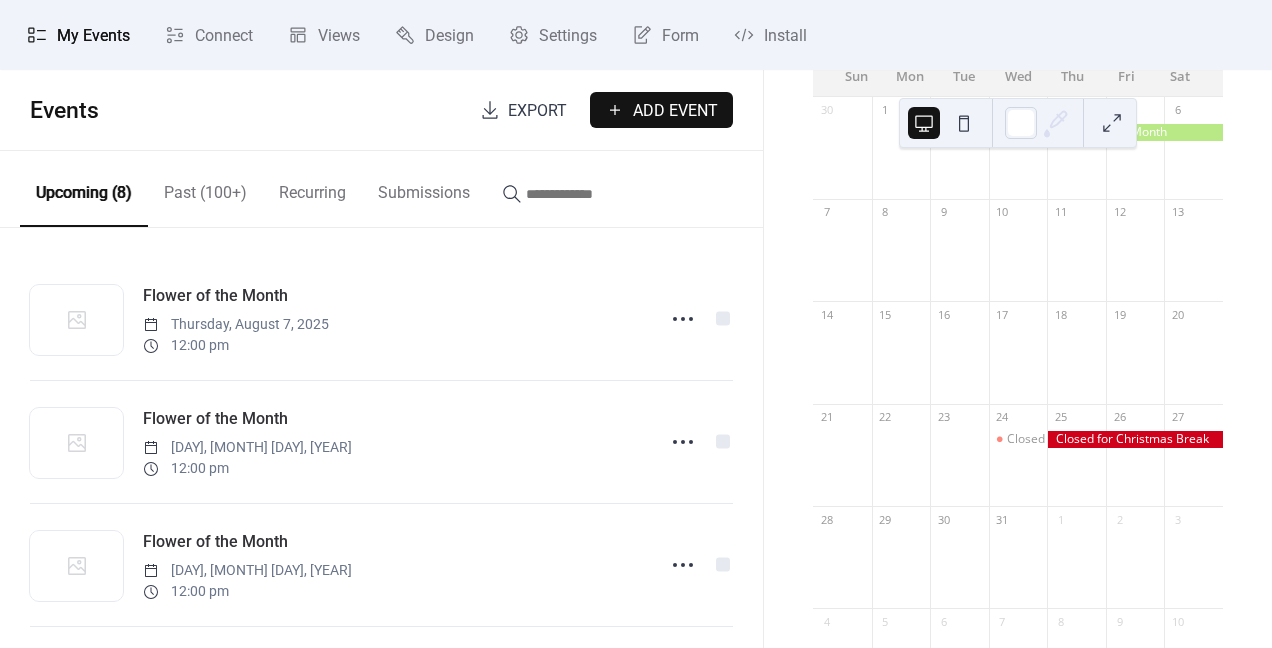 scroll, scrollTop: 194, scrollLeft: 0, axis: vertical 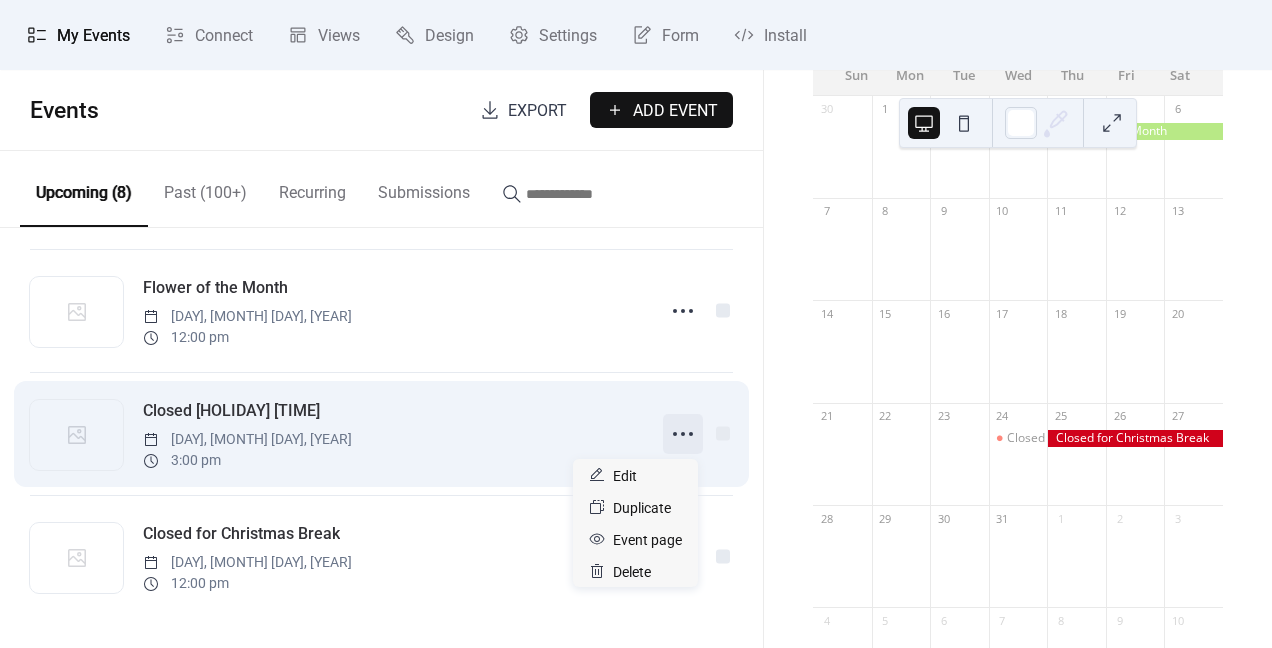 click 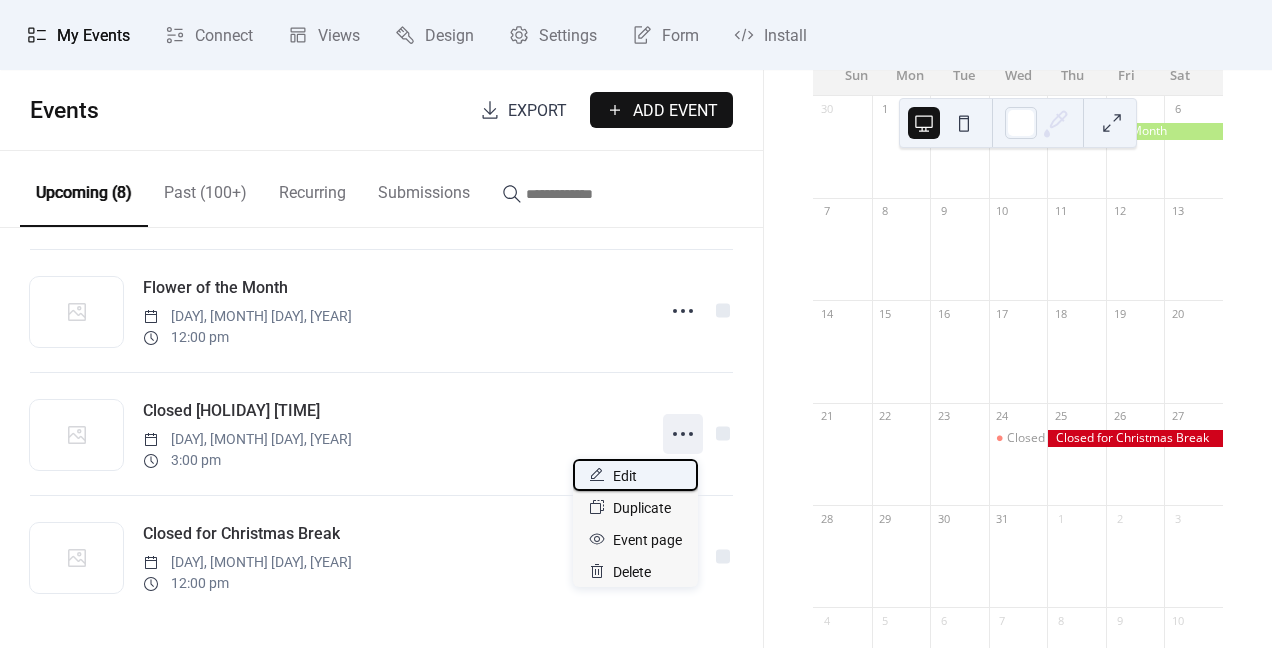 click on "Edit" at bounding box center (635, 475) 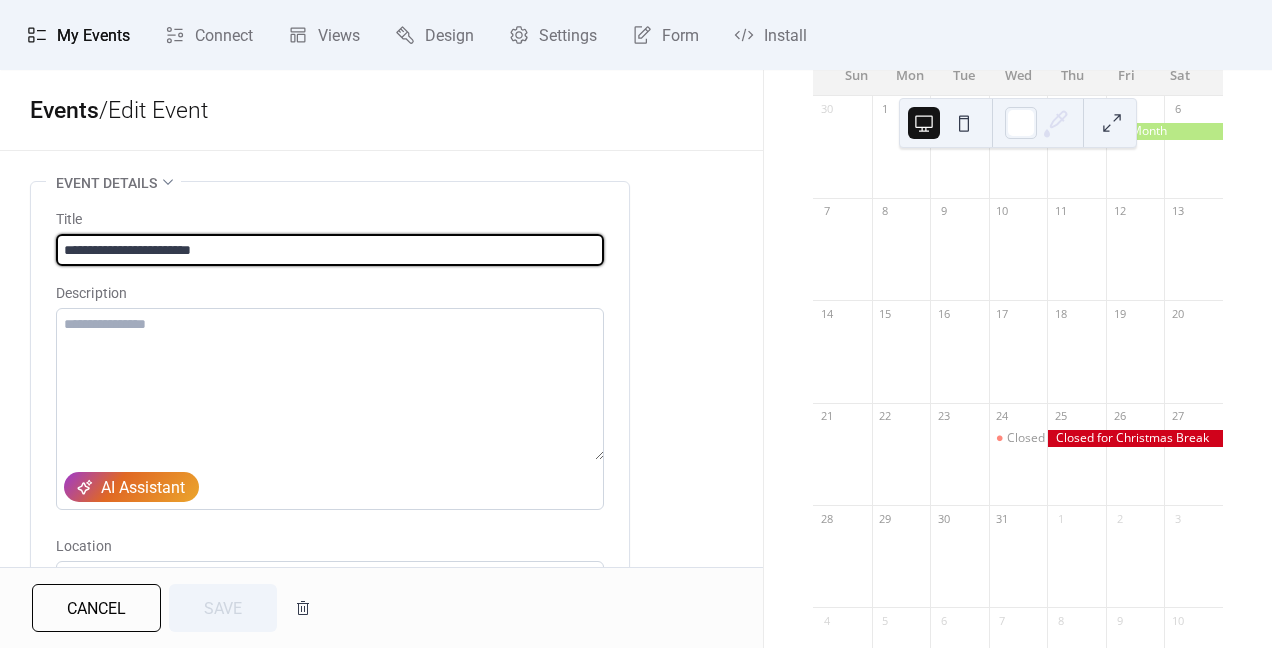 drag, startPoint x: 111, startPoint y: 249, endPoint x: 52, endPoint y: 244, distance: 59.211487 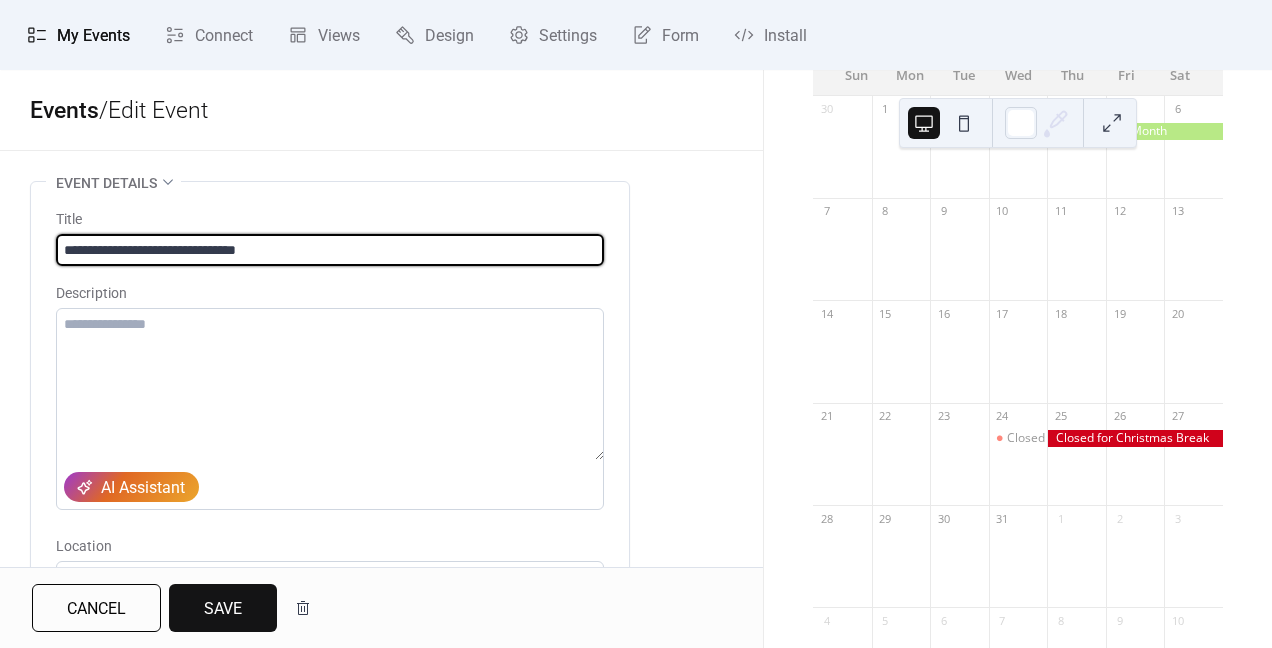 type on "**********" 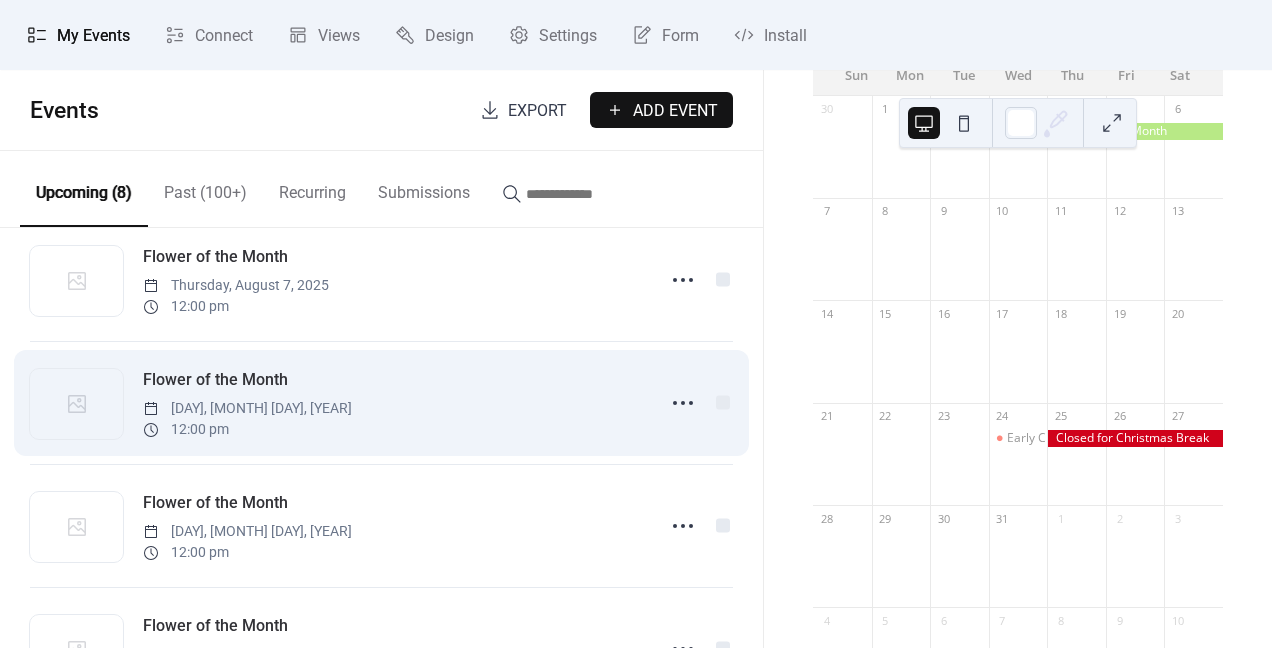 scroll, scrollTop: 26, scrollLeft: 0, axis: vertical 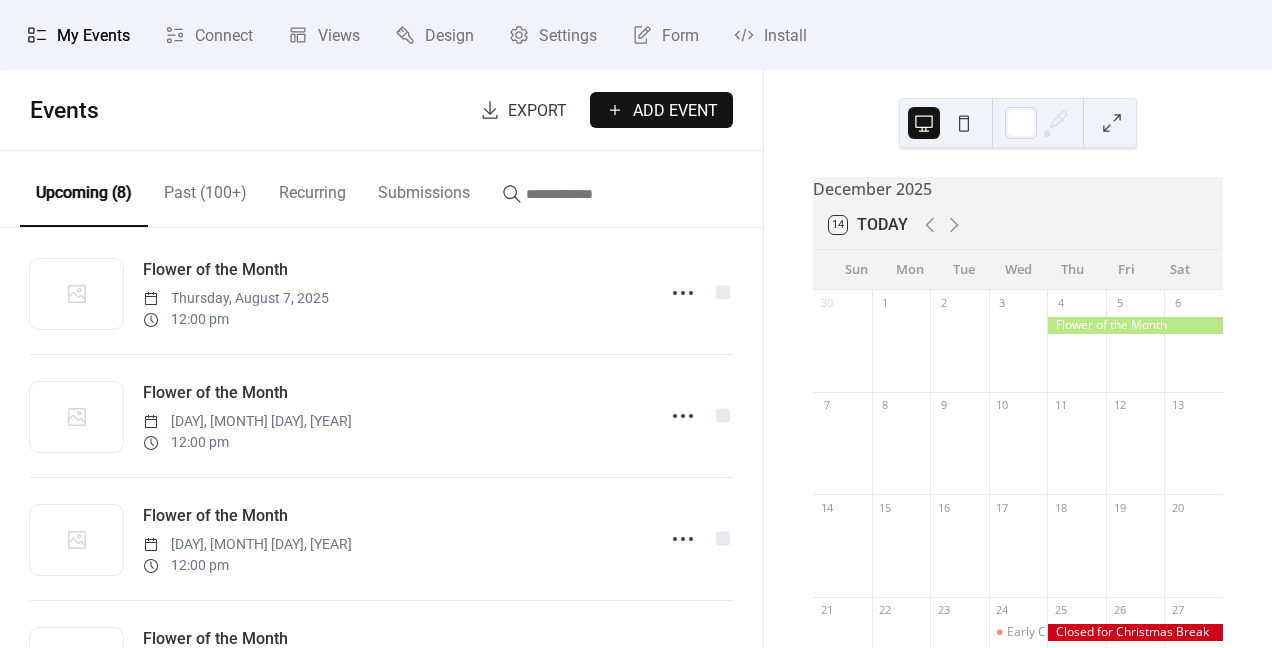 click on "Add Event" at bounding box center (675, 111) 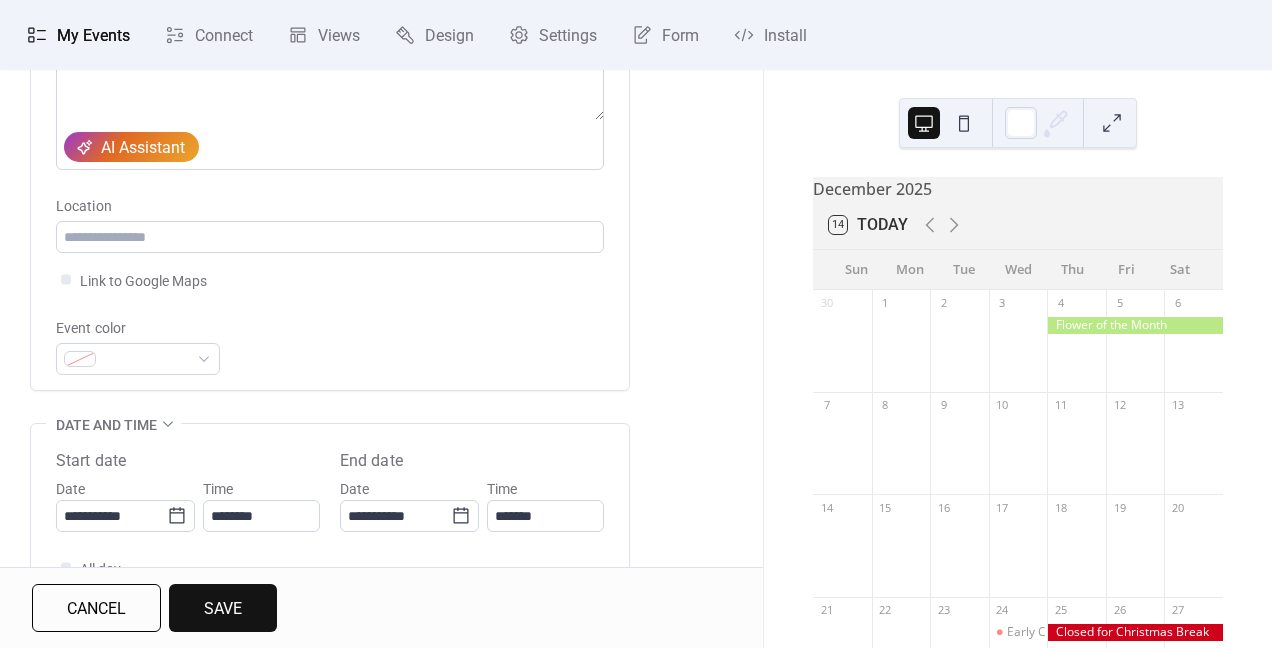 scroll, scrollTop: 392, scrollLeft: 0, axis: vertical 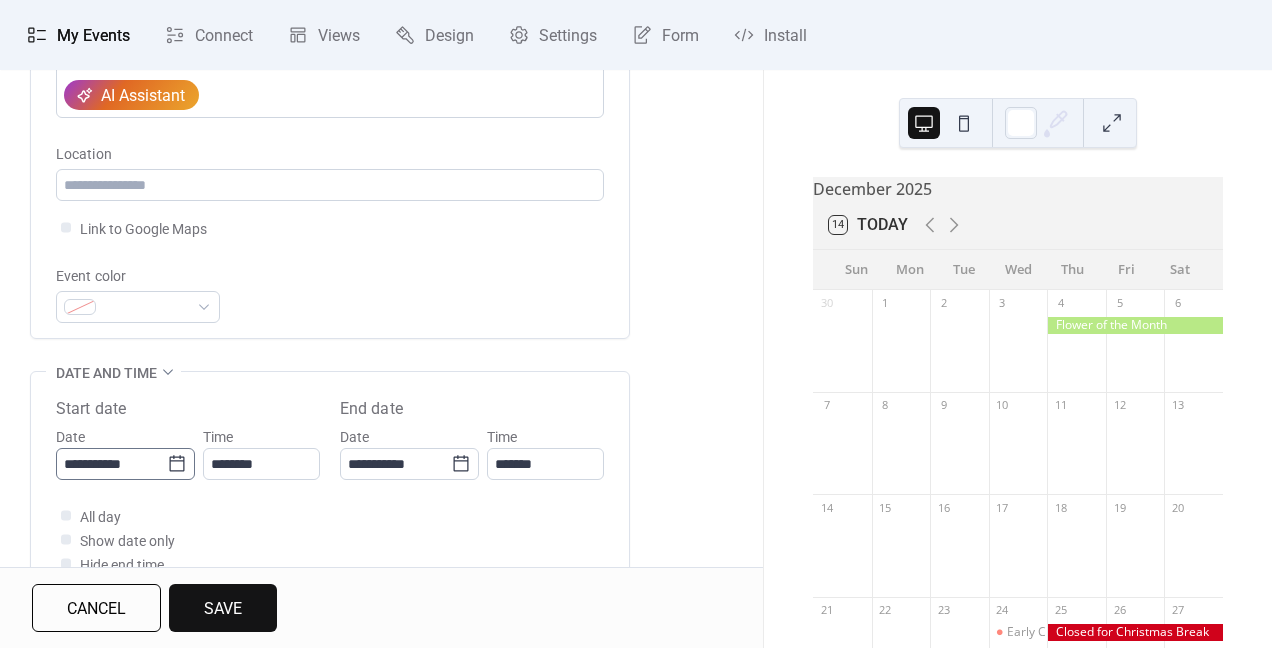 type on "**********" 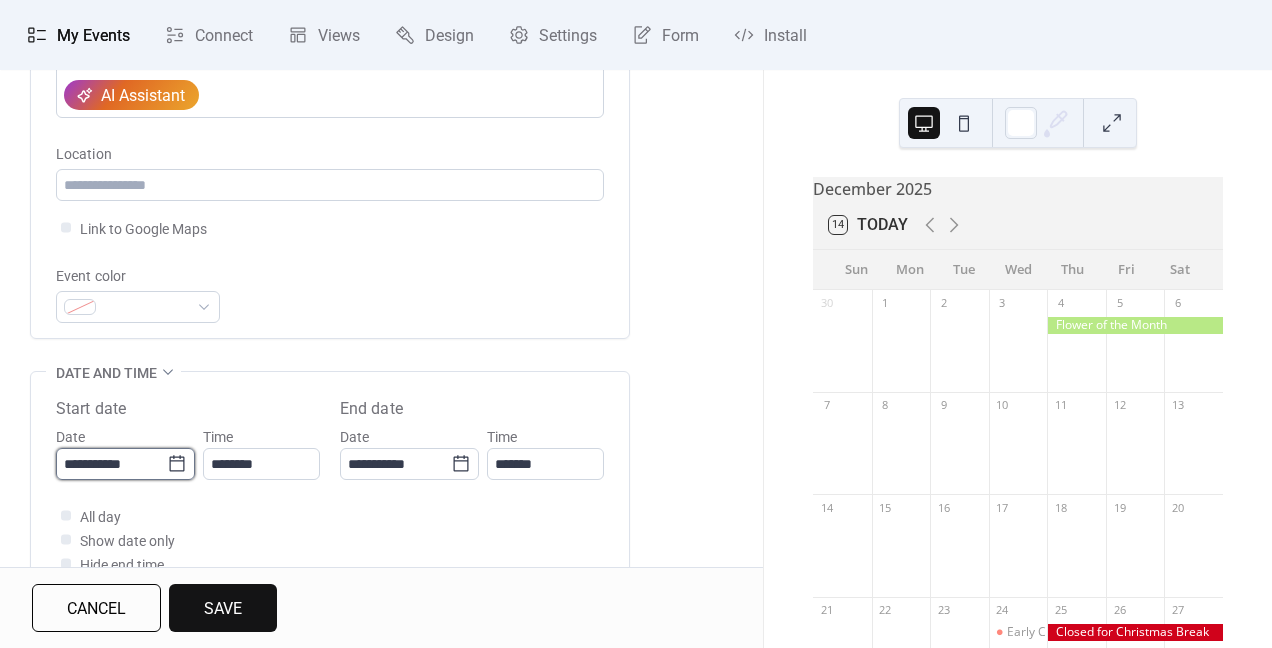 click on "**********" at bounding box center (111, 464) 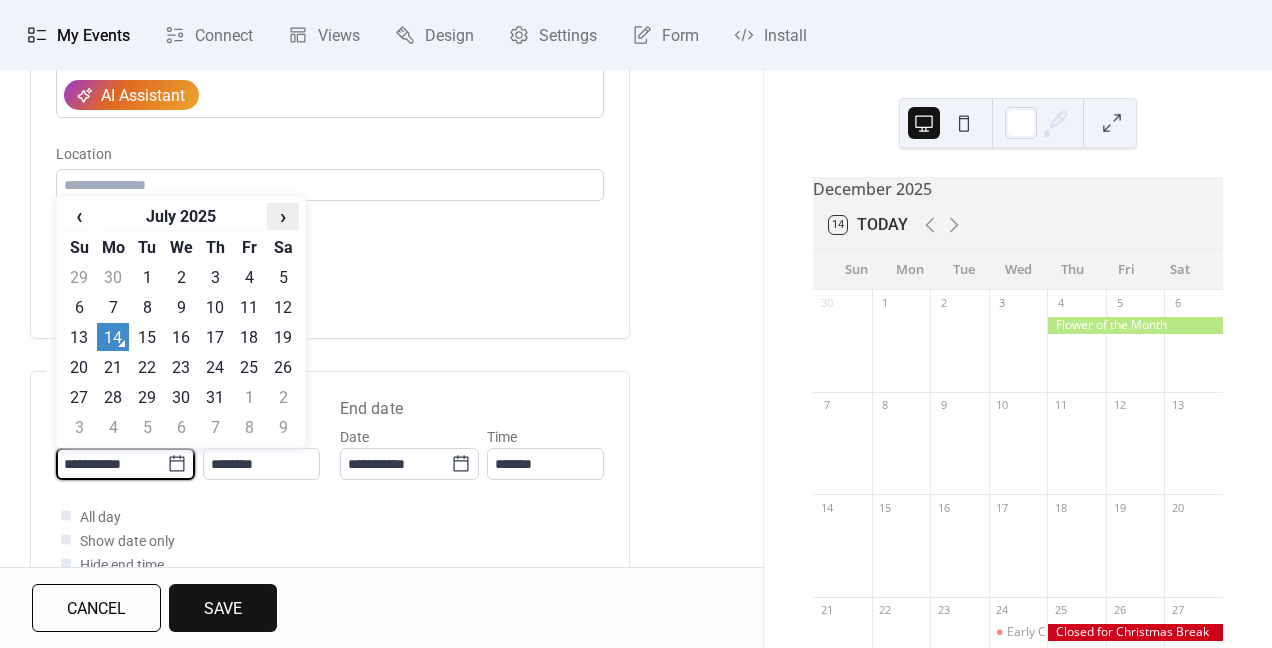 click on "›" at bounding box center (283, 216) 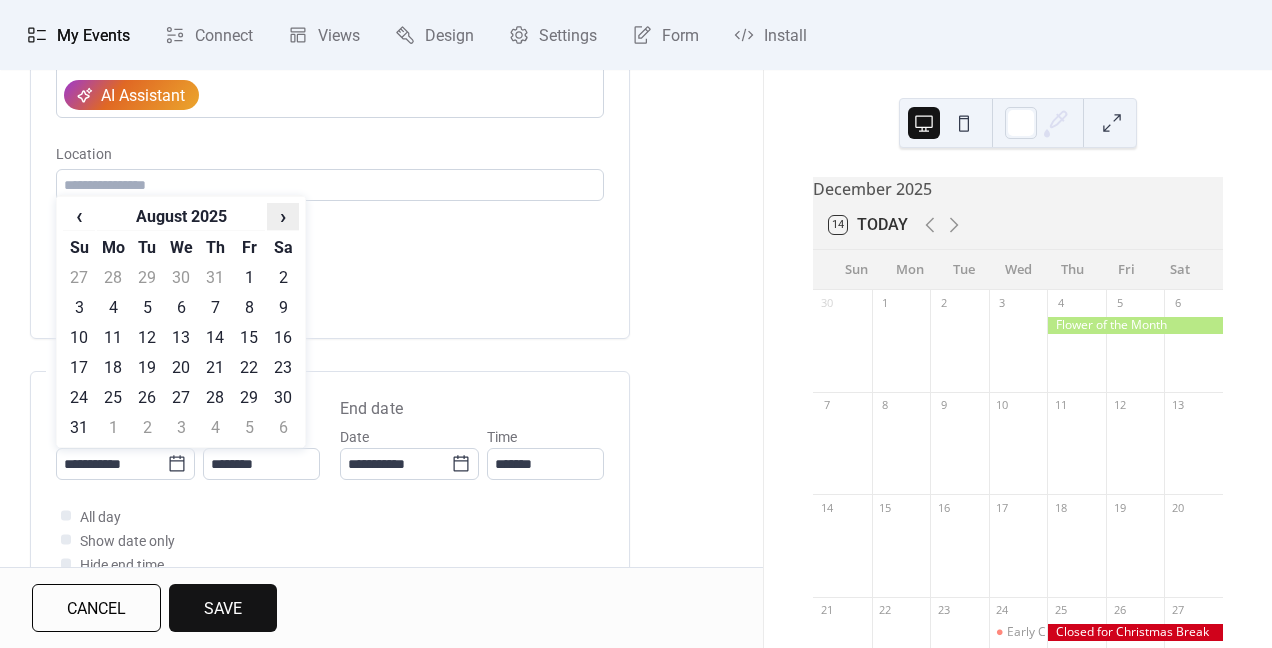 click on "›" at bounding box center [283, 216] 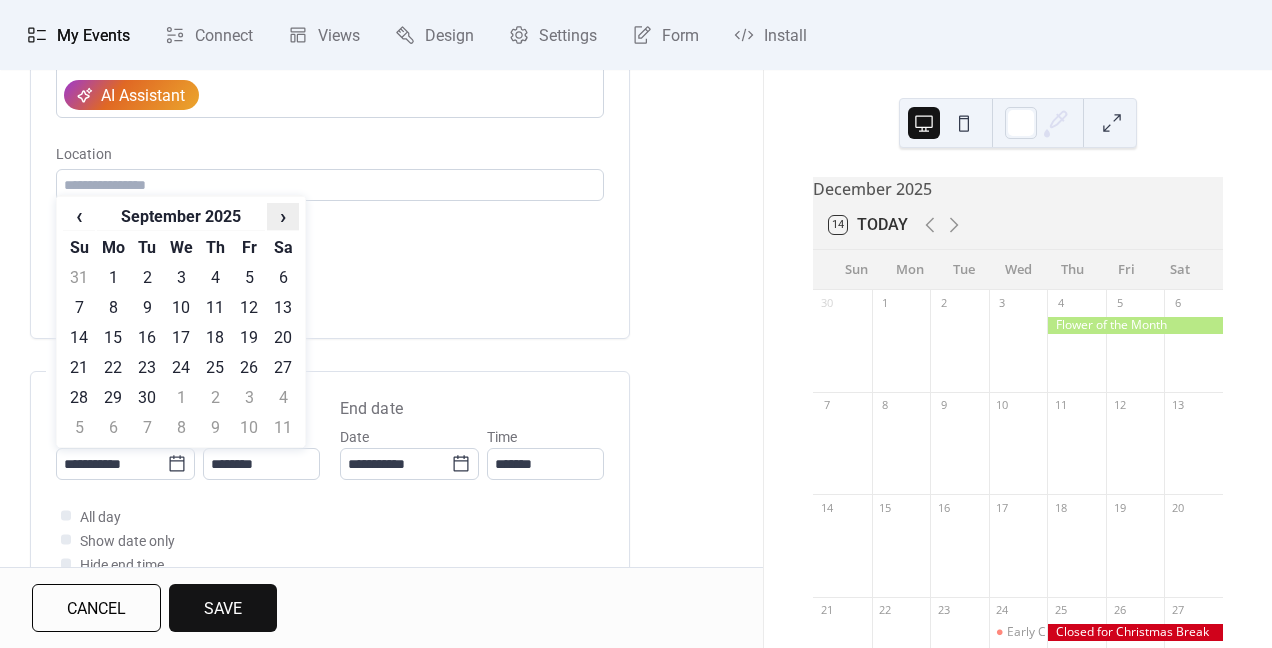 click on "›" at bounding box center [283, 216] 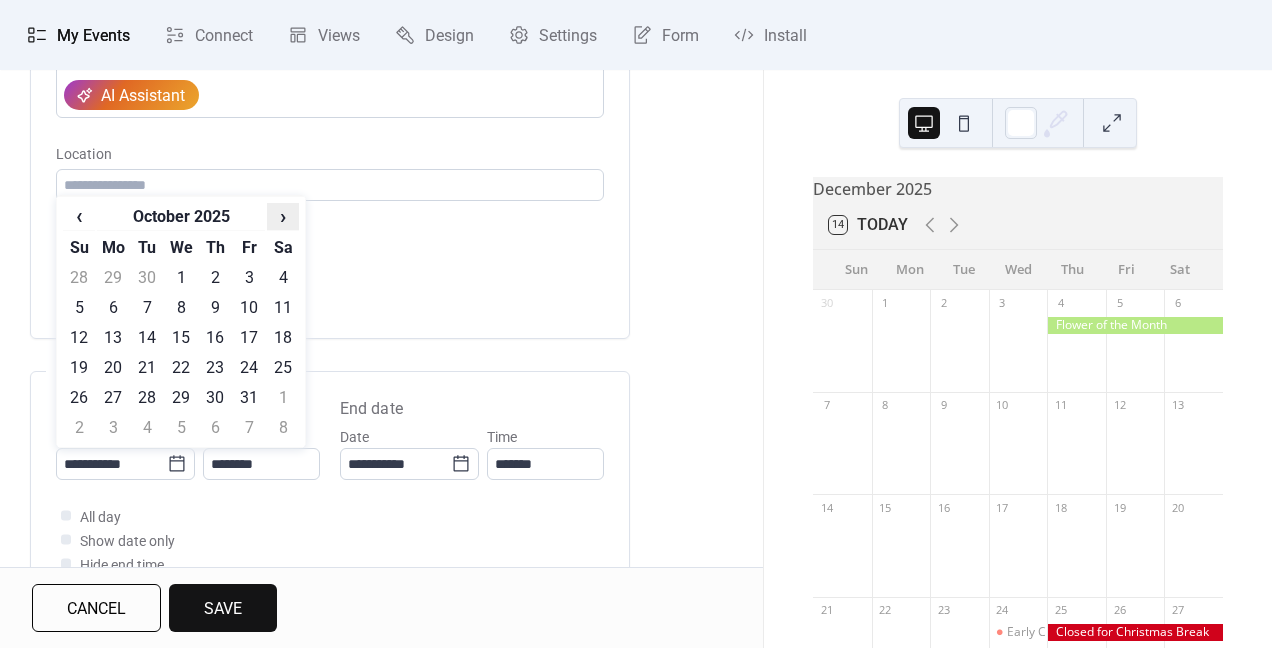 click on "›" at bounding box center [283, 216] 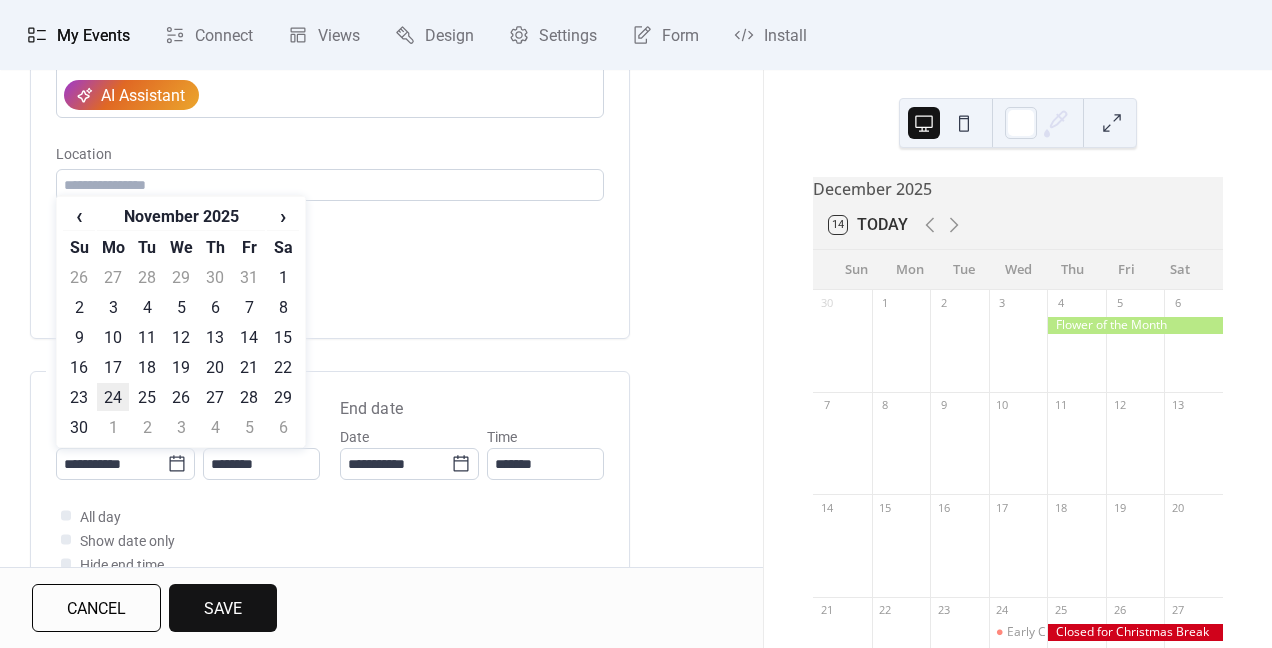 click on "24" at bounding box center [113, 397] 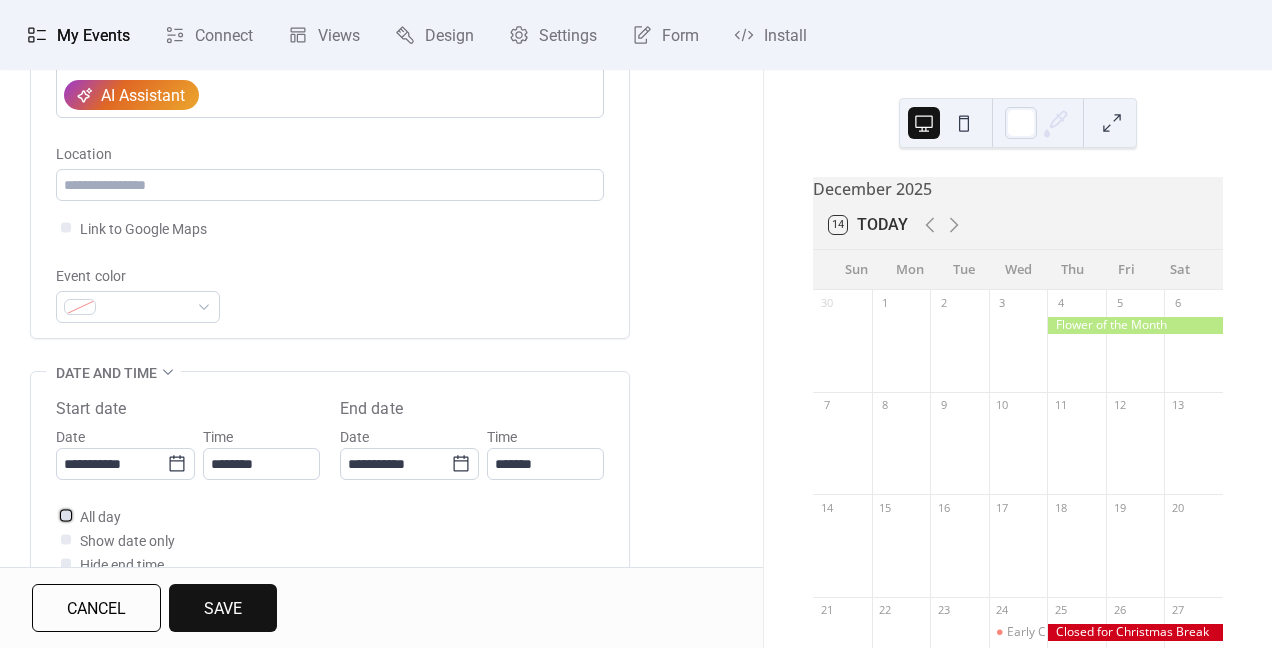 click at bounding box center [66, 515] 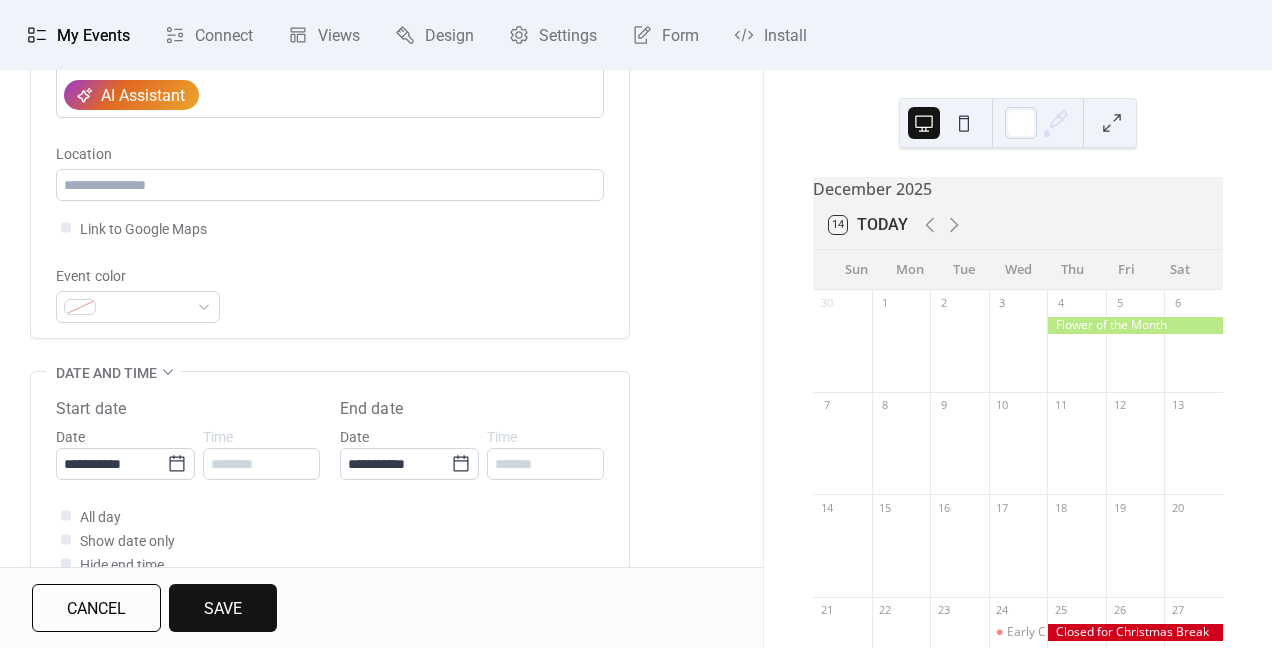 click on "Save" at bounding box center (223, 609) 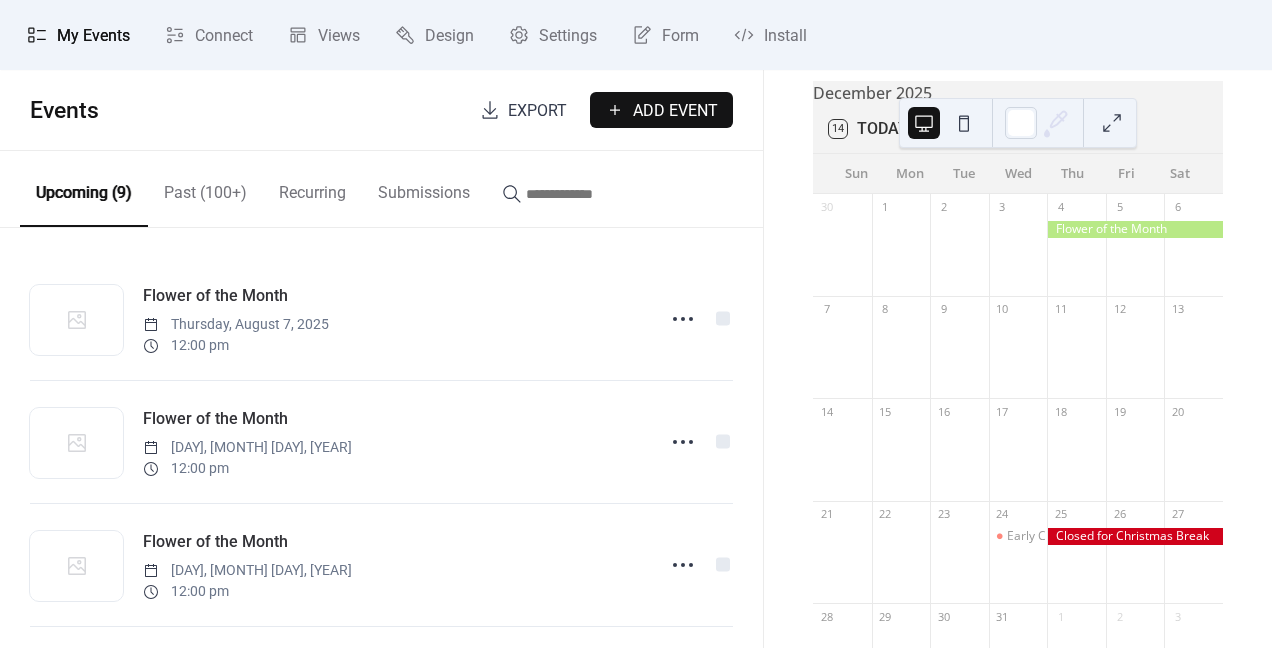 scroll, scrollTop: 0, scrollLeft: 0, axis: both 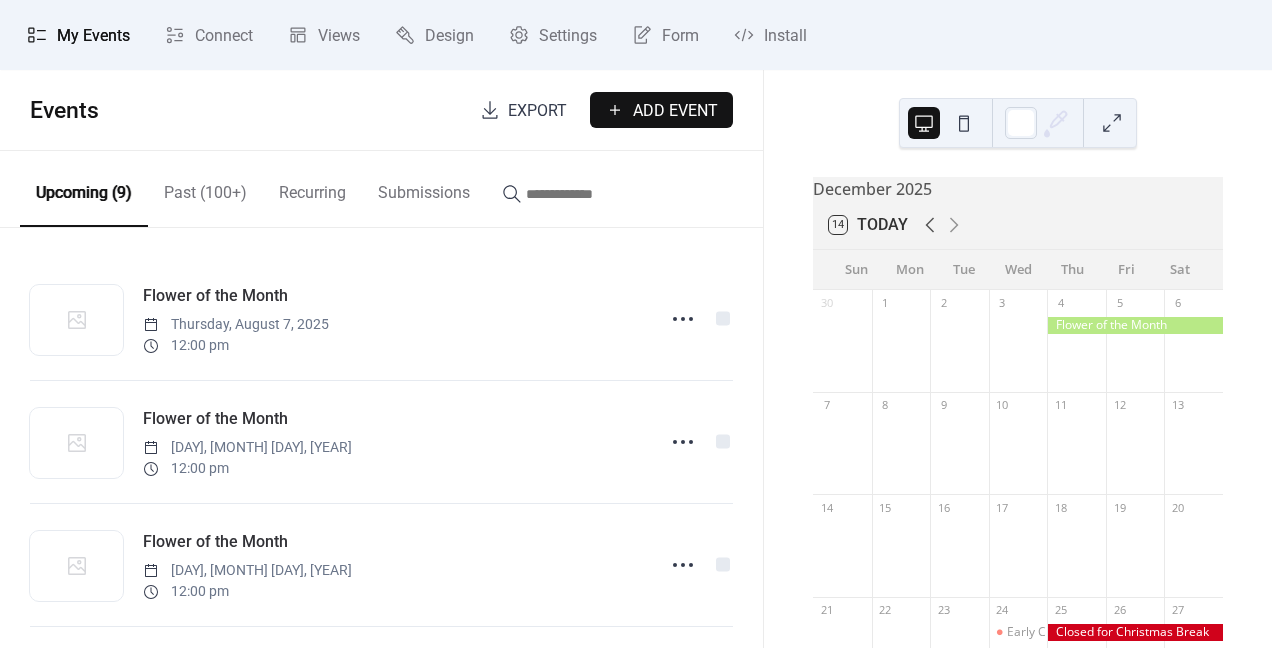 click 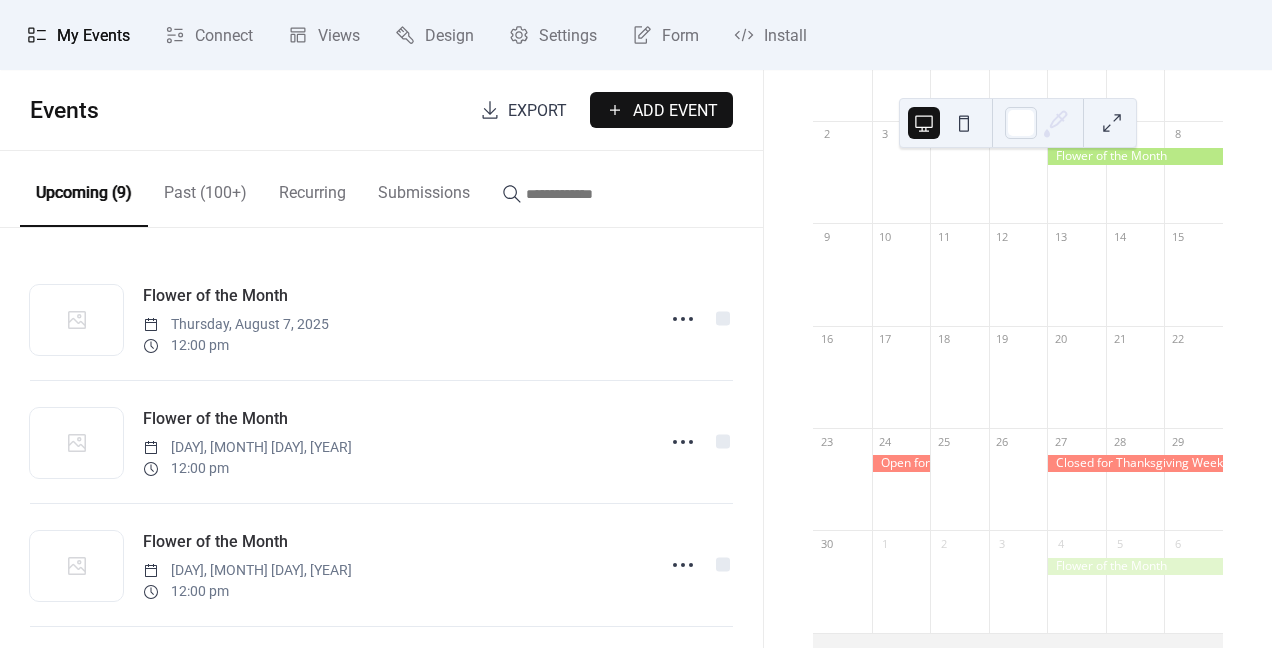 scroll, scrollTop: 316, scrollLeft: 0, axis: vertical 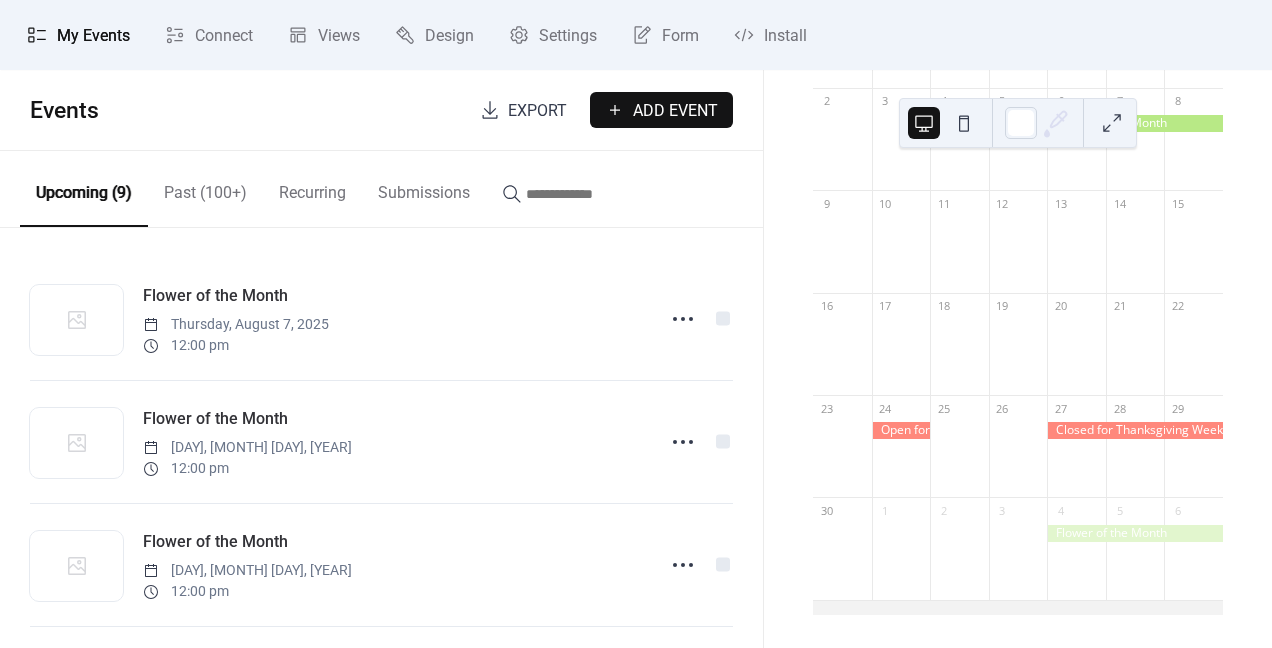 click on "Add Event" at bounding box center [661, 110] 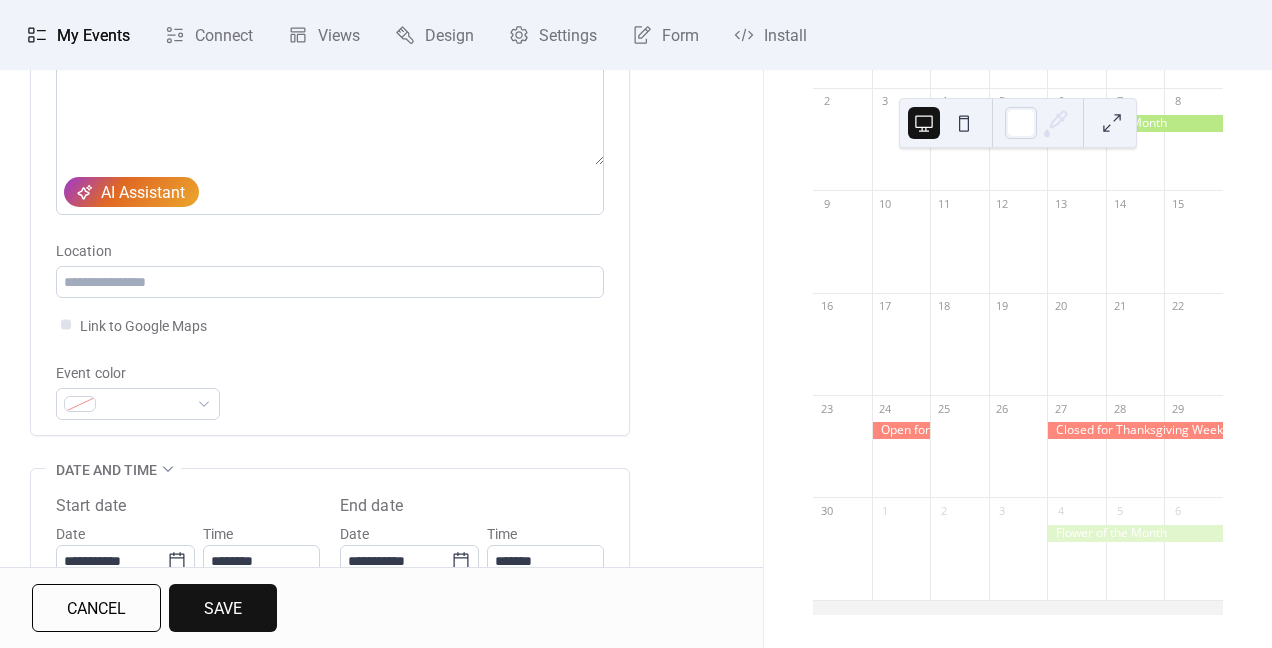 scroll, scrollTop: 301, scrollLeft: 0, axis: vertical 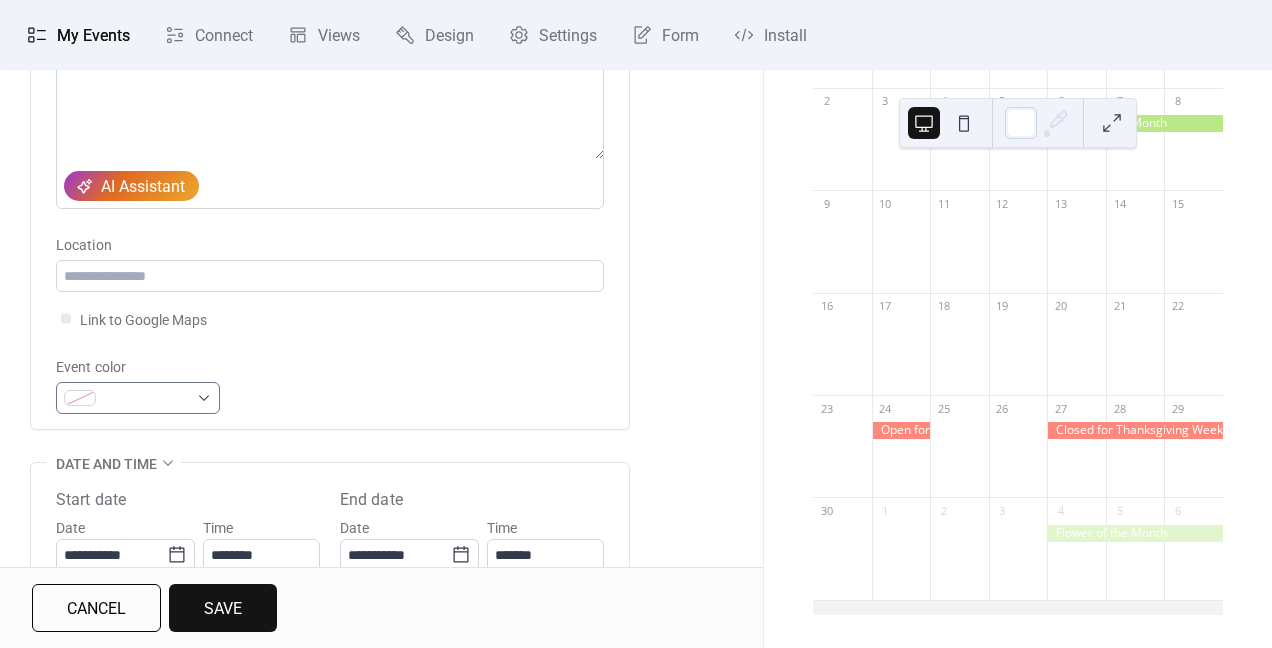 type on "**********" 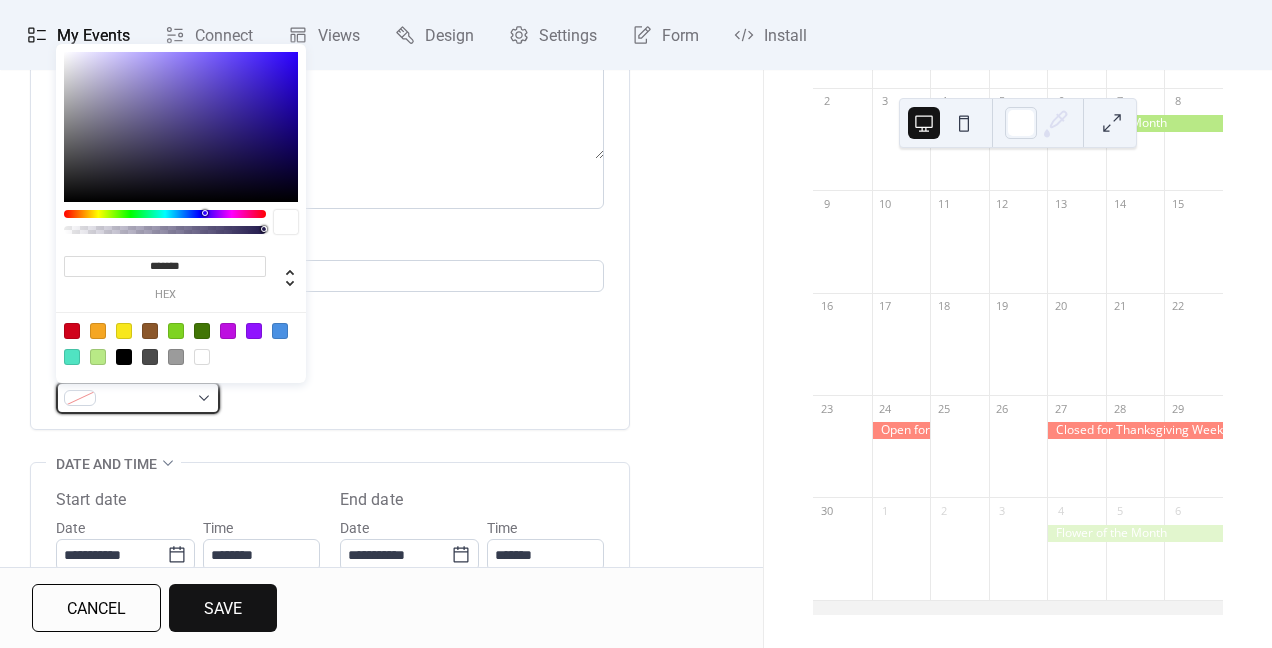 click at bounding box center [138, 398] 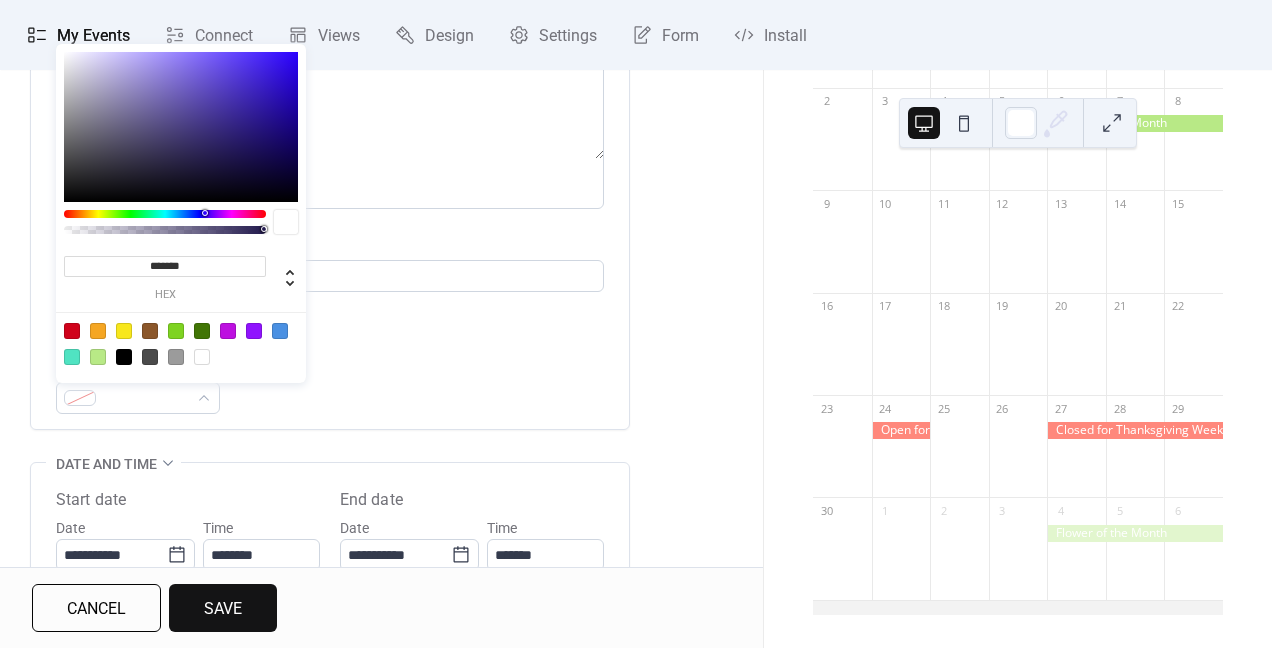 click at bounding box center [72, 331] 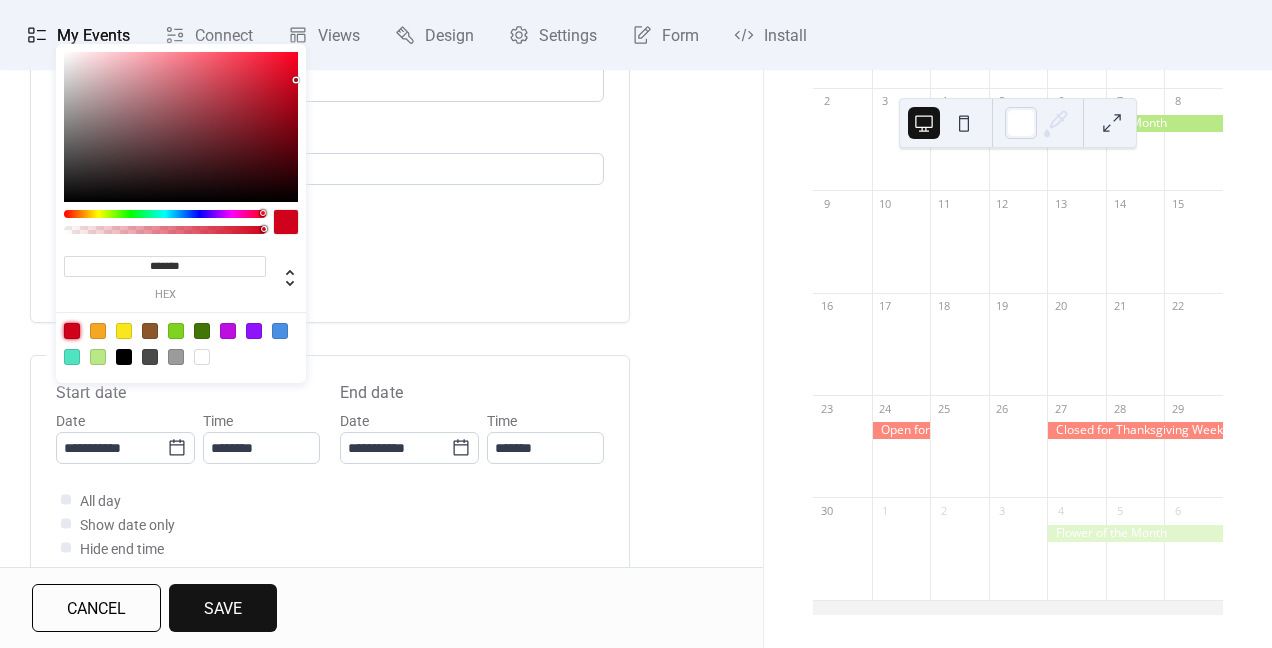 scroll, scrollTop: 448, scrollLeft: 0, axis: vertical 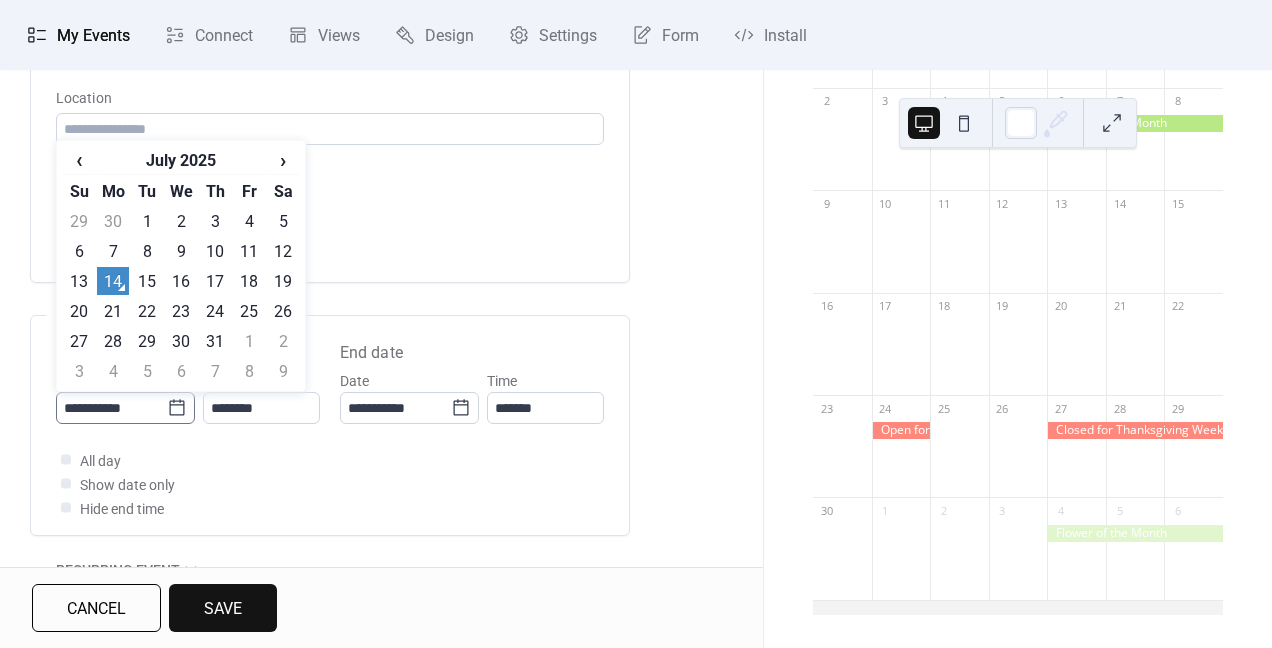 click 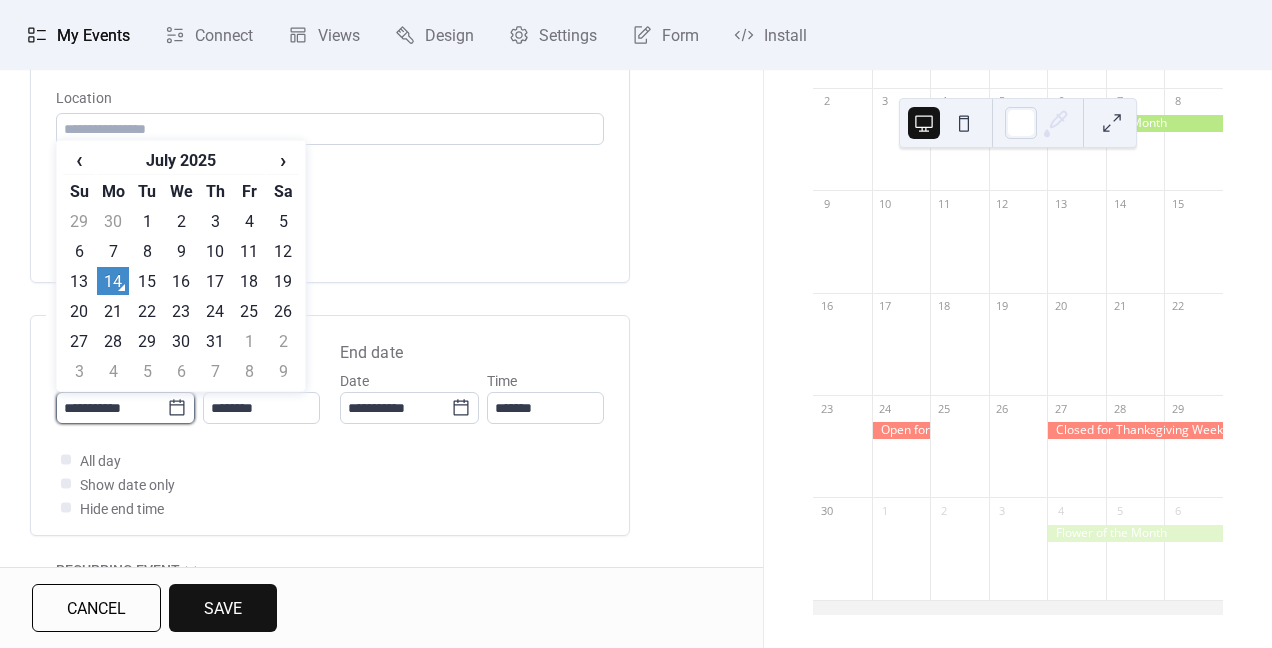 click on "**********" at bounding box center (111, 408) 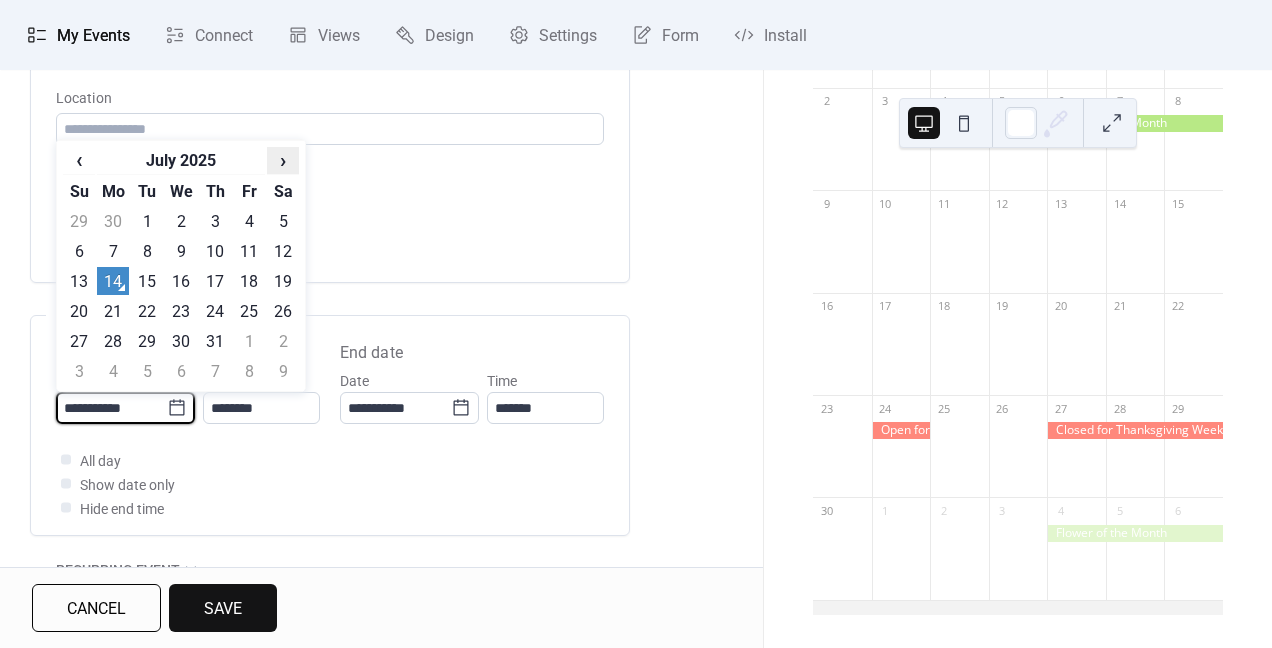 click on "›" at bounding box center [283, 160] 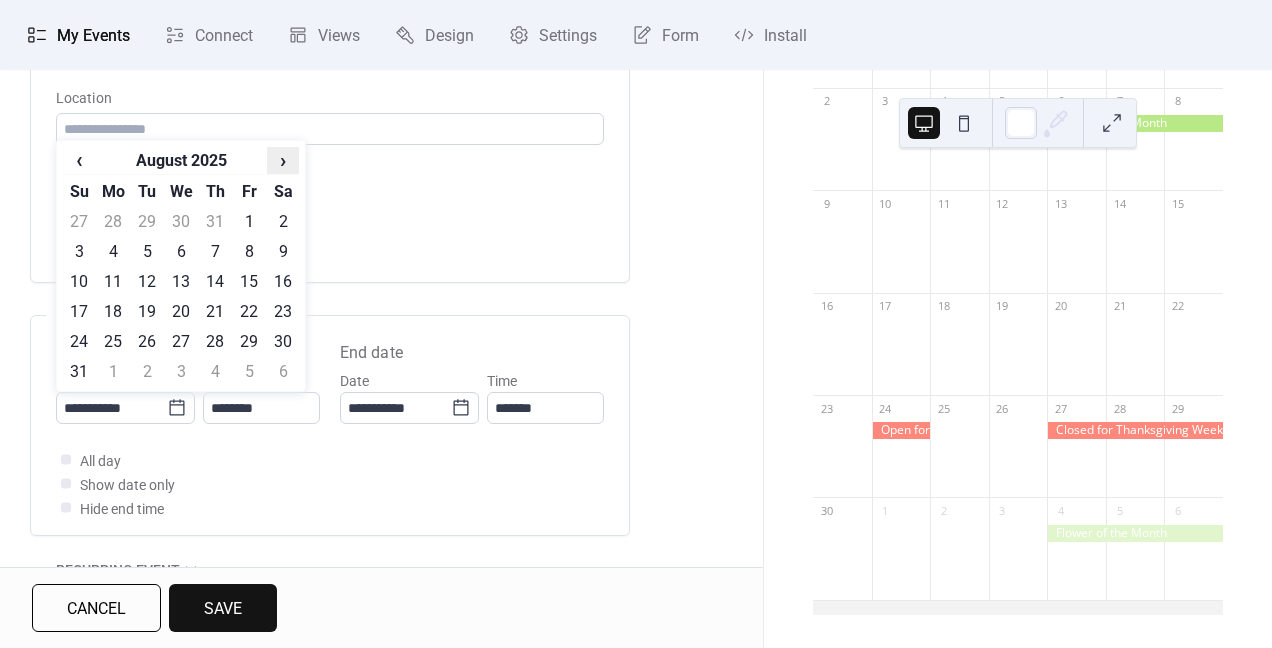 click on "›" at bounding box center [283, 160] 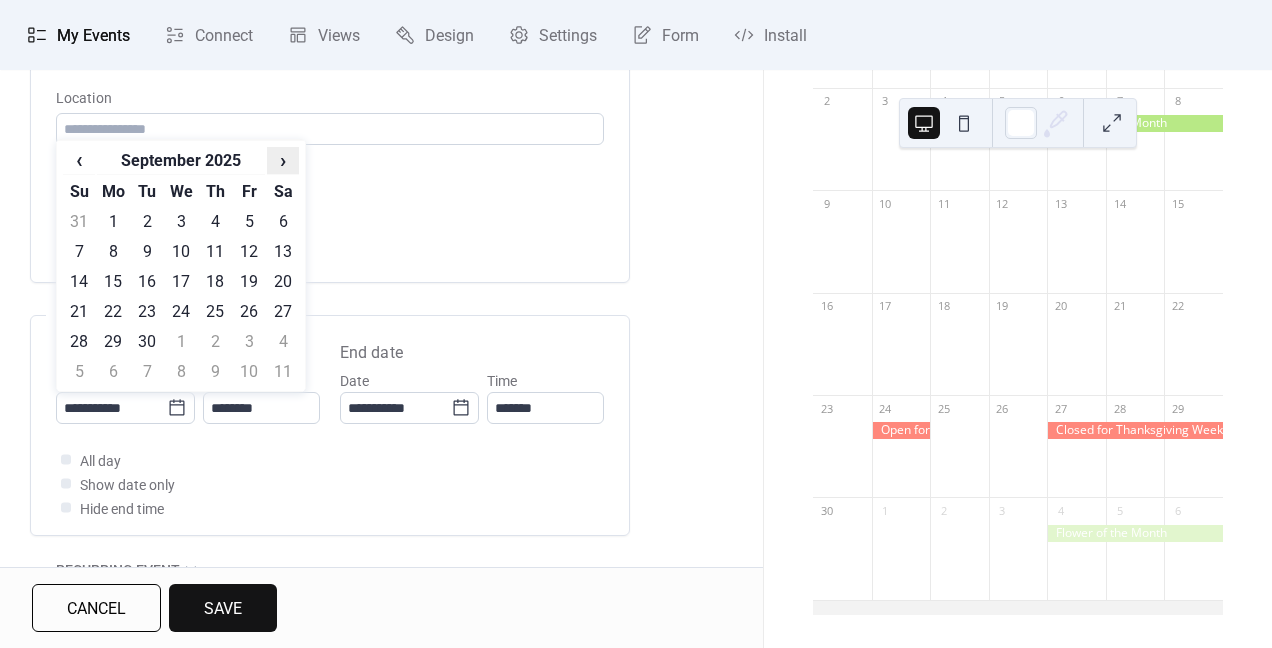 click on "›" at bounding box center [283, 160] 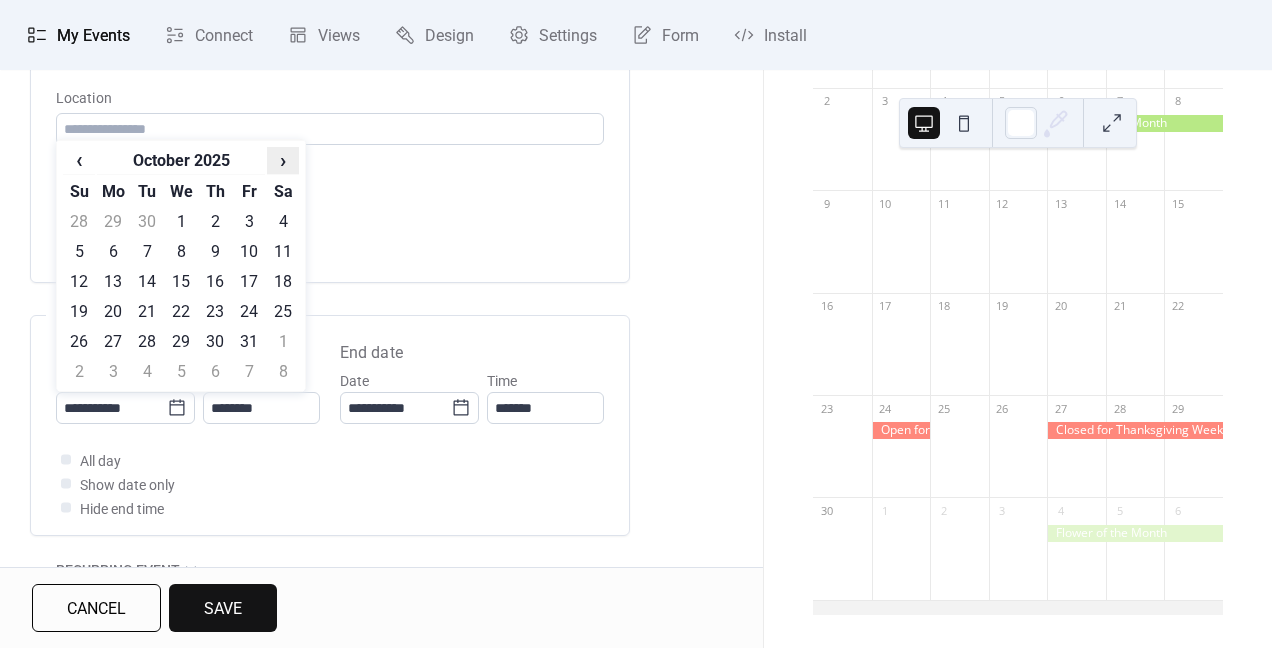 click on "›" at bounding box center [283, 160] 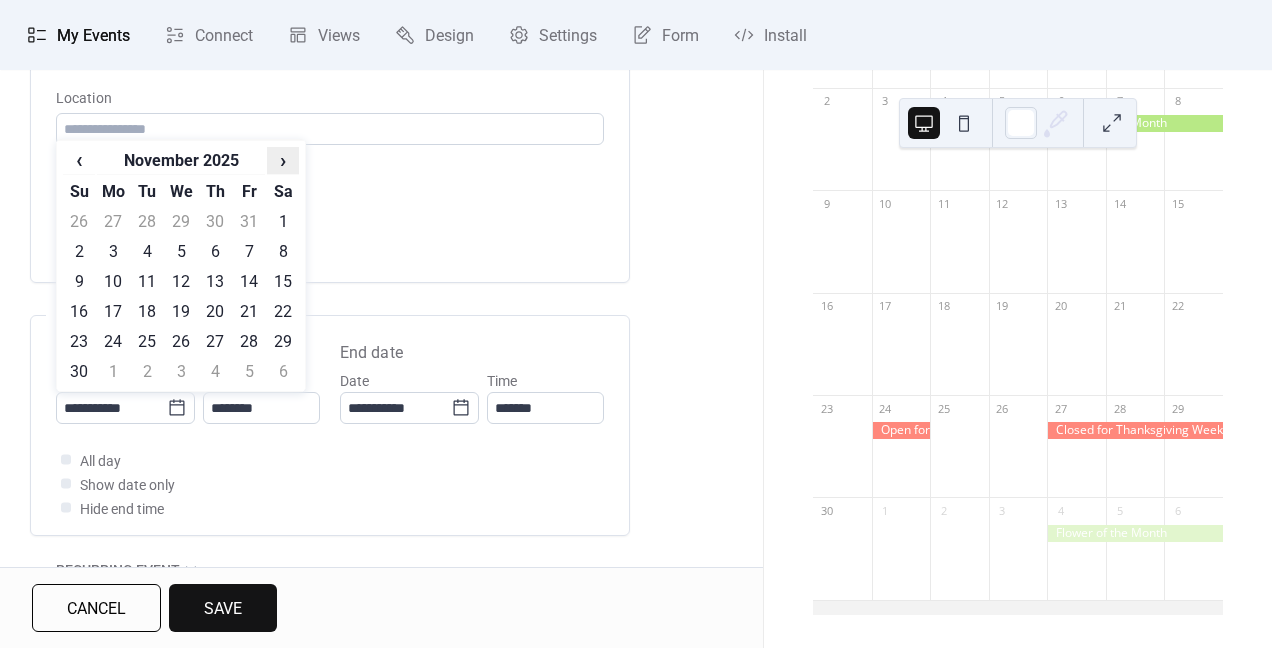 click on "›" at bounding box center (283, 160) 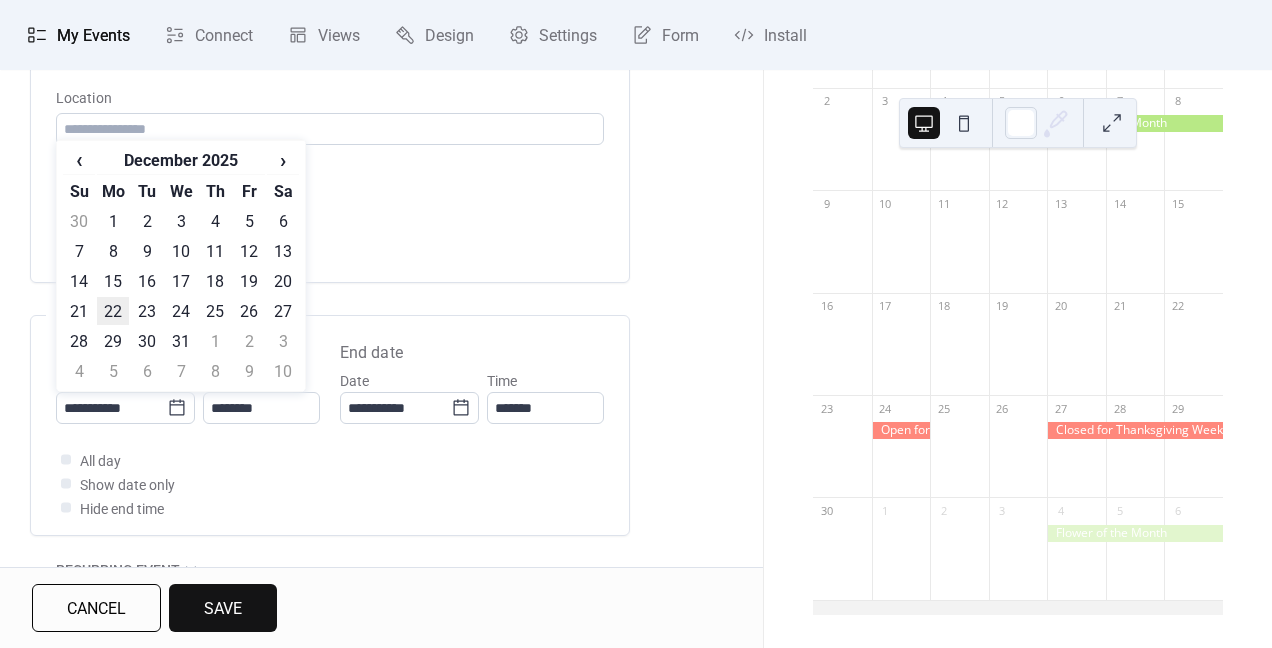 click on "22" at bounding box center [113, 311] 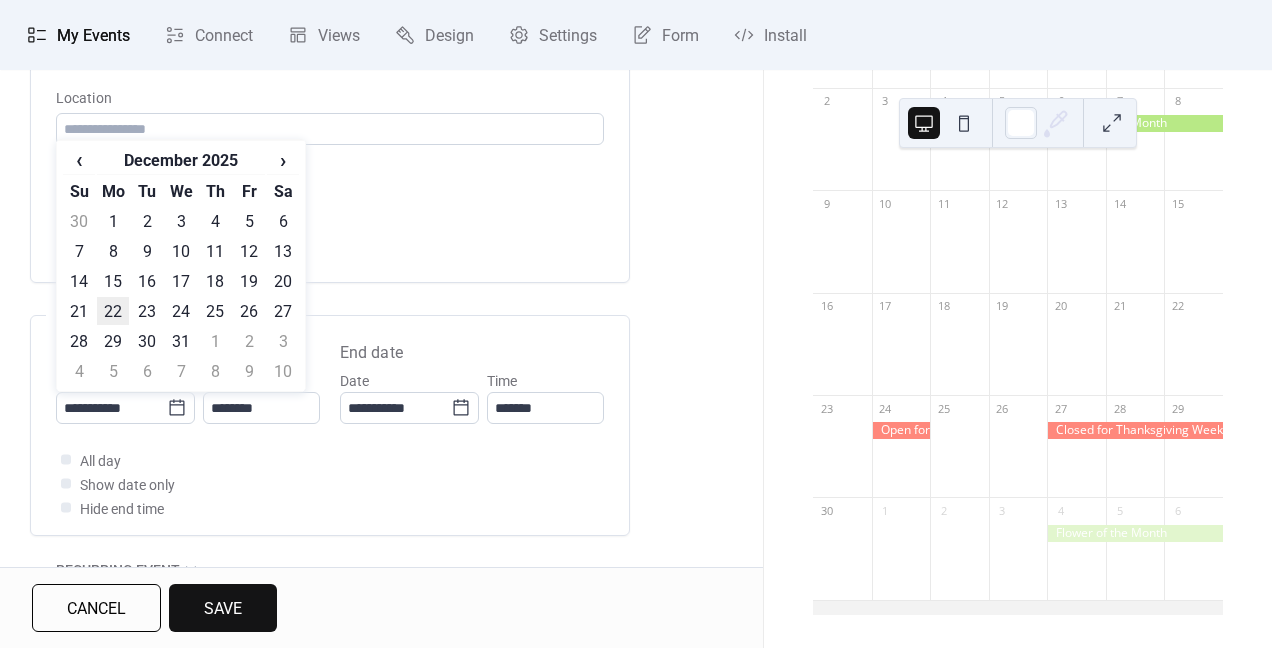 type on "**********" 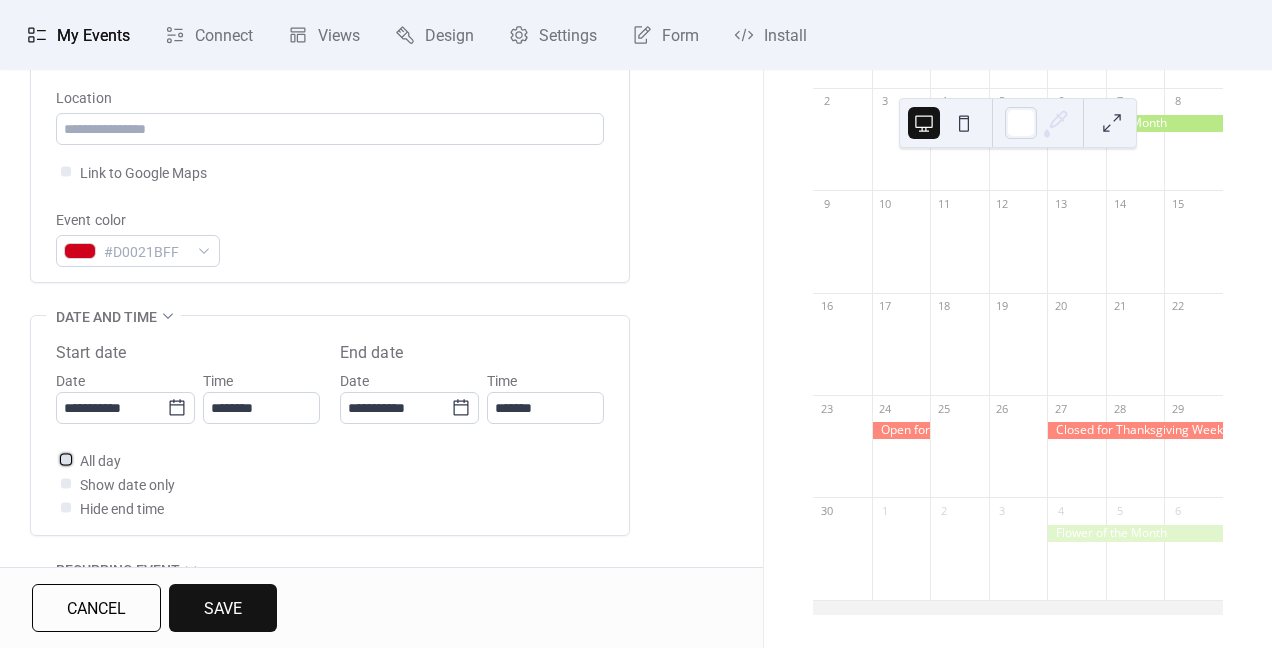 click at bounding box center [66, 459] 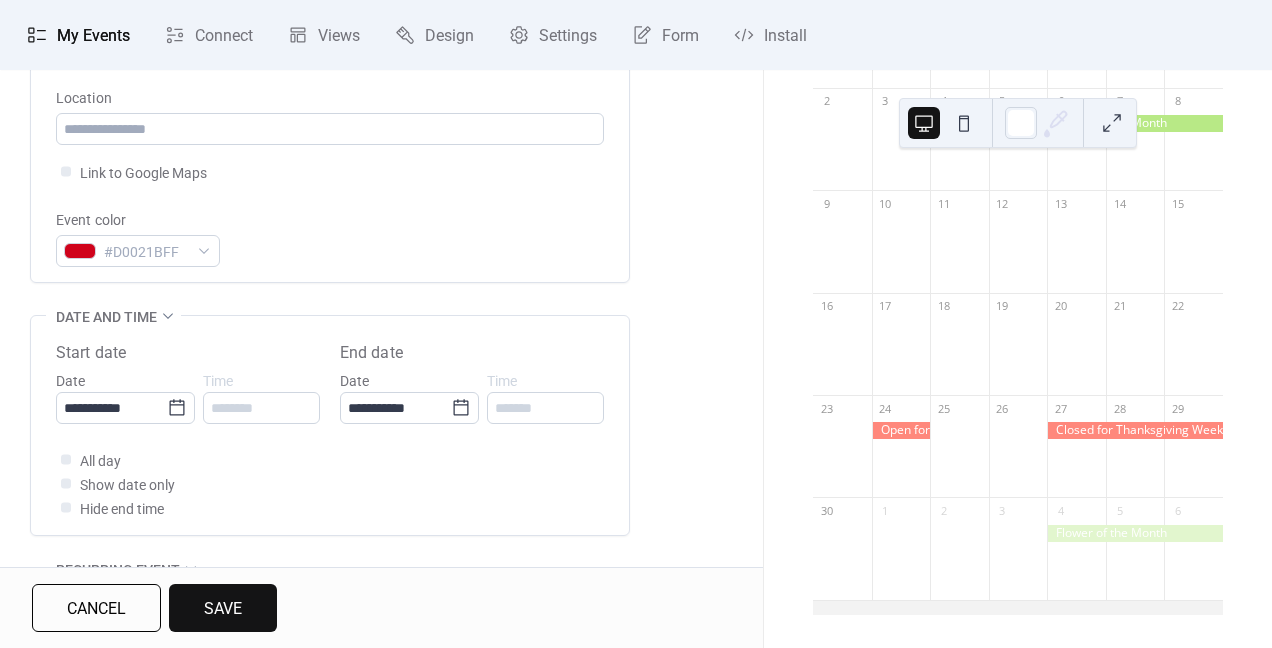 click on "Save" at bounding box center [223, 609] 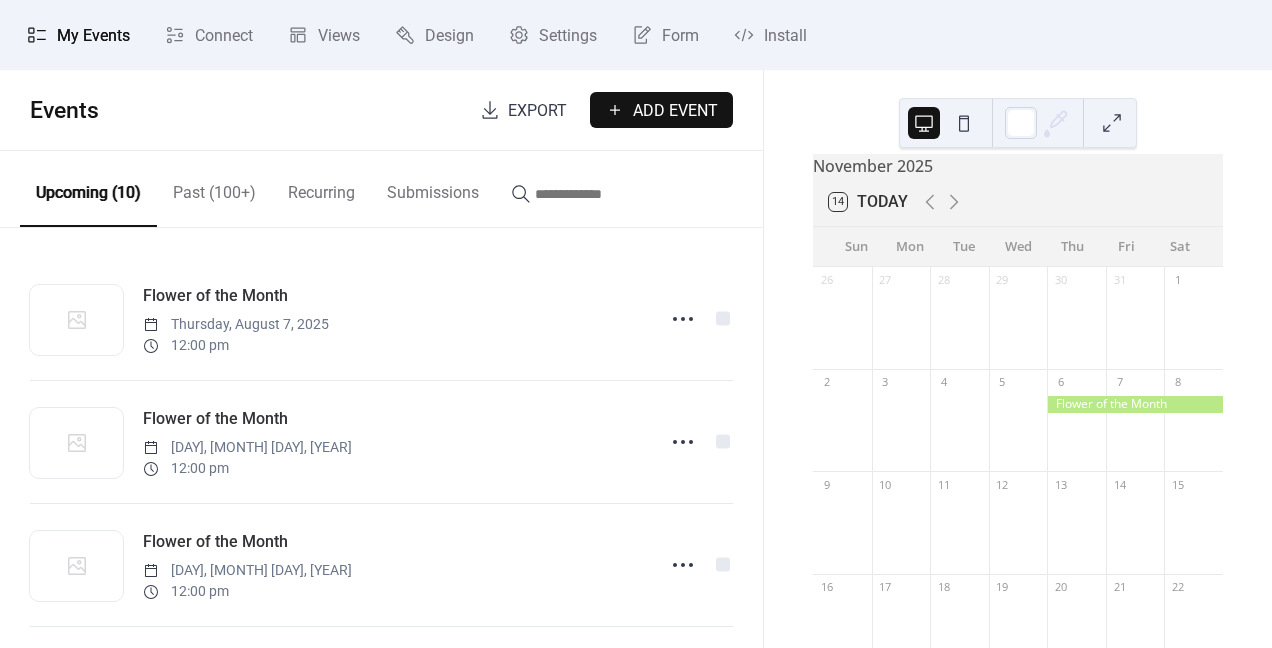 scroll, scrollTop: 15, scrollLeft: 0, axis: vertical 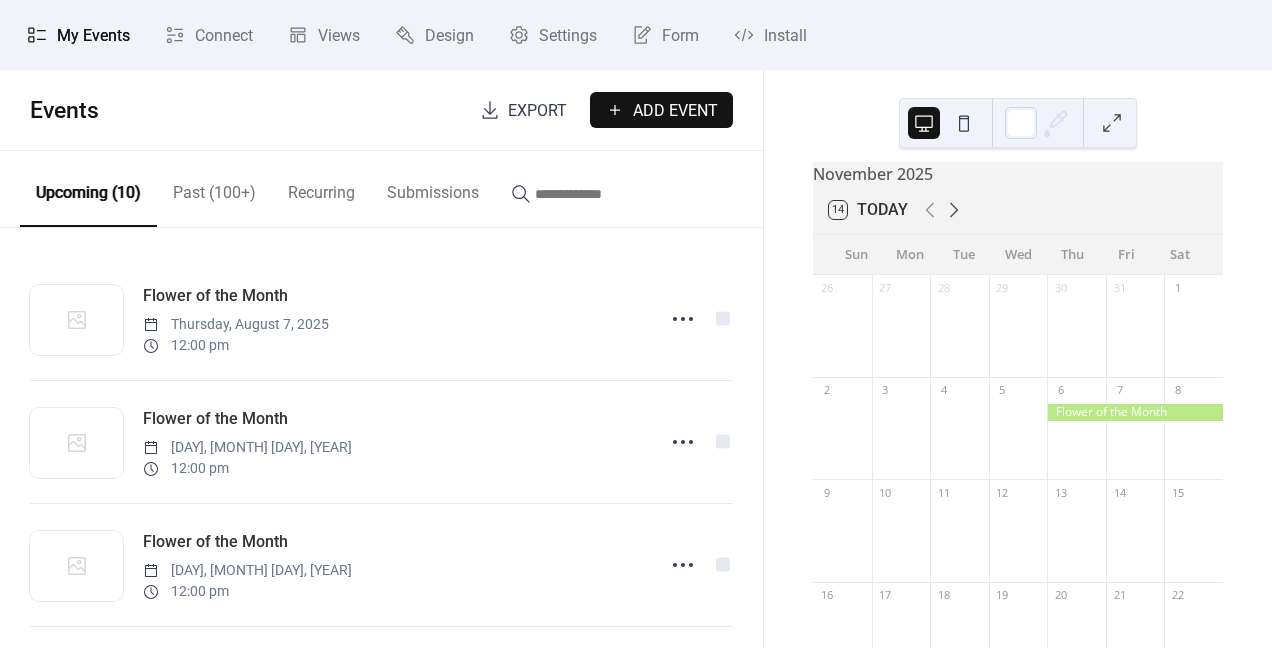 click 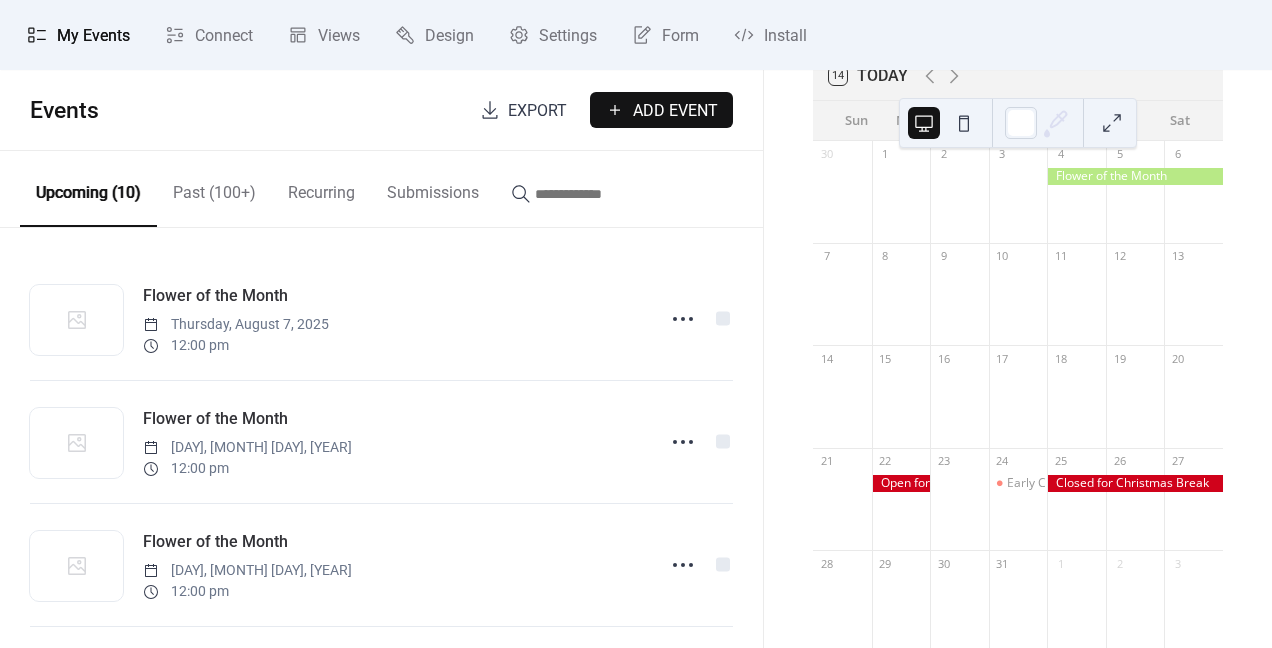 scroll, scrollTop: 151, scrollLeft: 0, axis: vertical 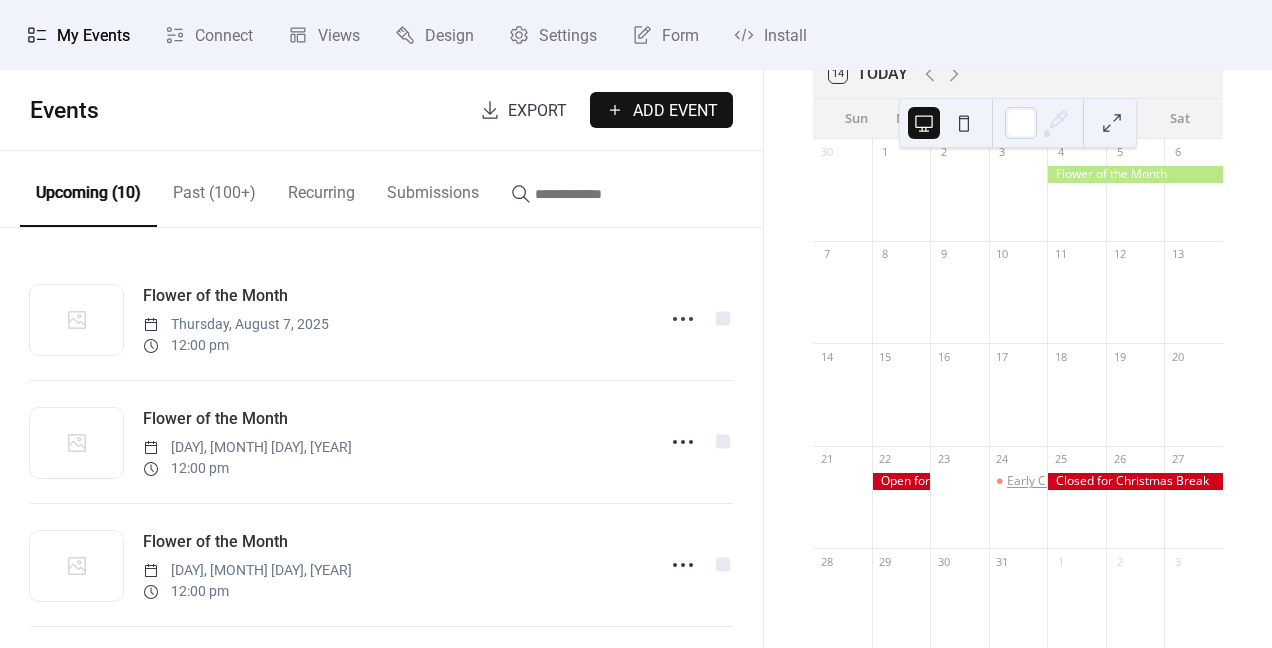 click on "Early Closing - [HOLIDAY] [TIME]" at bounding box center (1097, 481) 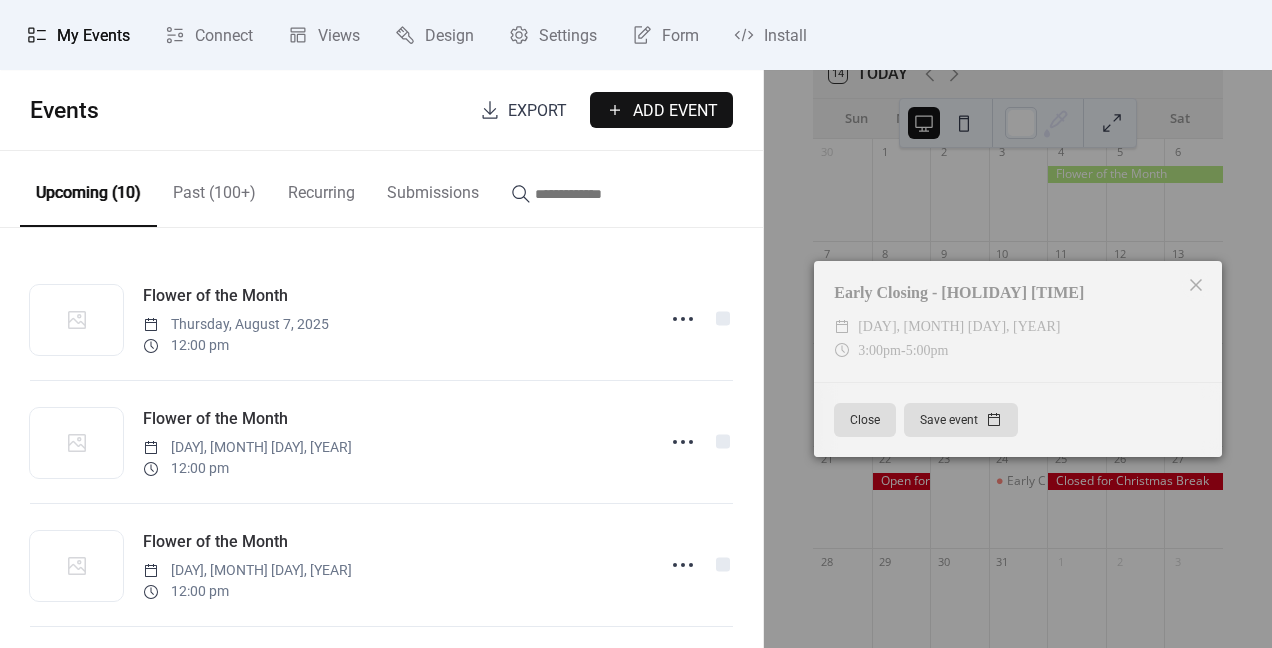 click on "Close" at bounding box center [865, 420] 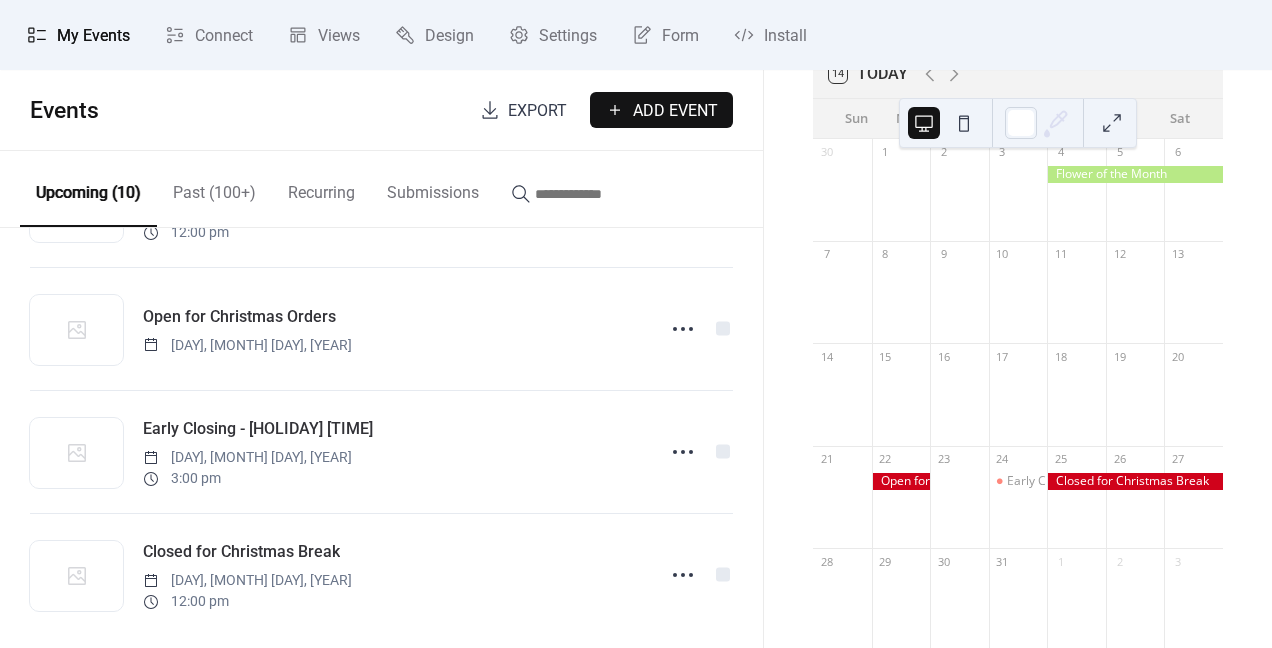 scroll, scrollTop: 873, scrollLeft: 0, axis: vertical 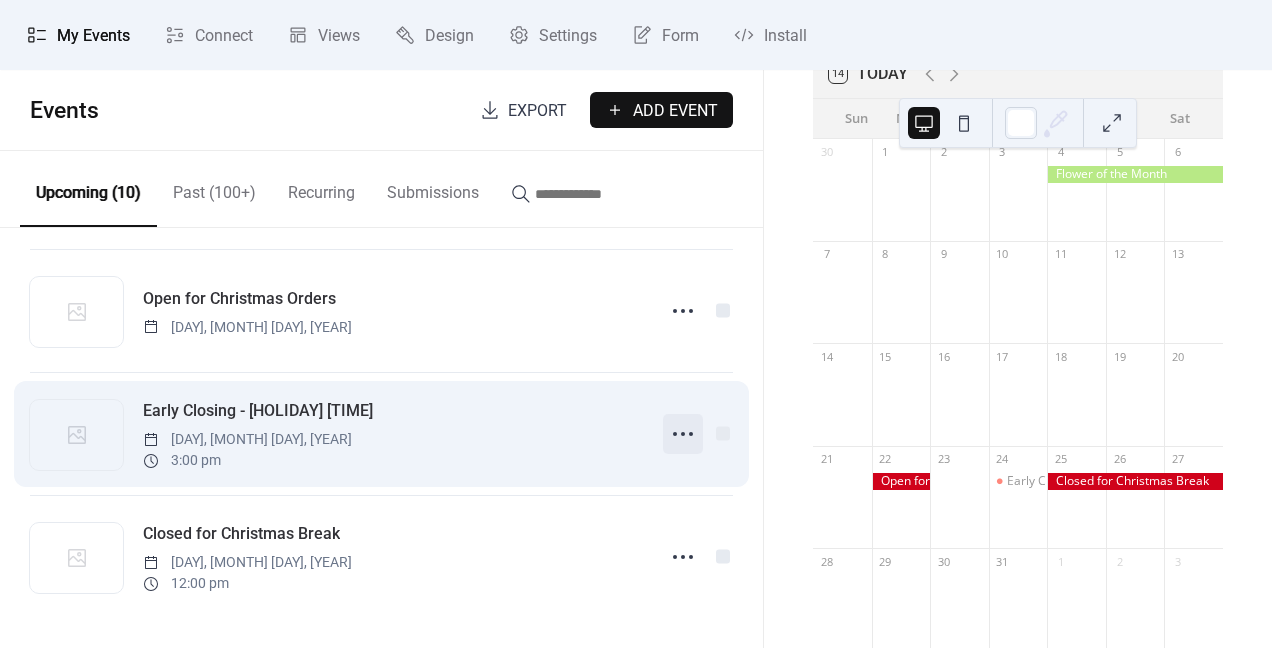 click 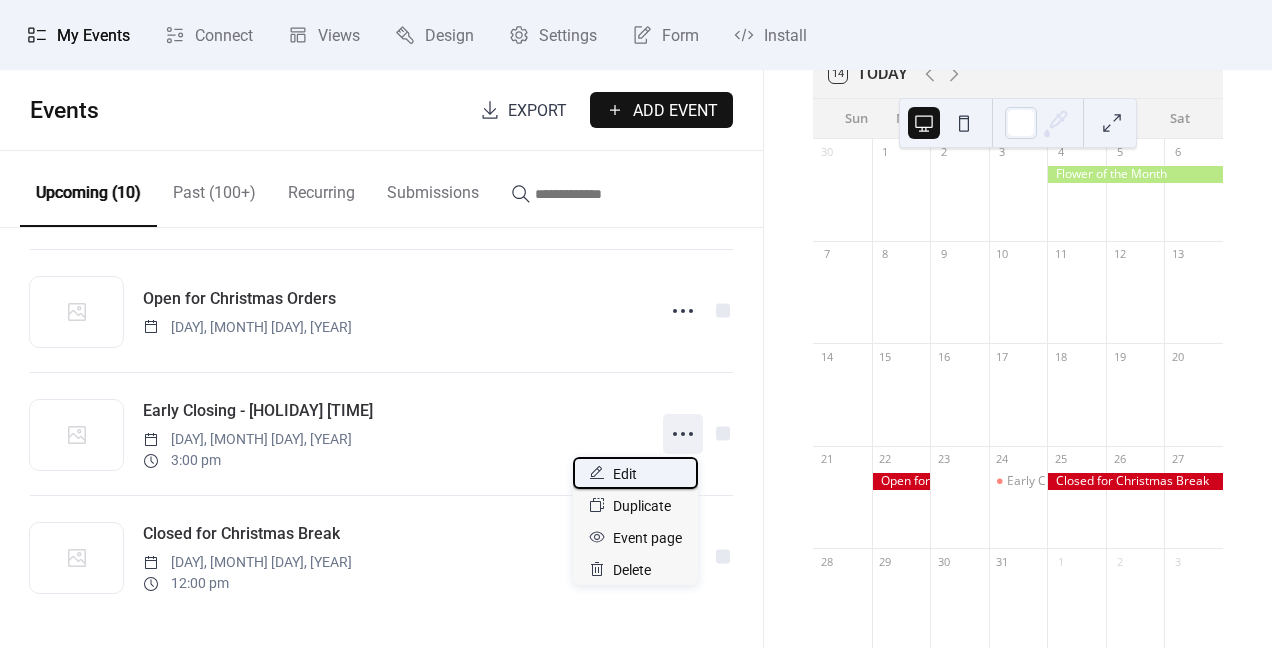 click on "Edit" at bounding box center [625, 474] 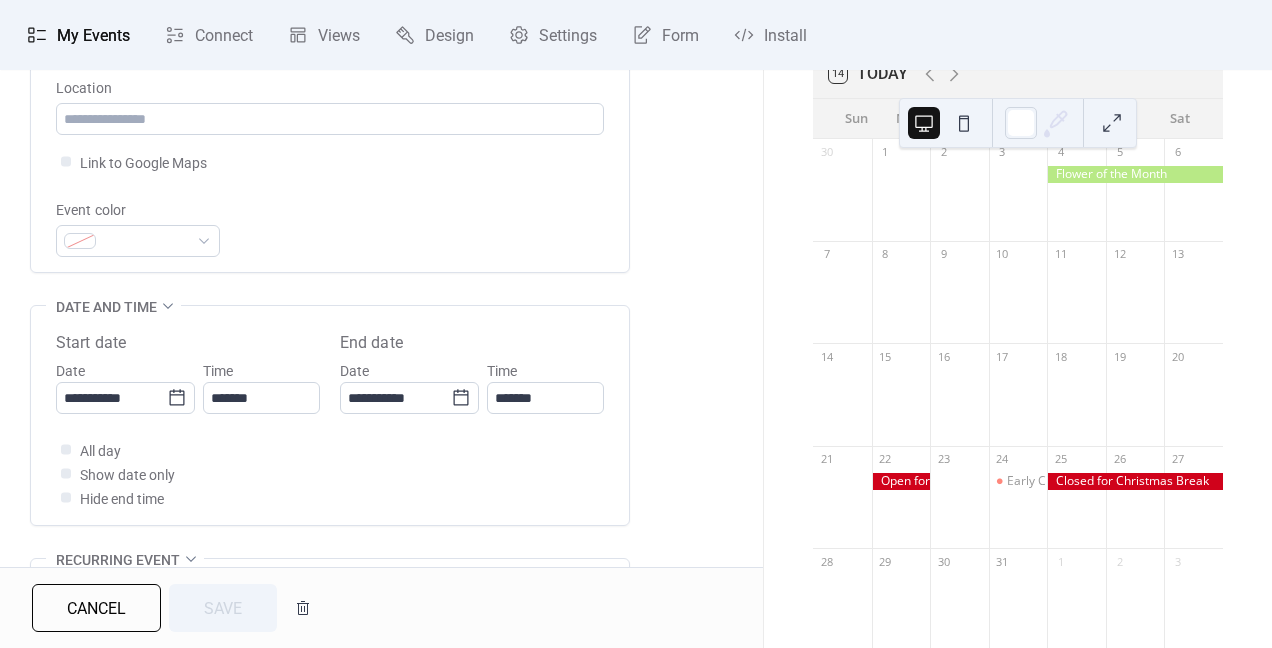 scroll, scrollTop: 465, scrollLeft: 0, axis: vertical 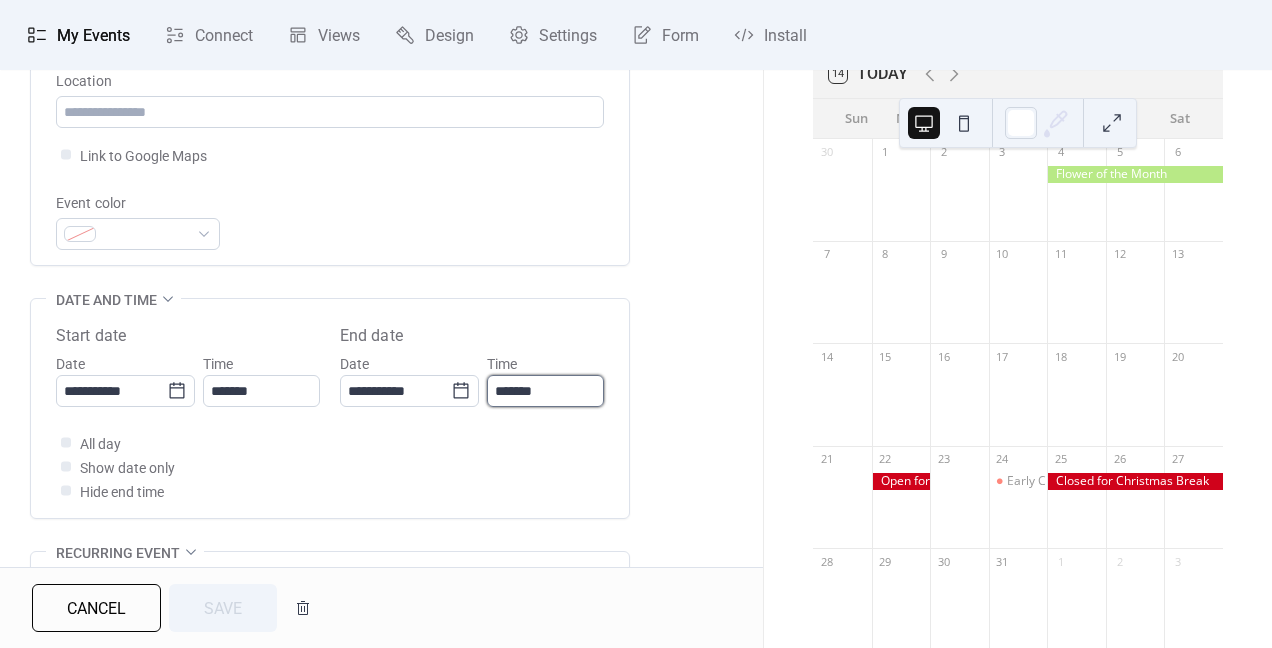 click on "*******" at bounding box center (545, 391) 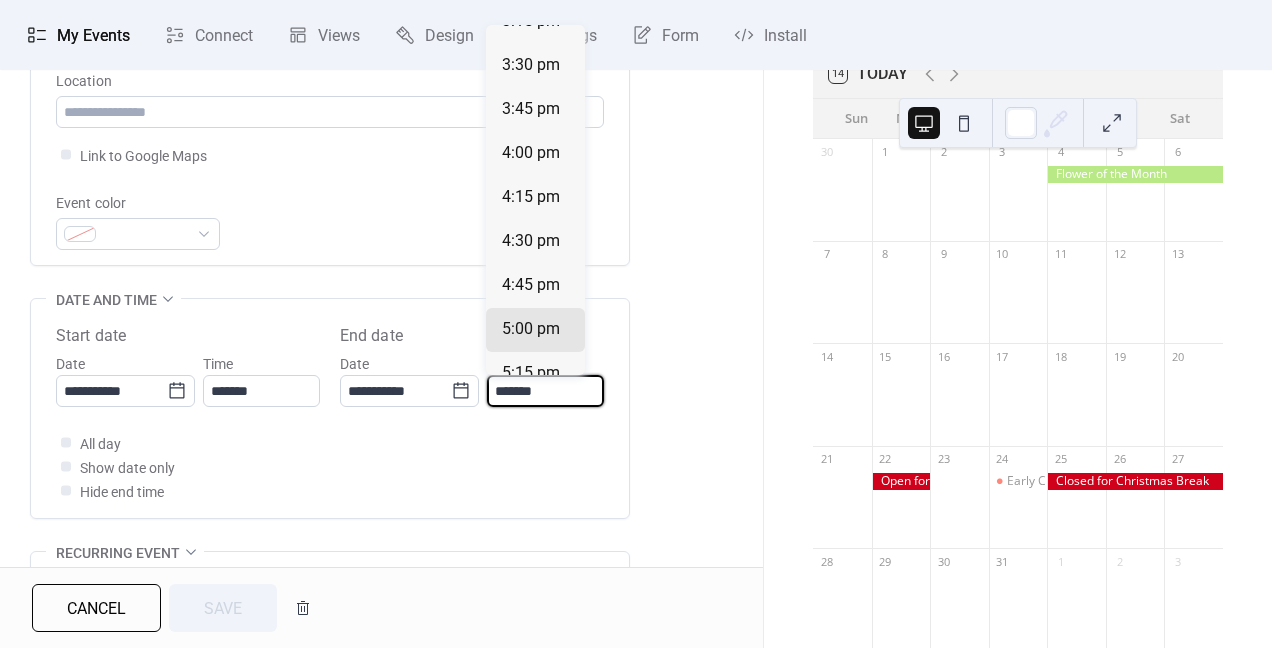scroll, scrollTop: 0, scrollLeft: 0, axis: both 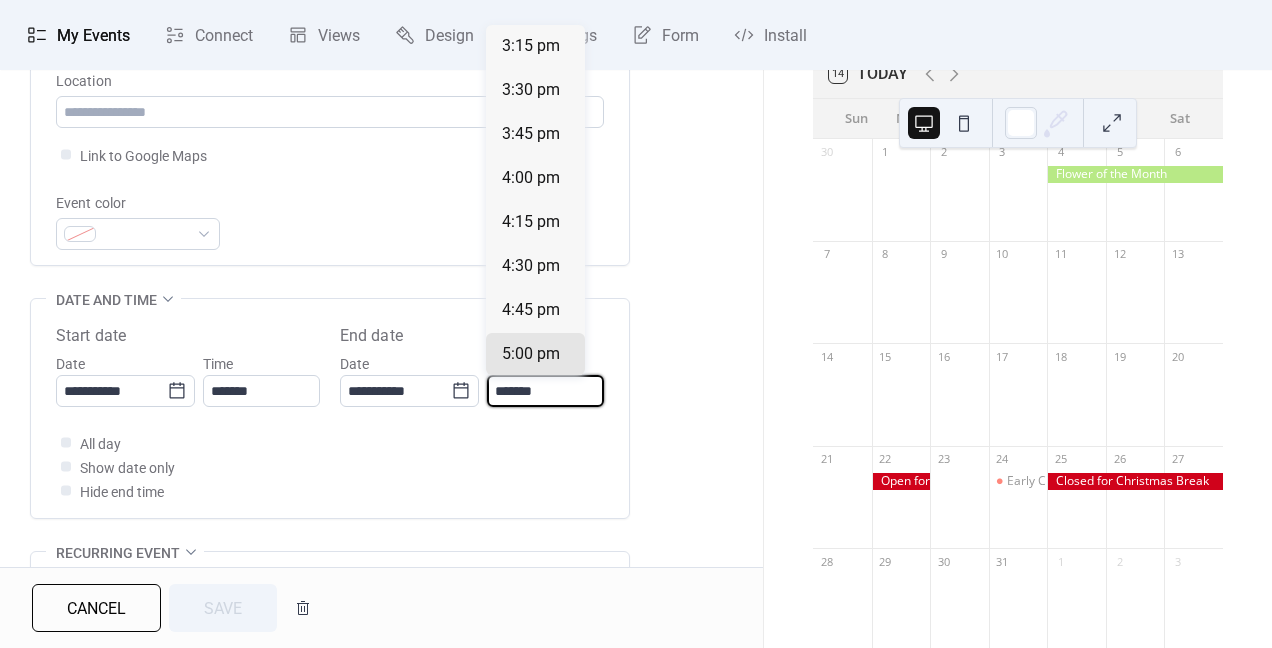 click on "*******" at bounding box center (545, 391) 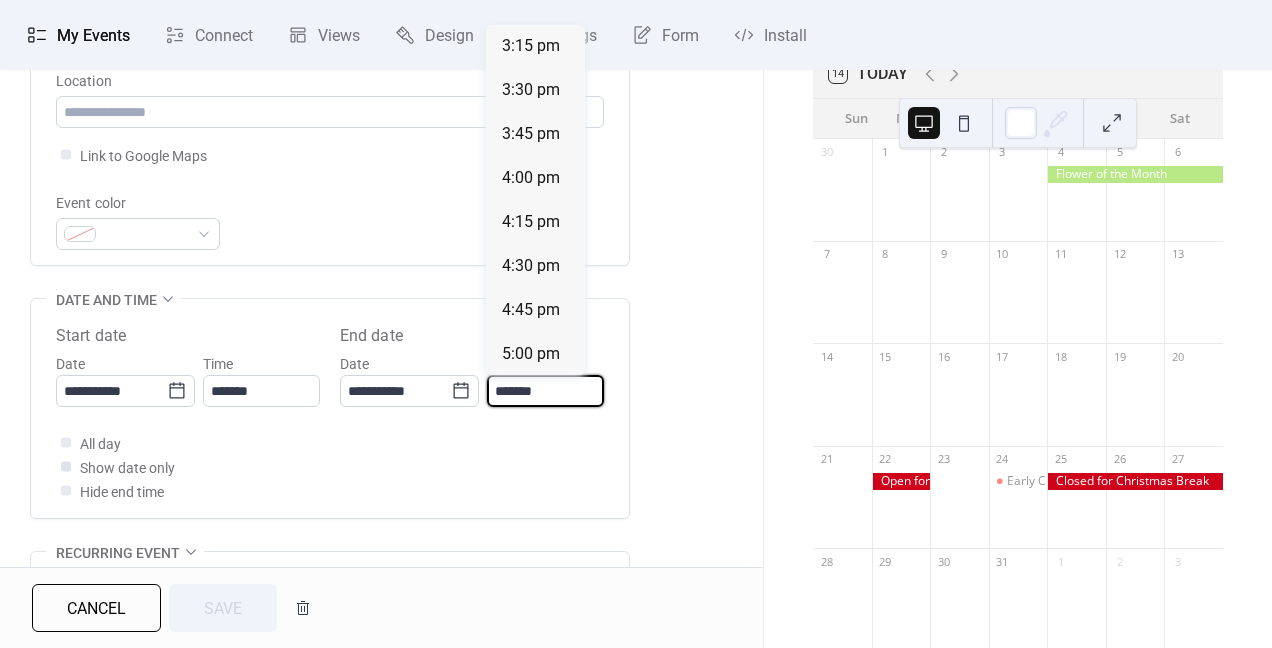 type on "*******" 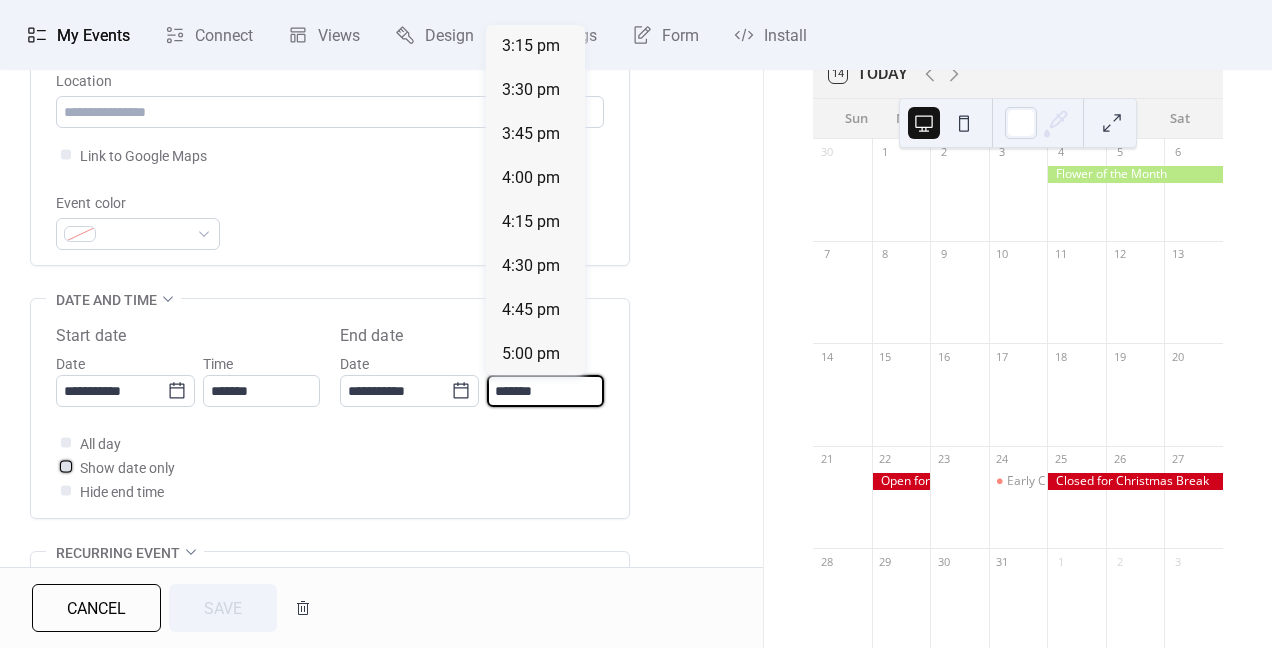 click at bounding box center (66, 466) 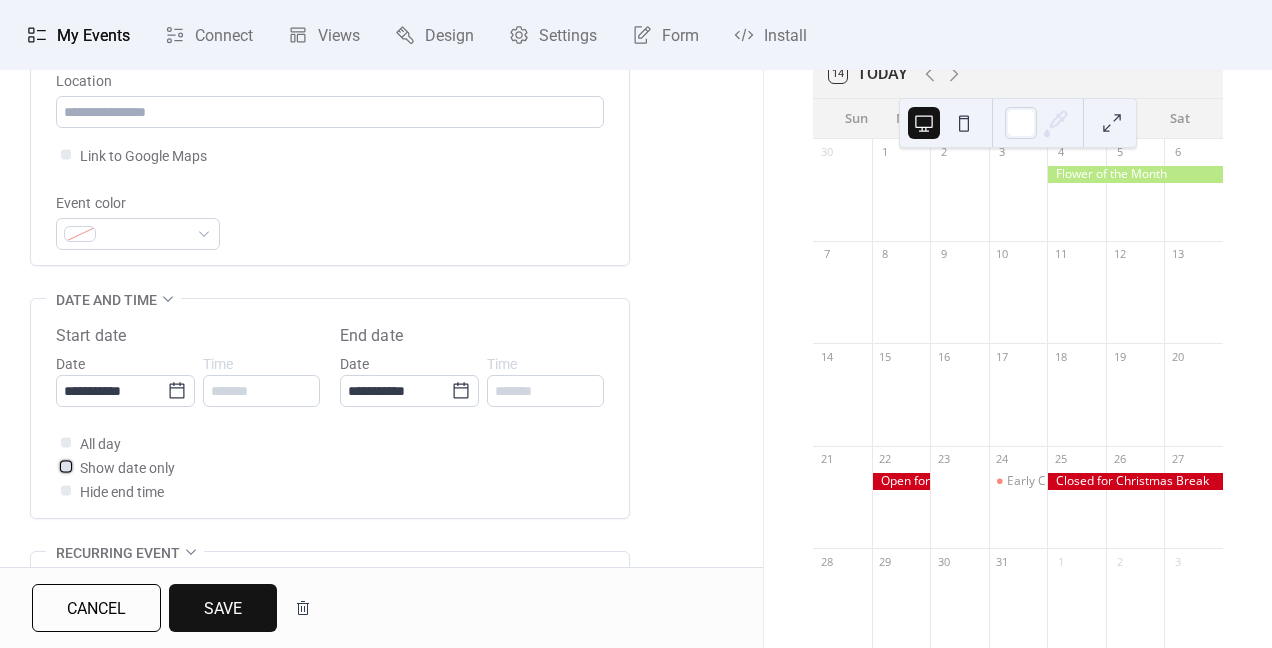 click 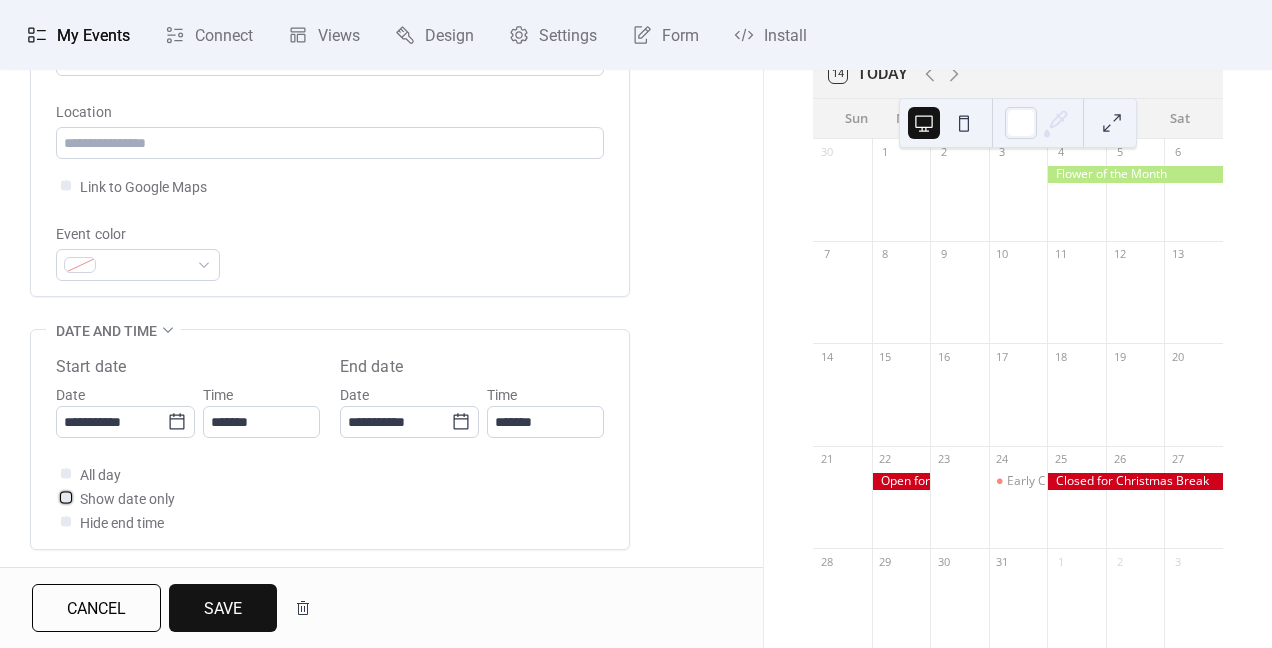 scroll, scrollTop: 433, scrollLeft: 0, axis: vertical 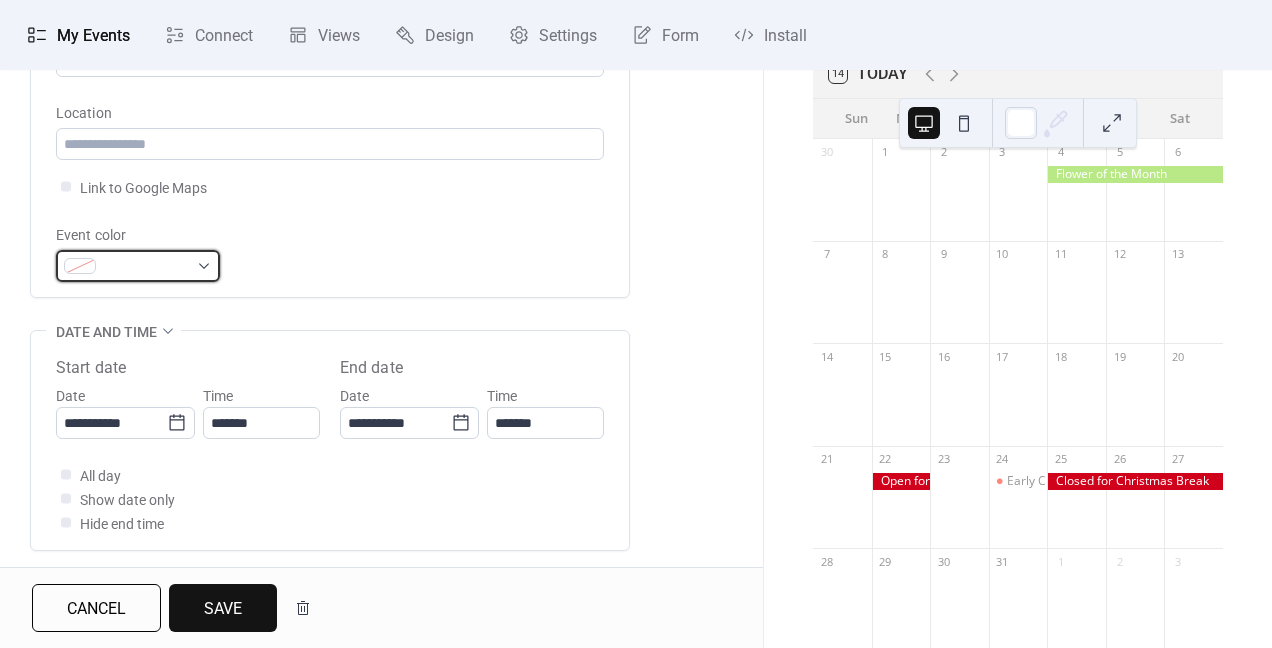 click at bounding box center [138, 266] 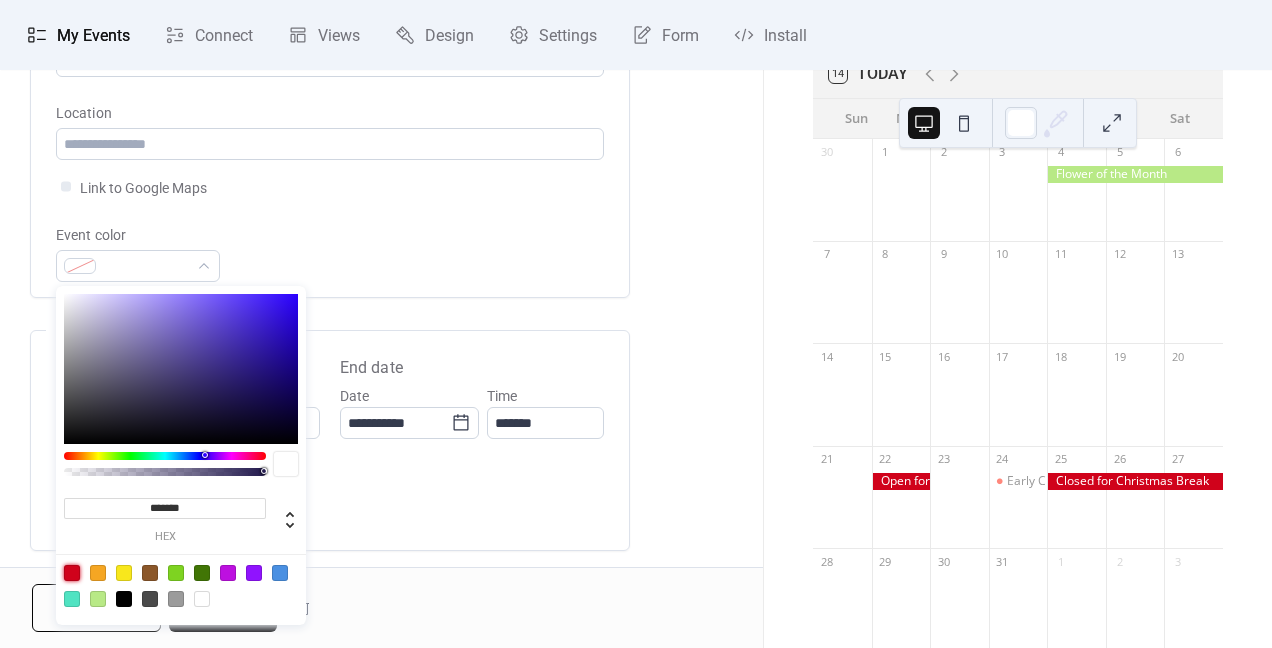 click at bounding box center [72, 573] 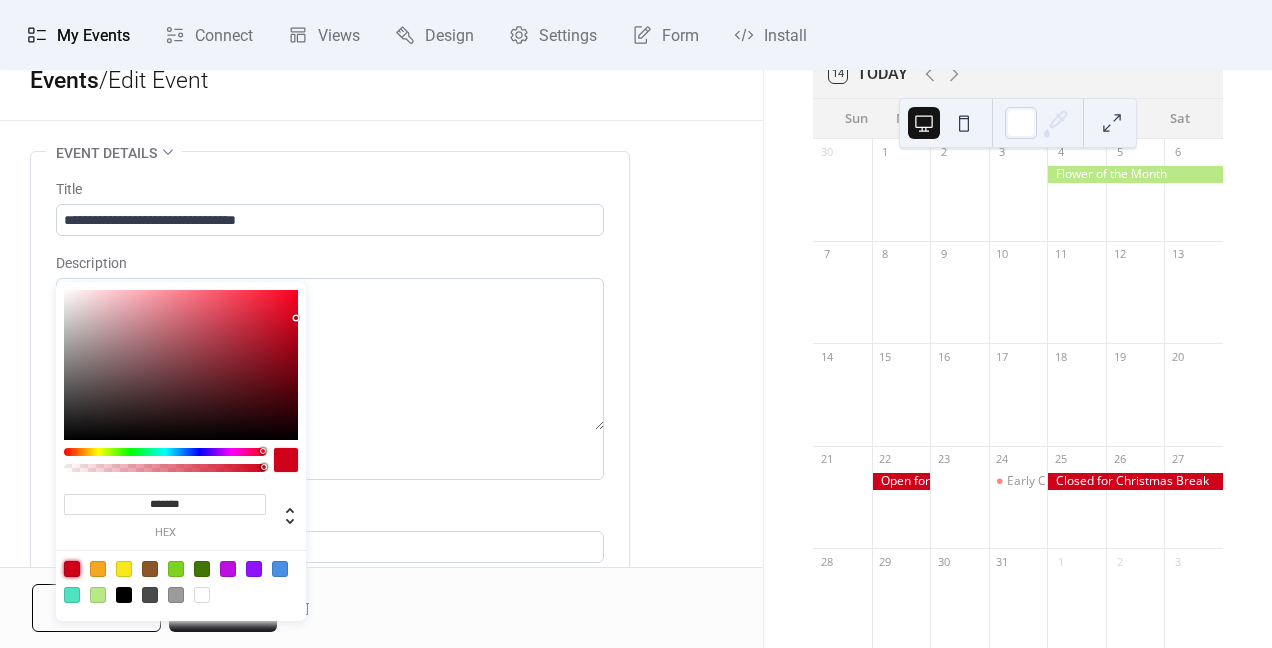 scroll, scrollTop: 0, scrollLeft: 0, axis: both 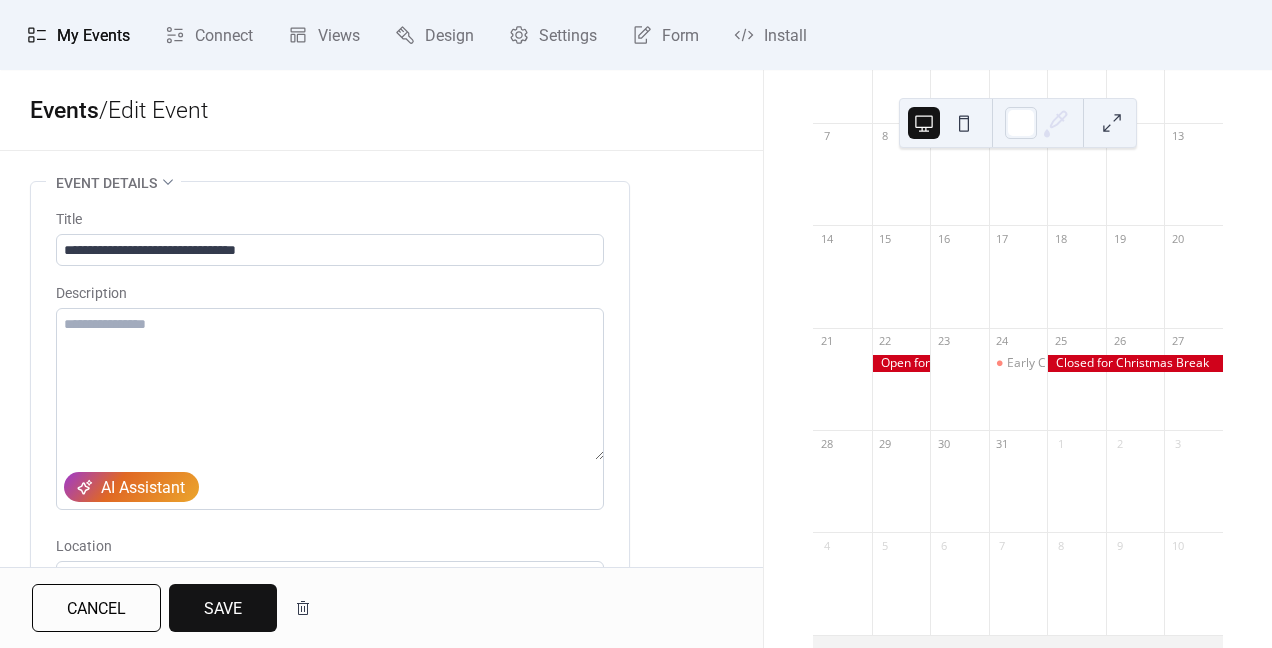 click on "Save" at bounding box center (223, 608) 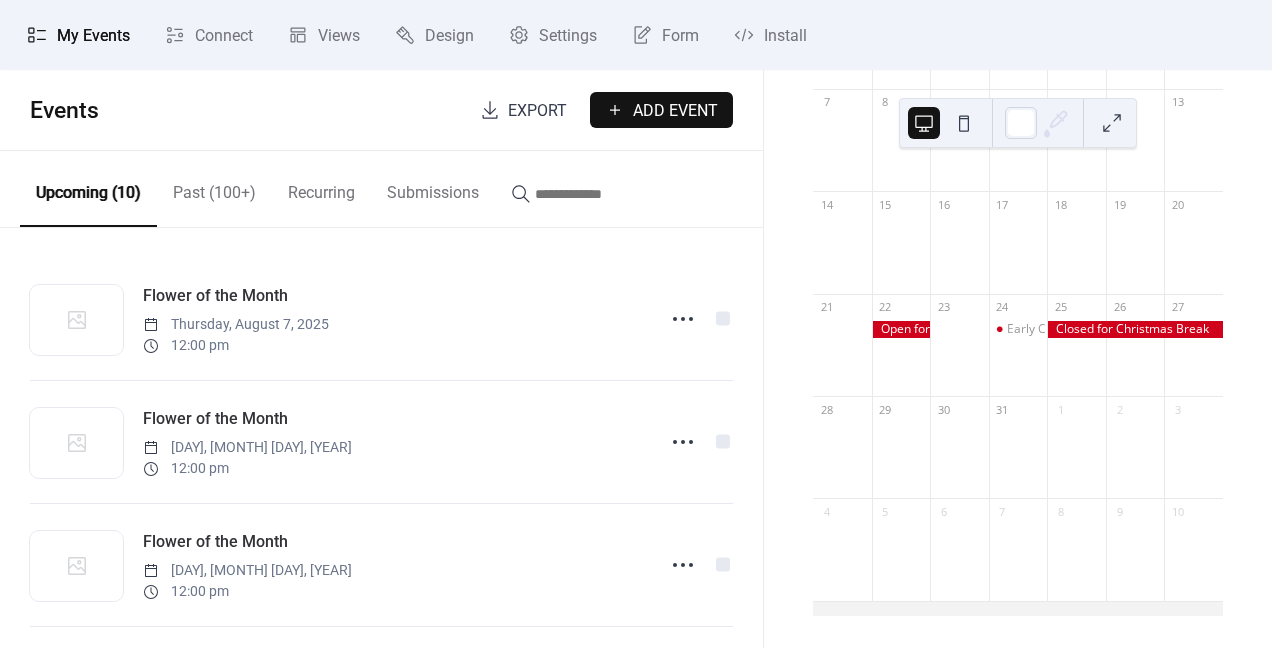scroll, scrollTop: 316, scrollLeft: 0, axis: vertical 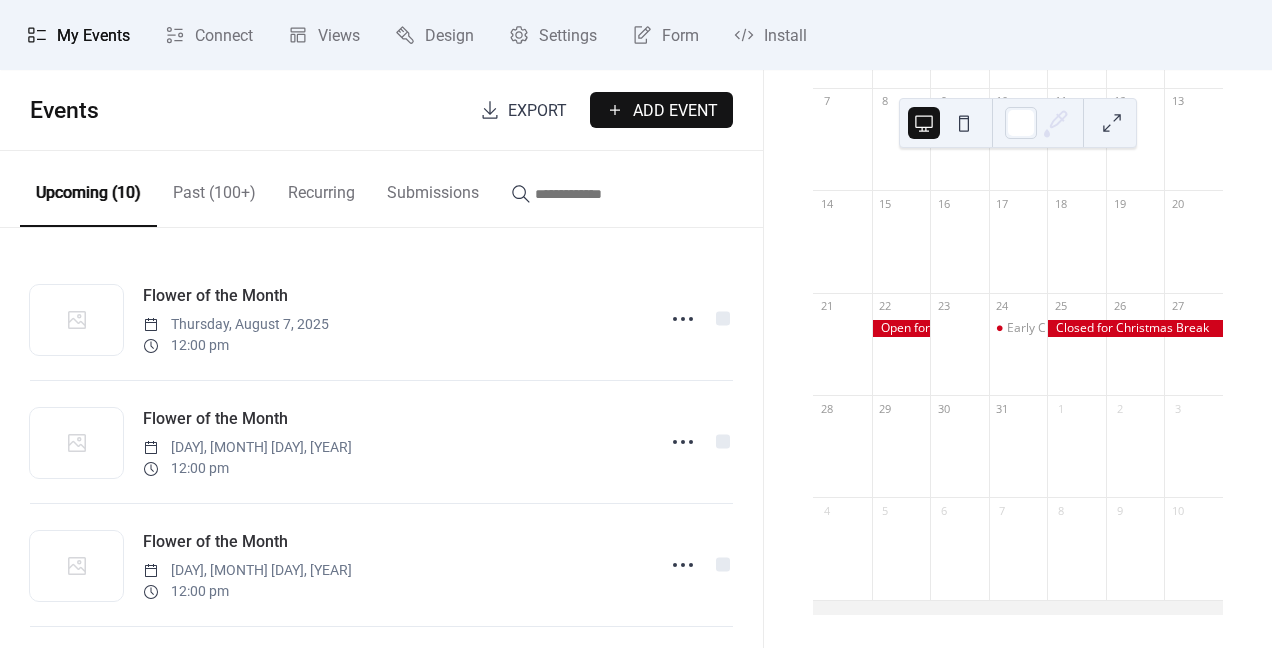 click on "Add Event" at bounding box center [675, 111] 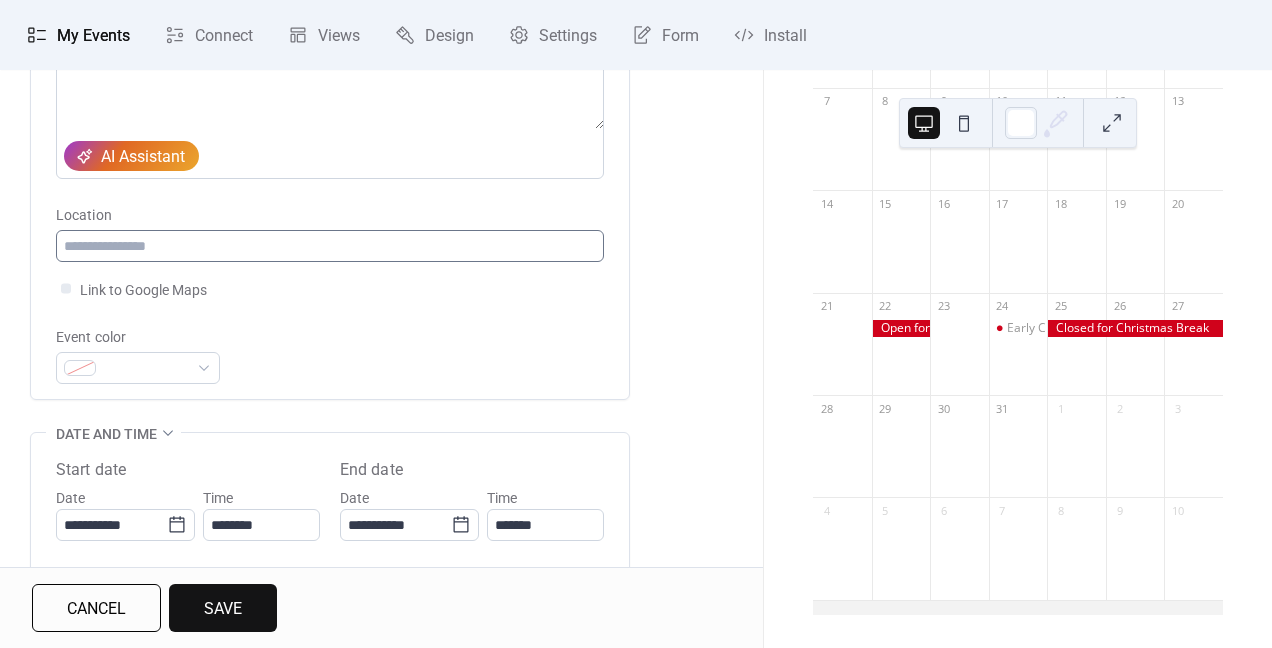 scroll, scrollTop: 393, scrollLeft: 0, axis: vertical 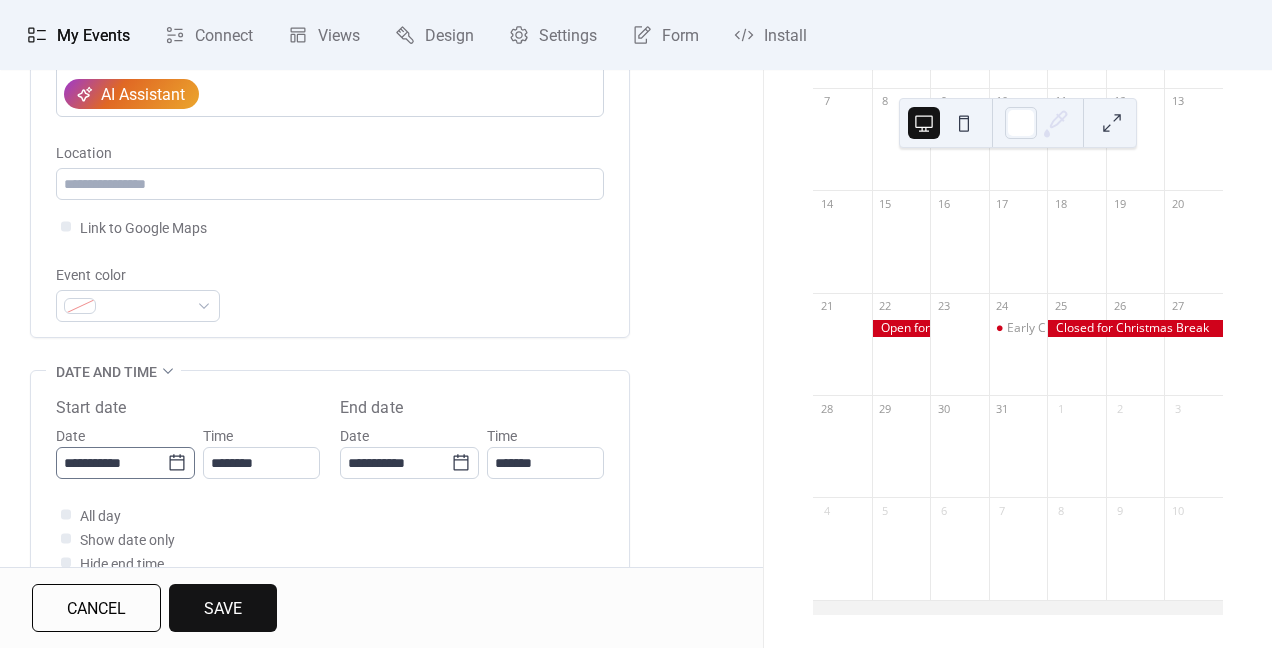 type on "**********" 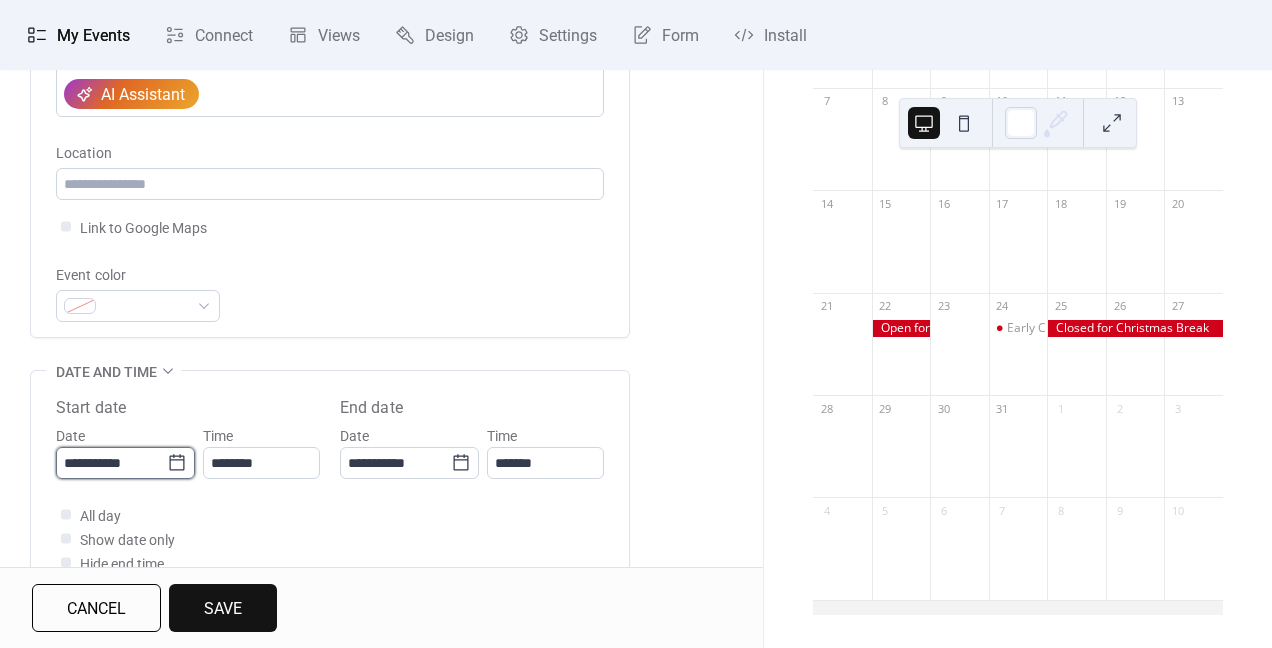 click on "**********" at bounding box center [111, 463] 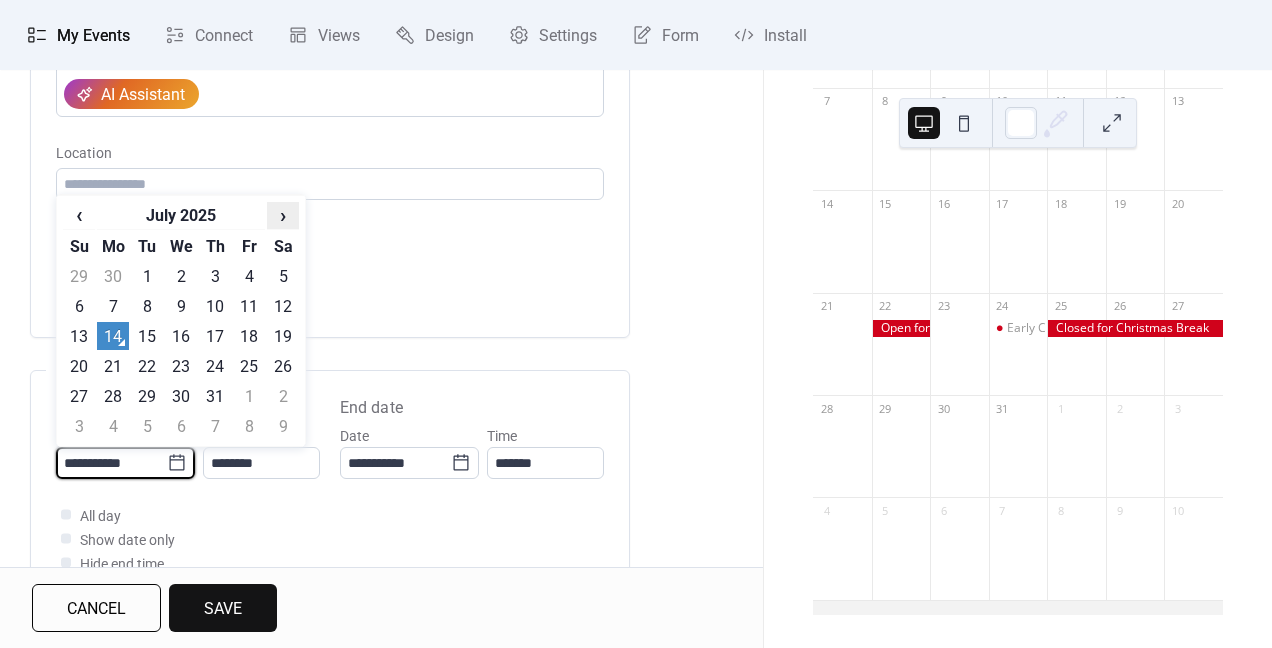 click on "›" at bounding box center [283, 215] 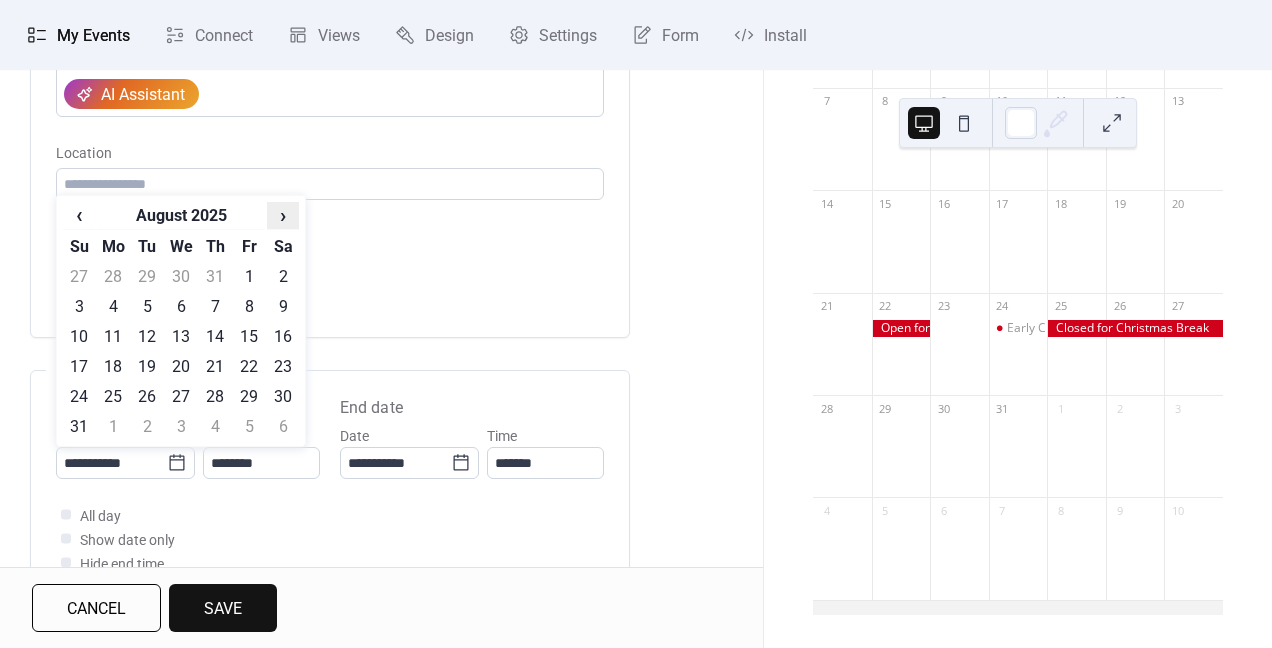 click on "›" at bounding box center (283, 215) 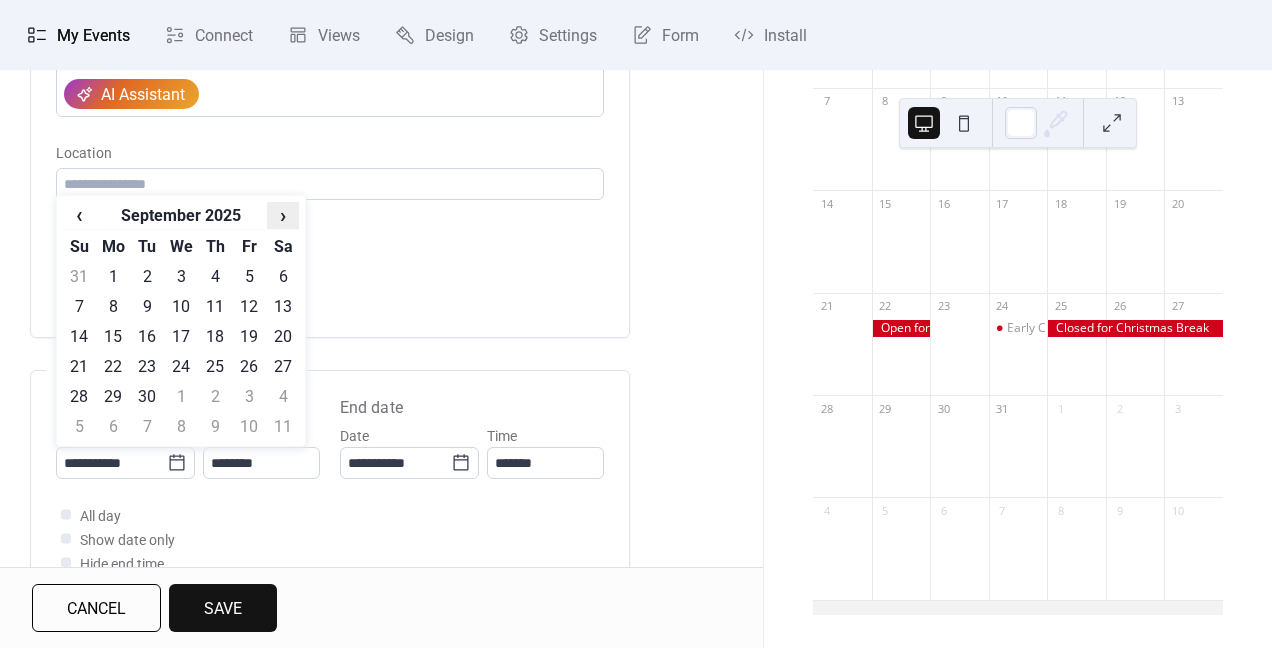 click on "›" at bounding box center (283, 215) 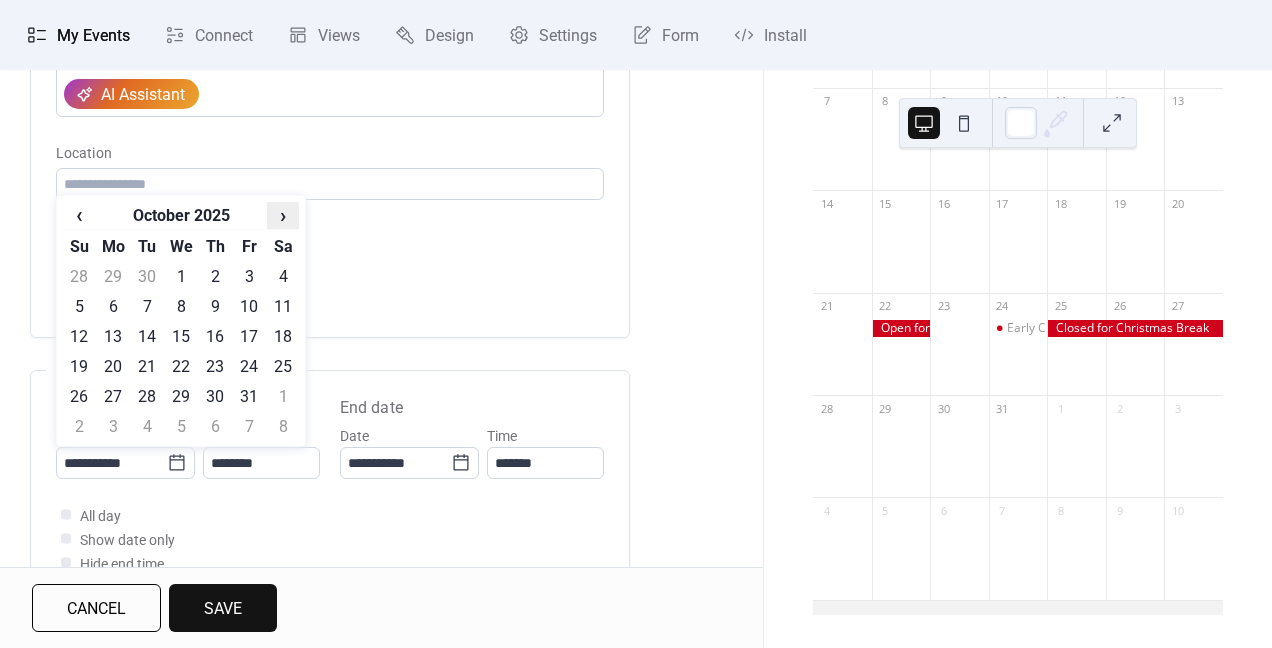 click on "›" at bounding box center [283, 215] 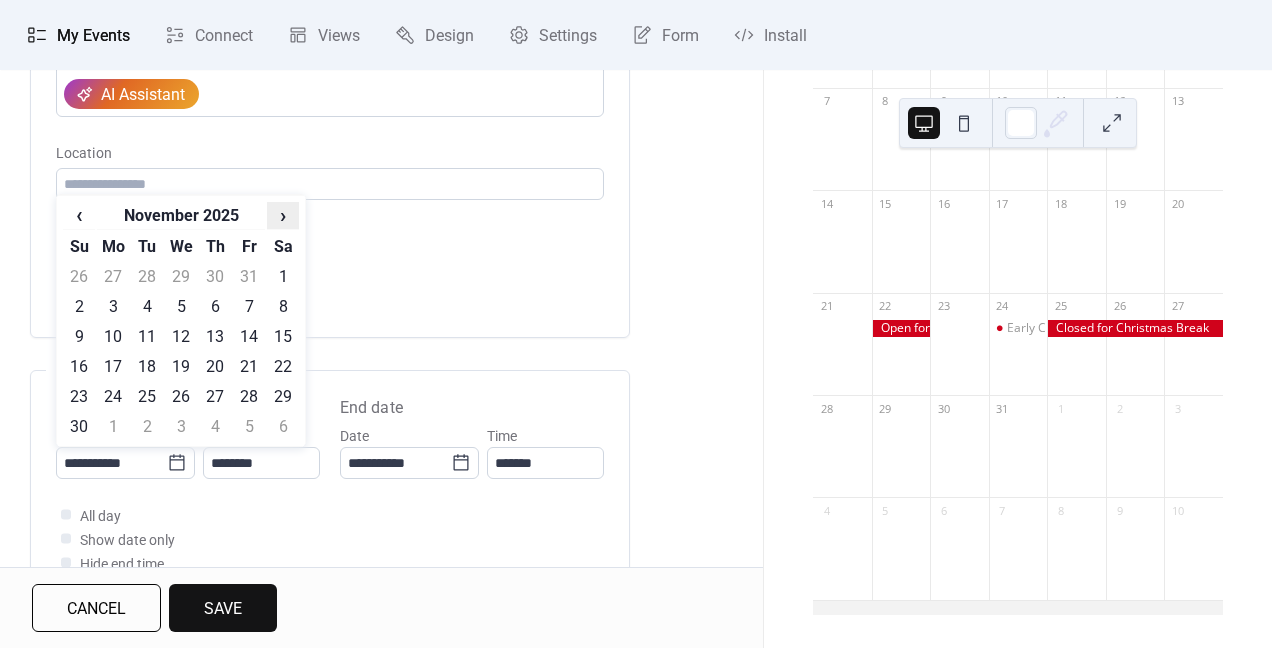 click on "›" at bounding box center [283, 215] 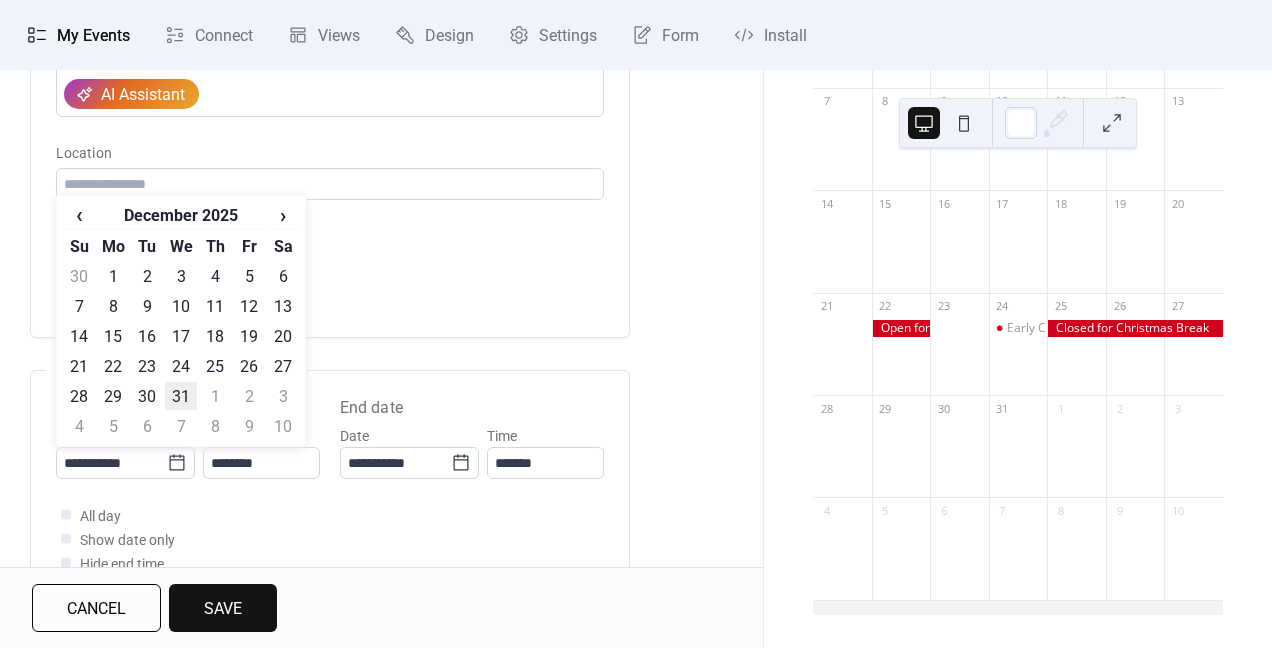 click on "31" at bounding box center (181, 396) 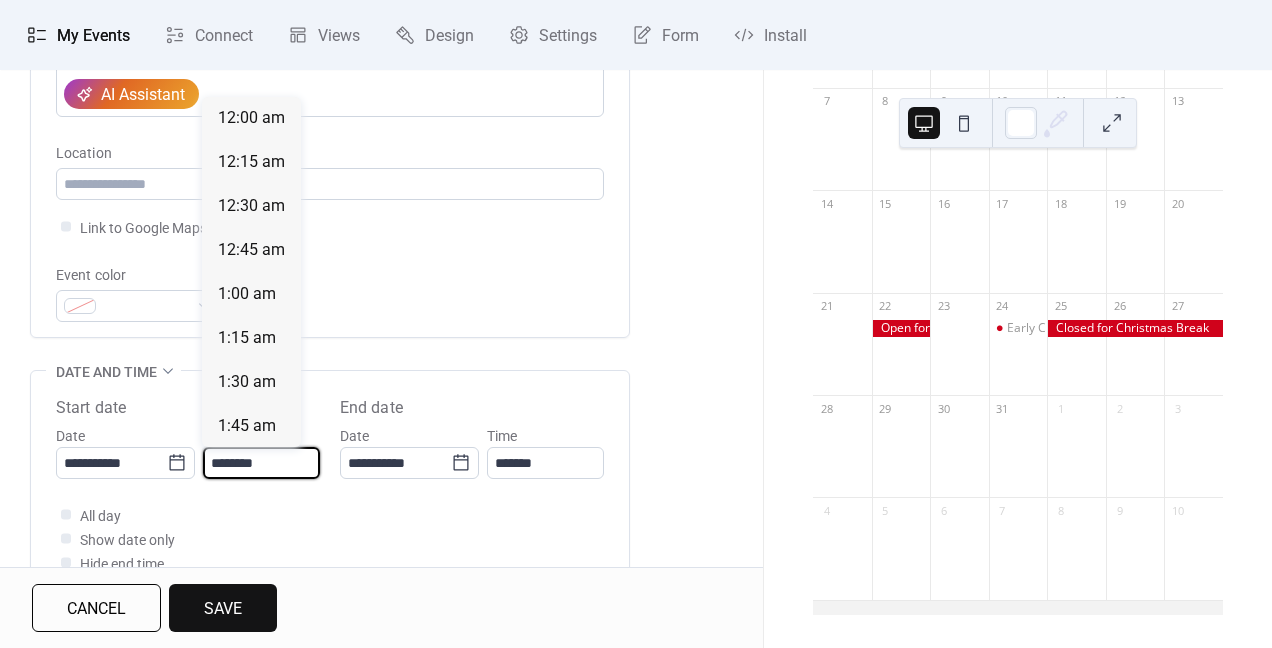click on "********" at bounding box center [261, 463] 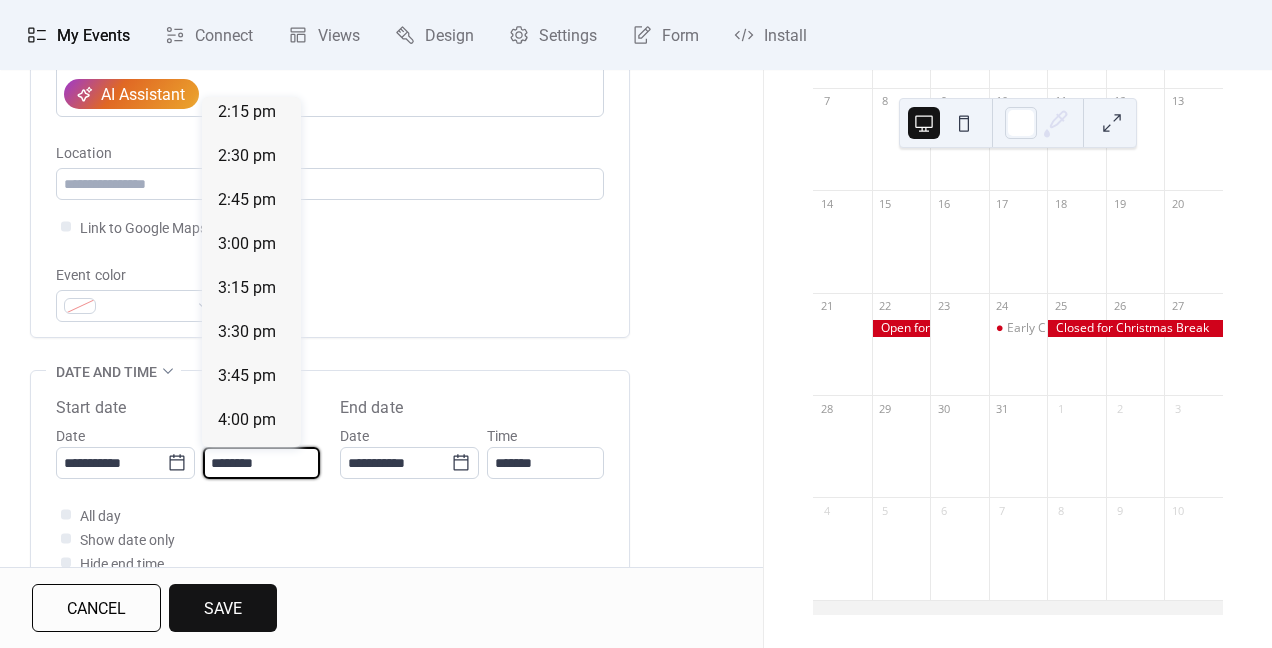 scroll, scrollTop: 2515, scrollLeft: 0, axis: vertical 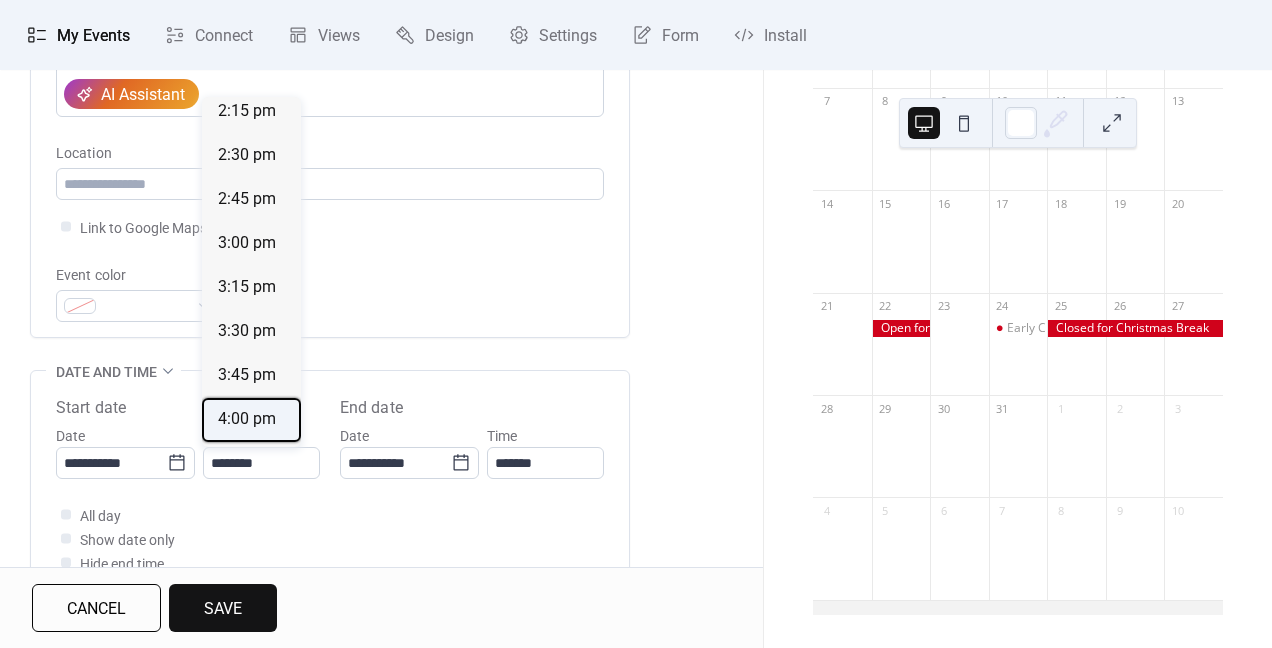 click on "4:00 pm" at bounding box center [247, 419] 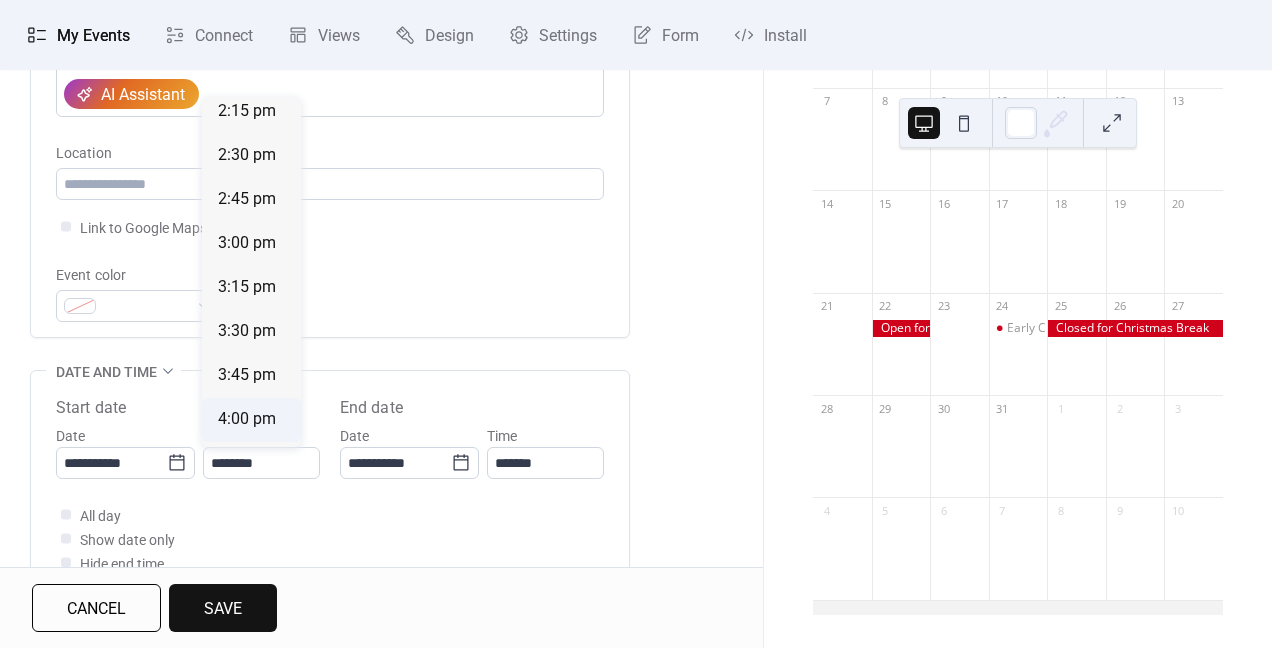 type on "*******" 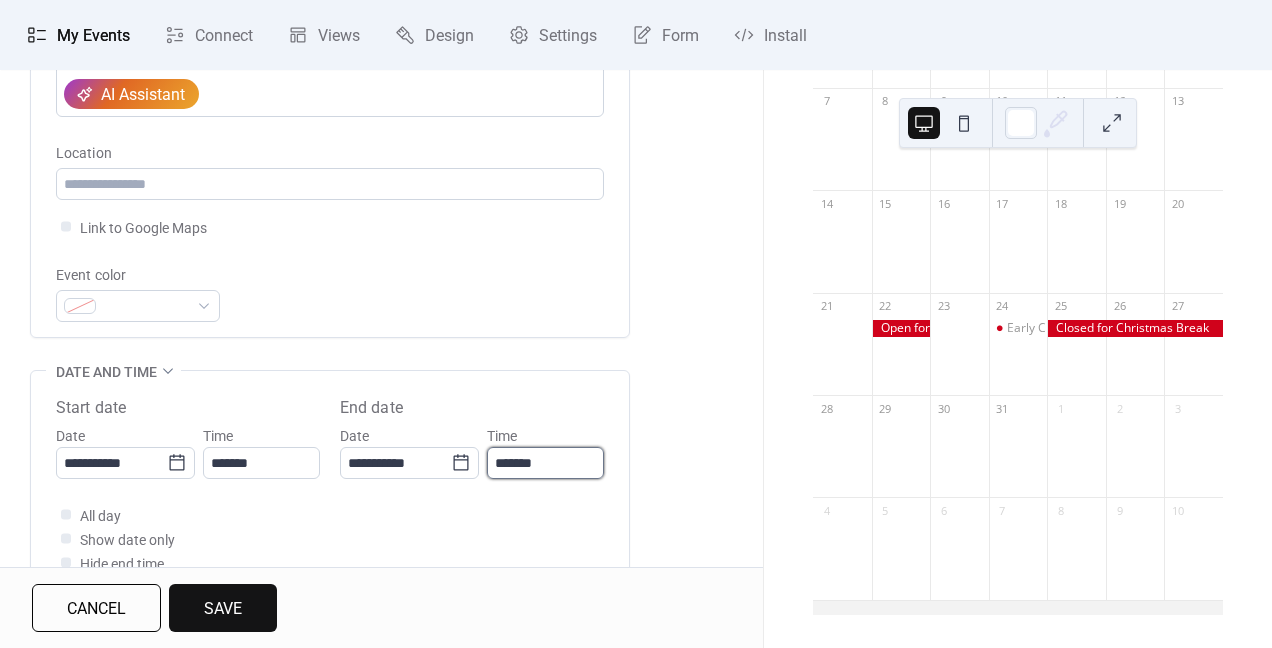 click on "*******" at bounding box center [545, 463] 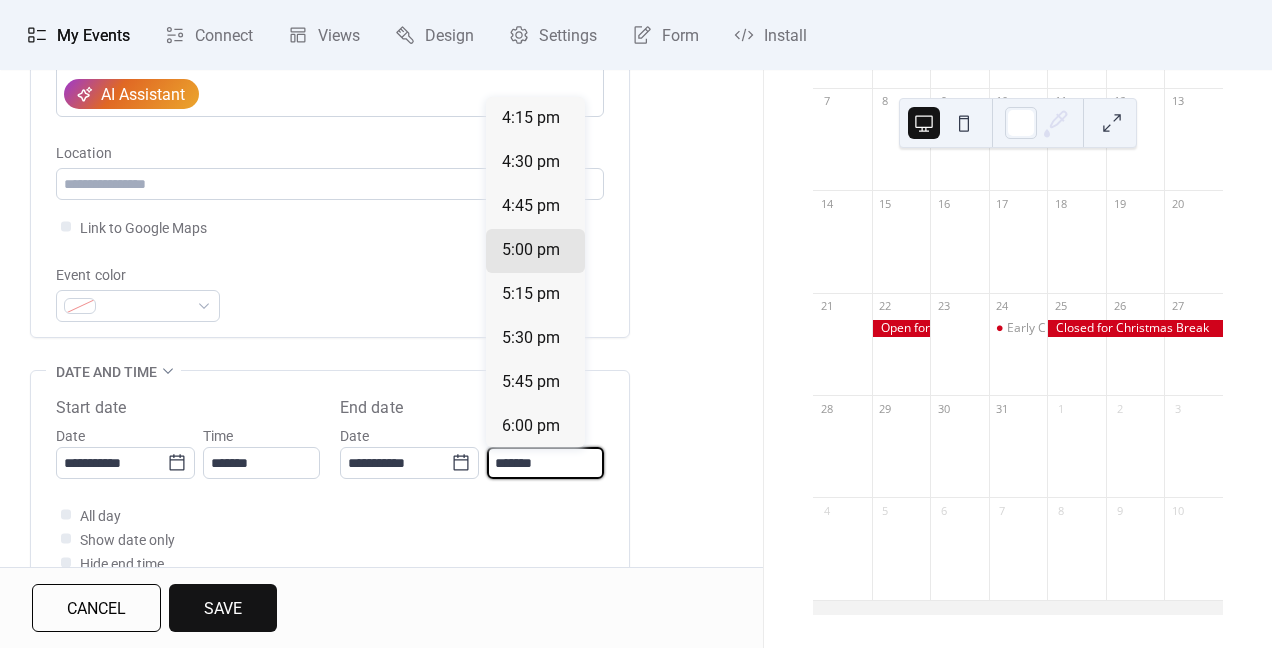 click on "*******" at bounding box center (545, 463) 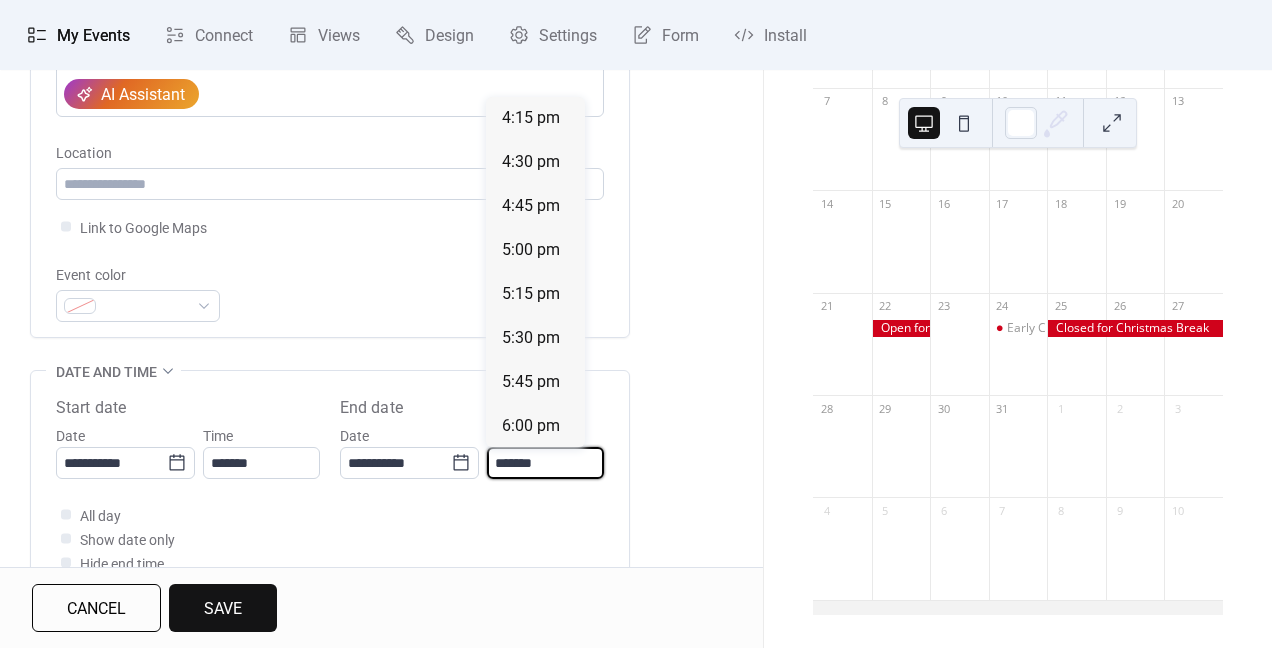 type on "*******" 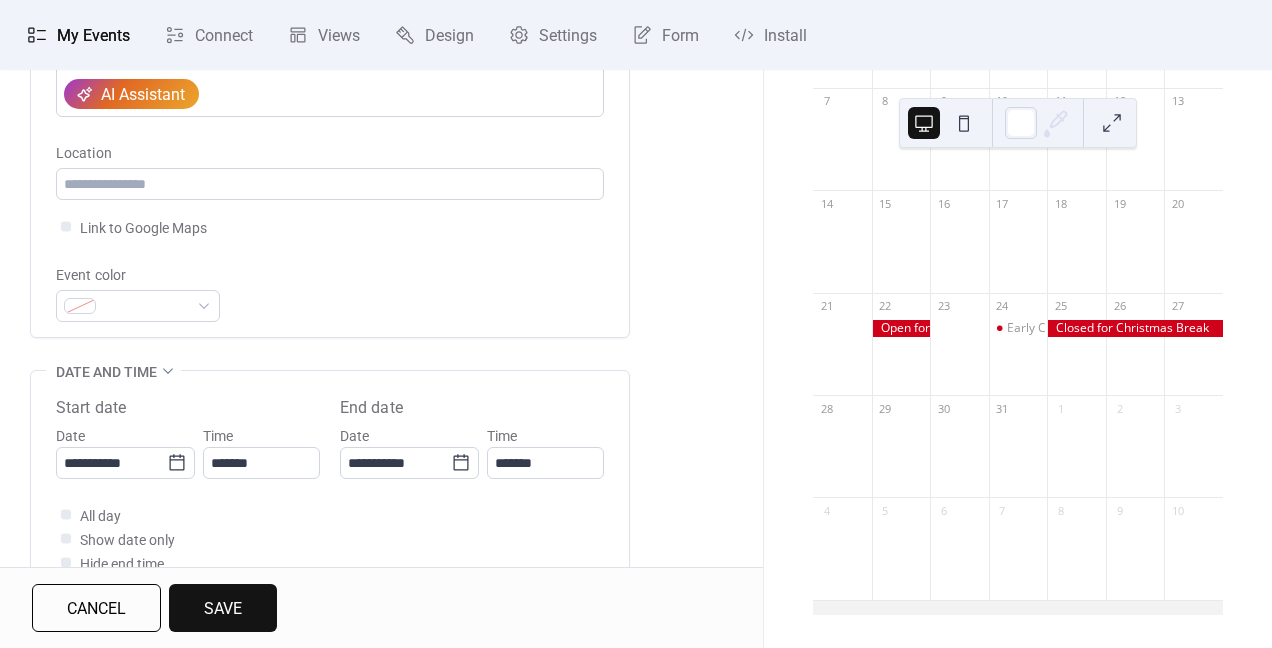 click on "Save" at bounding box center [223, 609] 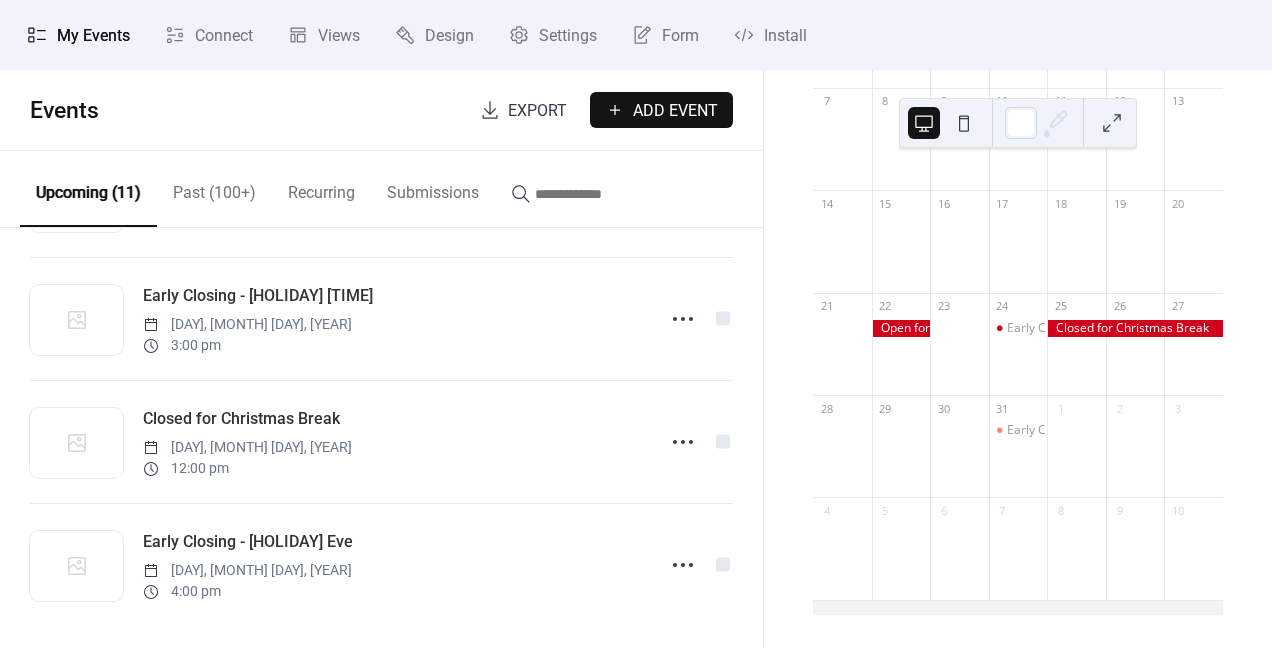 scroll, scrollTop: 996, scrollLeft: 0, axis: vertical 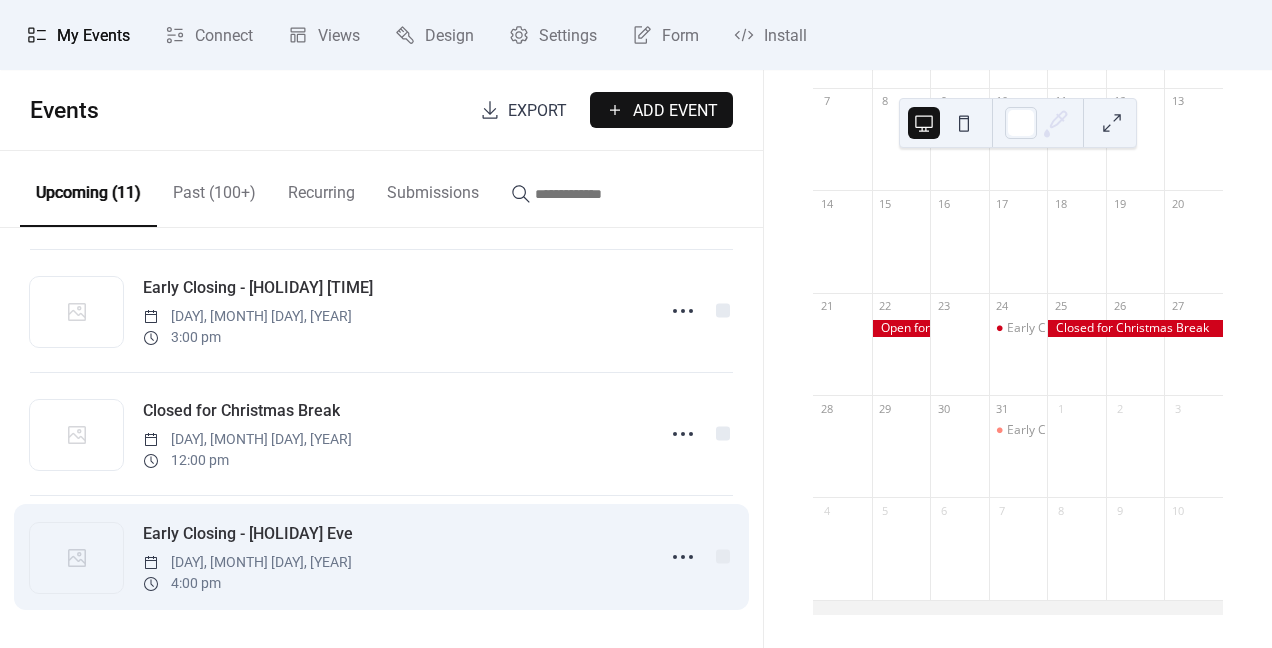 click on "[DAY], [MONTH] [DAY], [YEAR]" at bounding box center (247, 562) 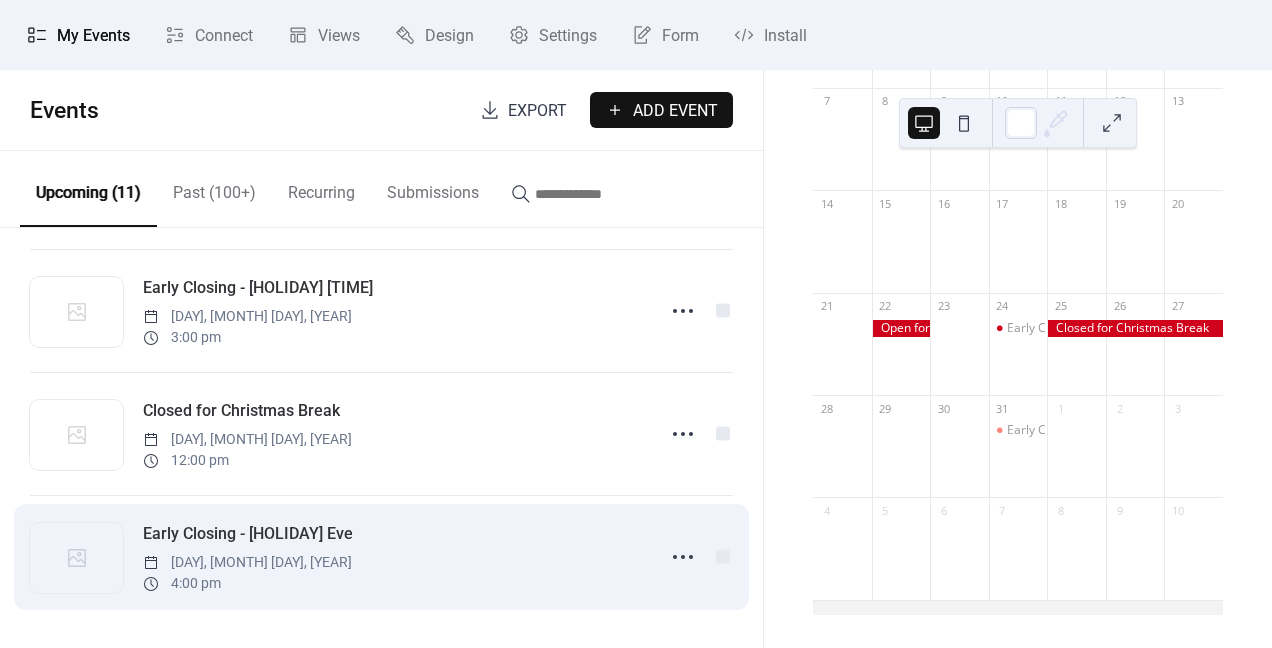 click on "Early Closing - [HOLIDAY] Eve" at bounding box center (248, 534) 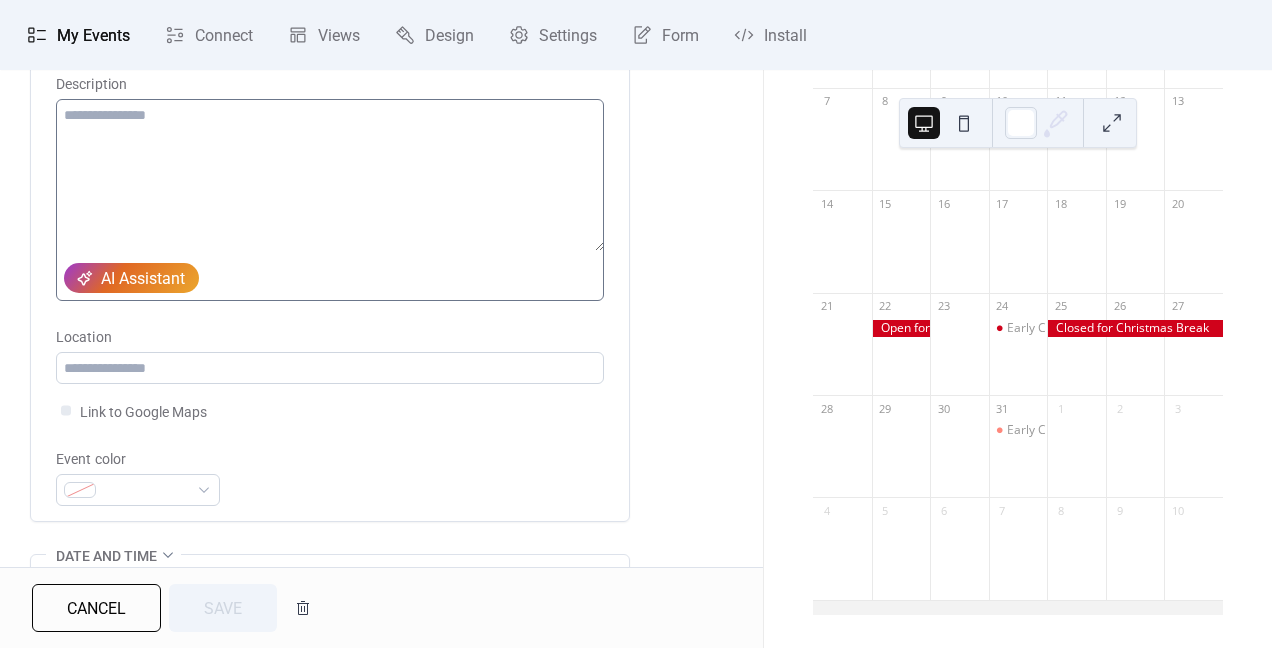 scroll, scrollTop: 222, scrollLeft: 0, axis: vertical 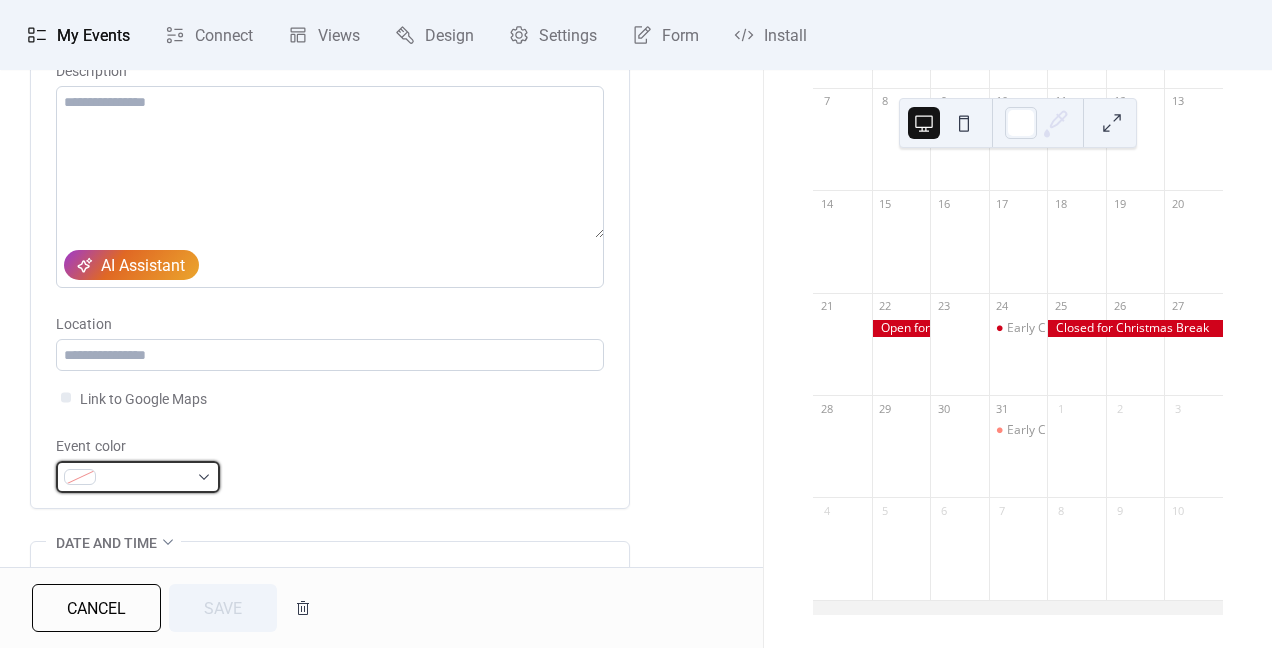 click at bounding box center [146, 478] 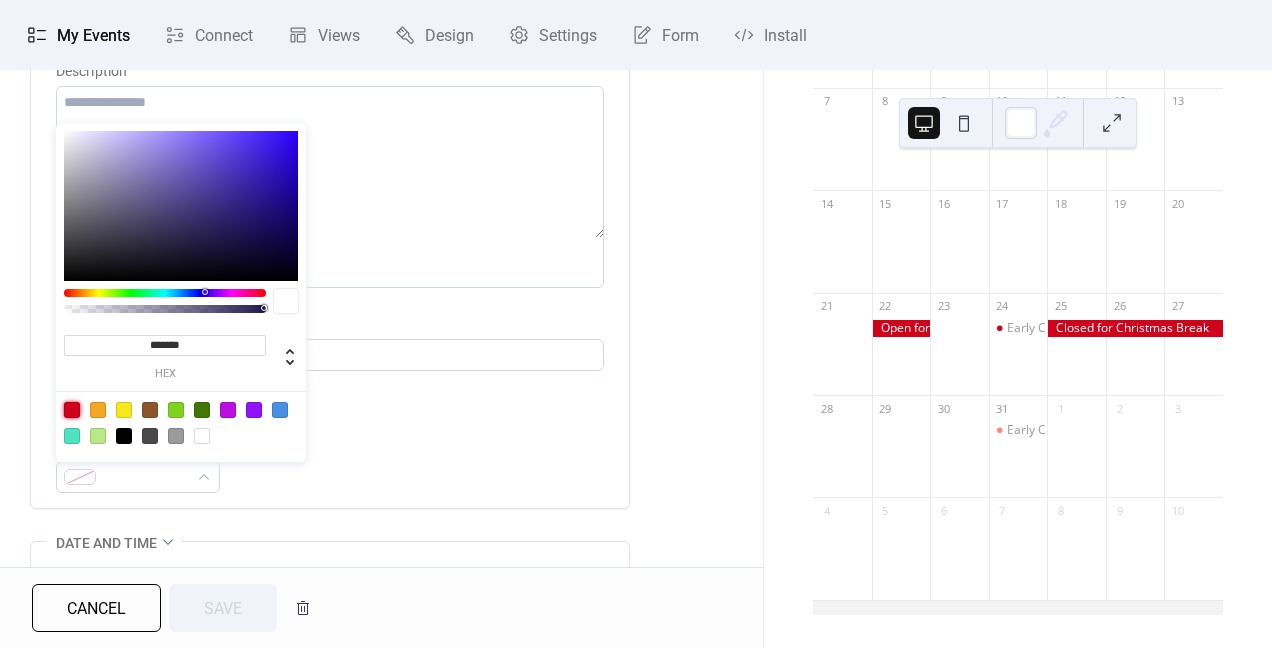click at bounding box center [72, 410] 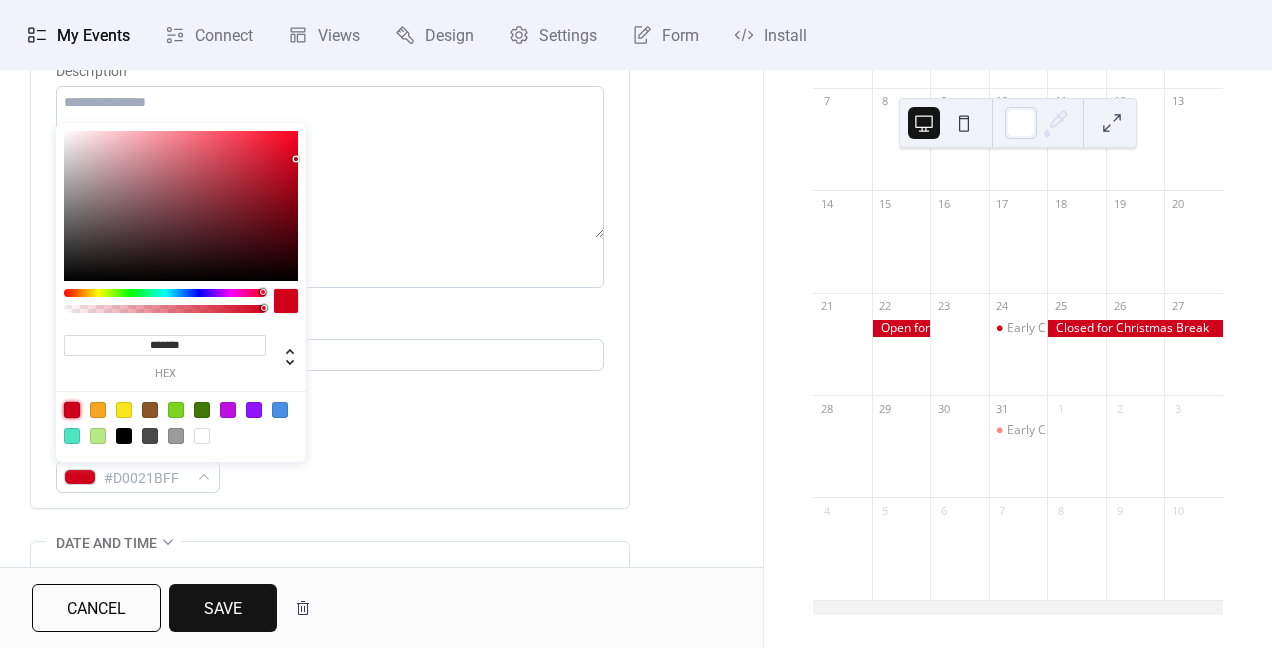 click on "Save" at bounding box center [223, 609] 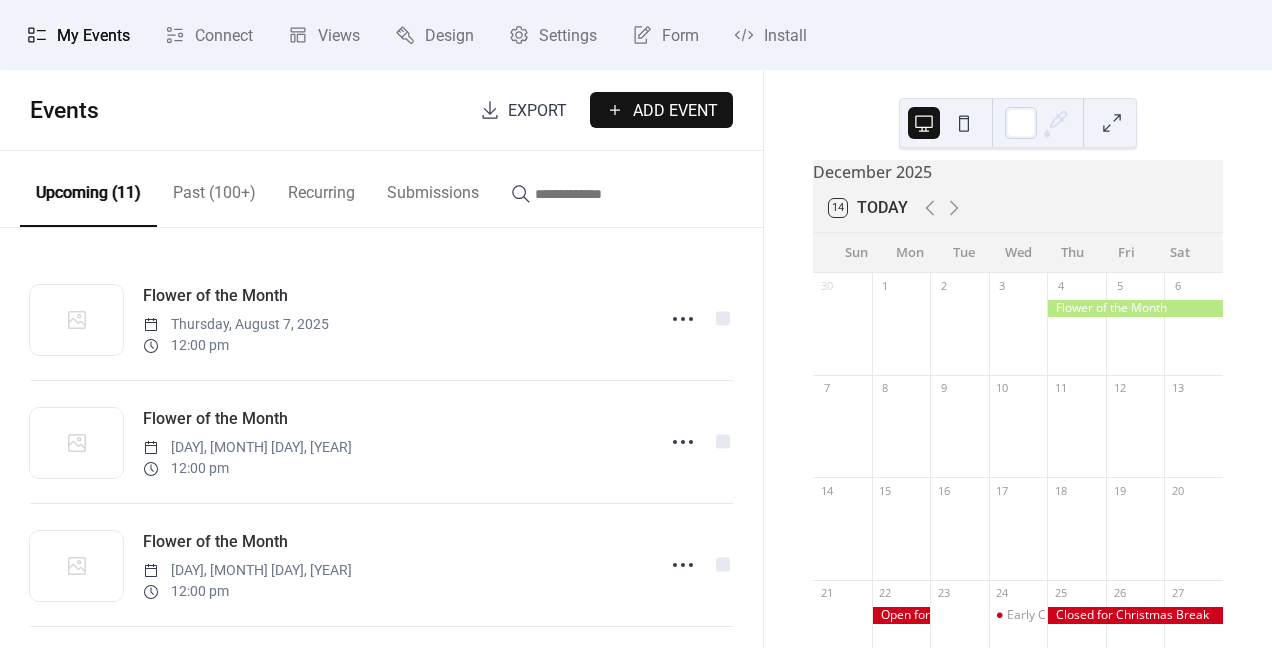 scroll, scrollTop: 0, scrollLeft: 0, axis: both 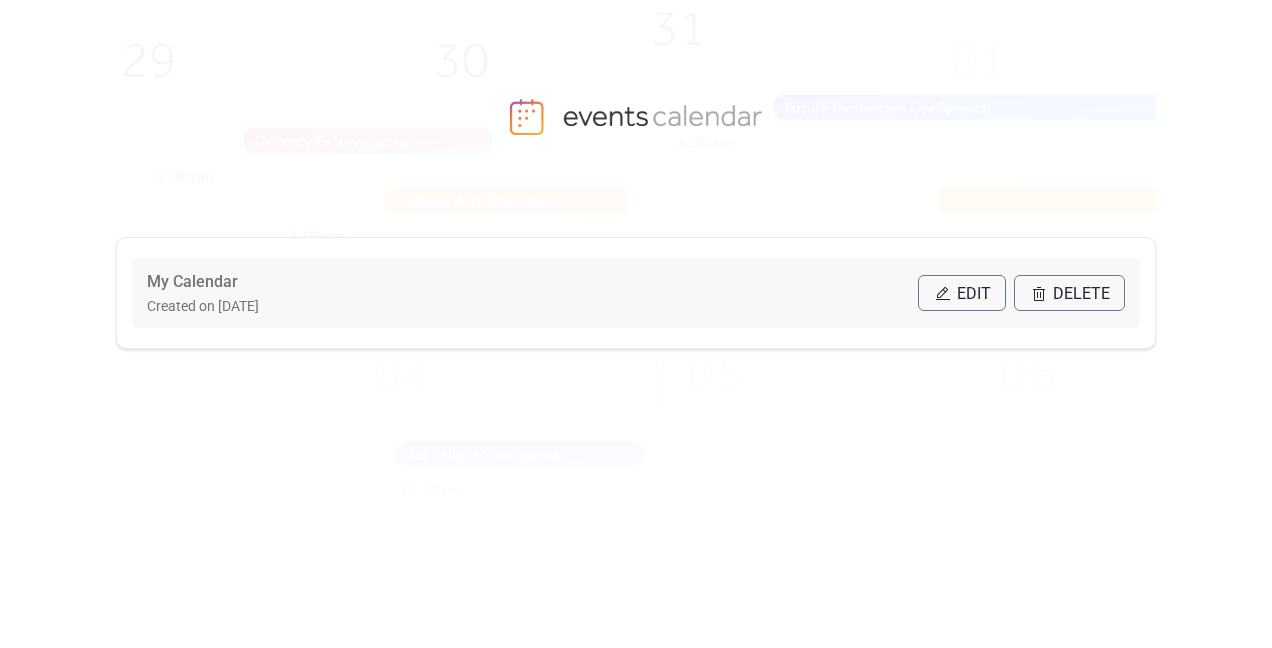click on "Edit" at bounding box center (974, 294) 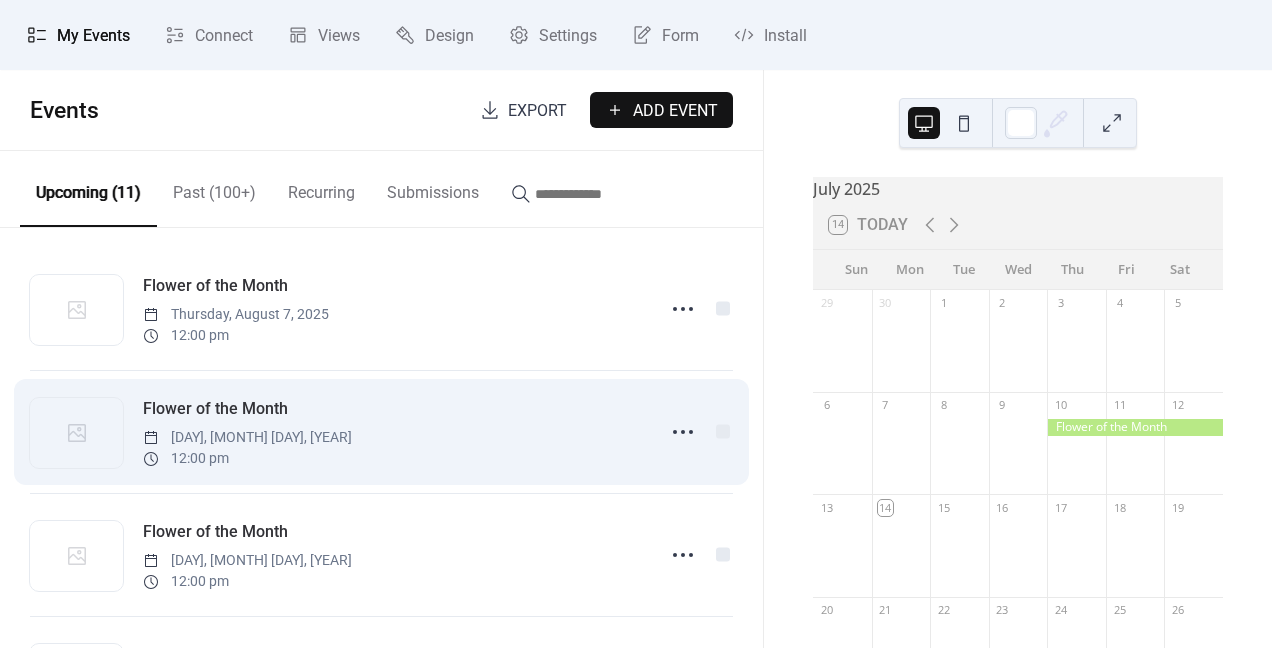 scroll, scrollTop: 8, scrollLeft: 0, axis: vertical 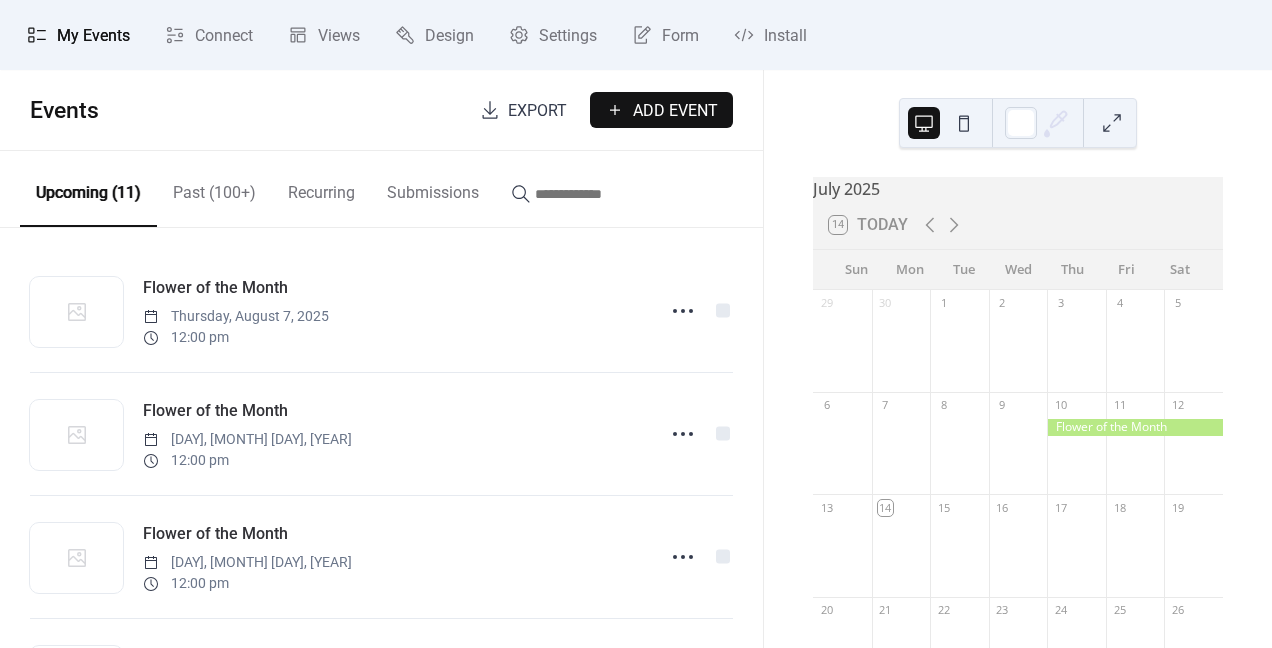 click on "Add Event" at bounding box center [675, 111] 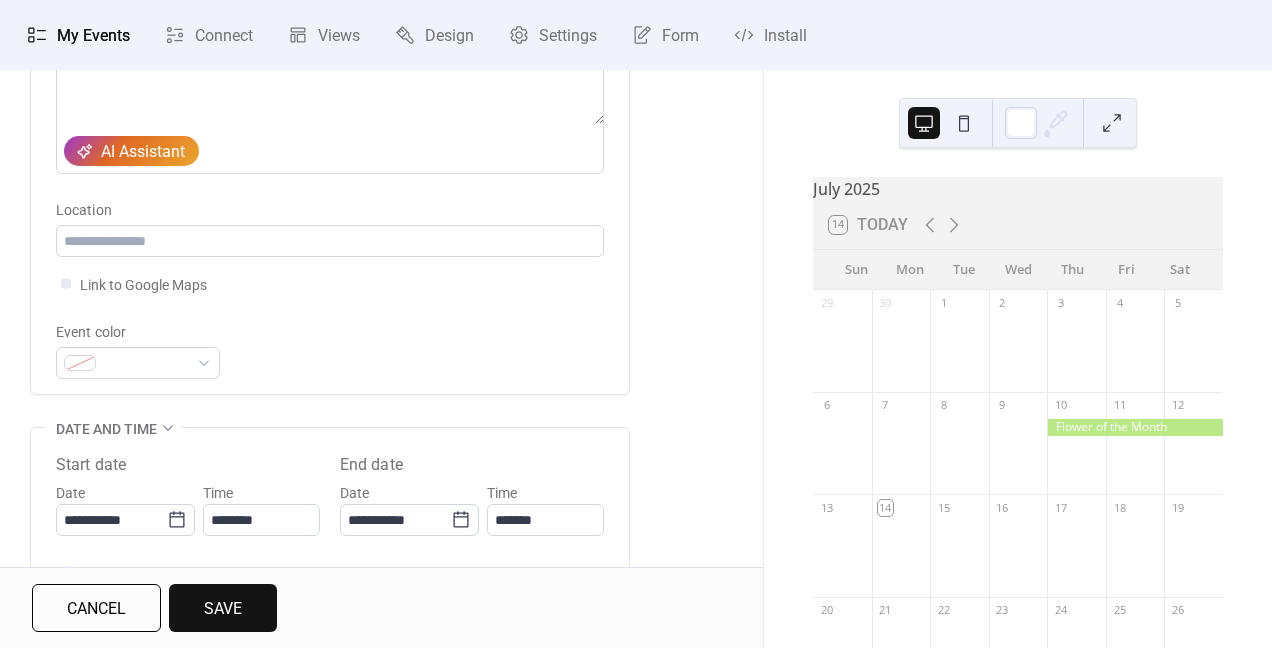 scroll, scrollTop: 378, scrollLeft: 0, axis: vertical 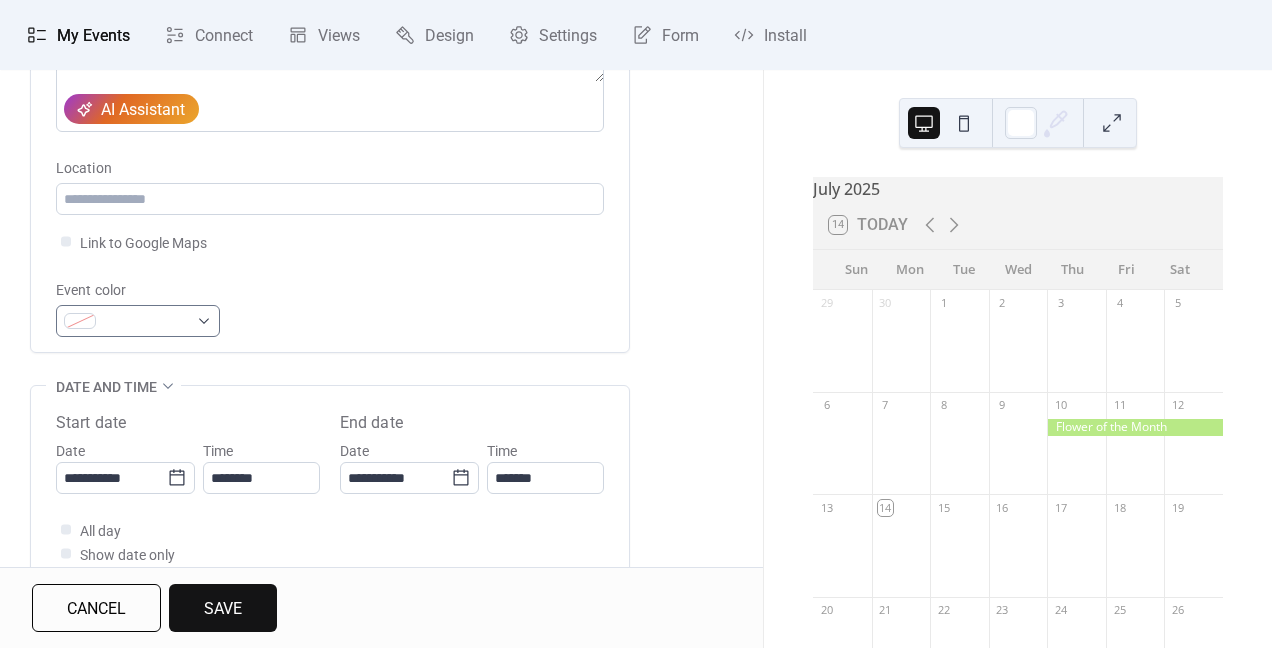 type on "**********" 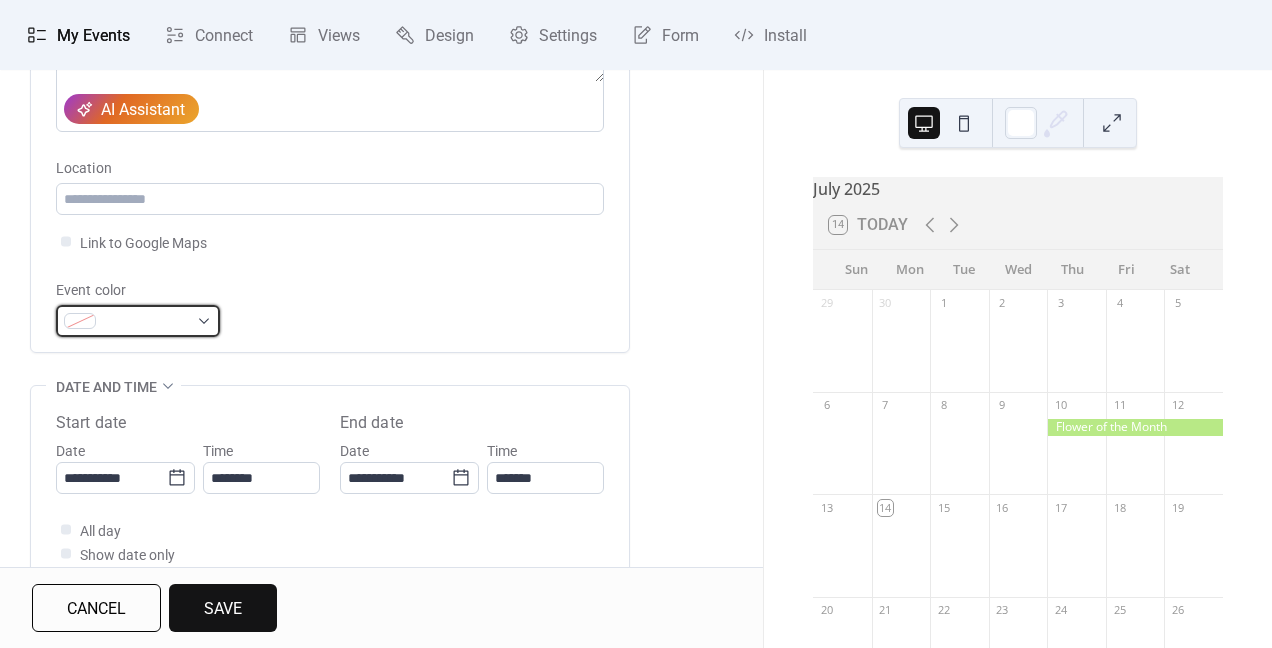 click at bounding box center [138, 321] 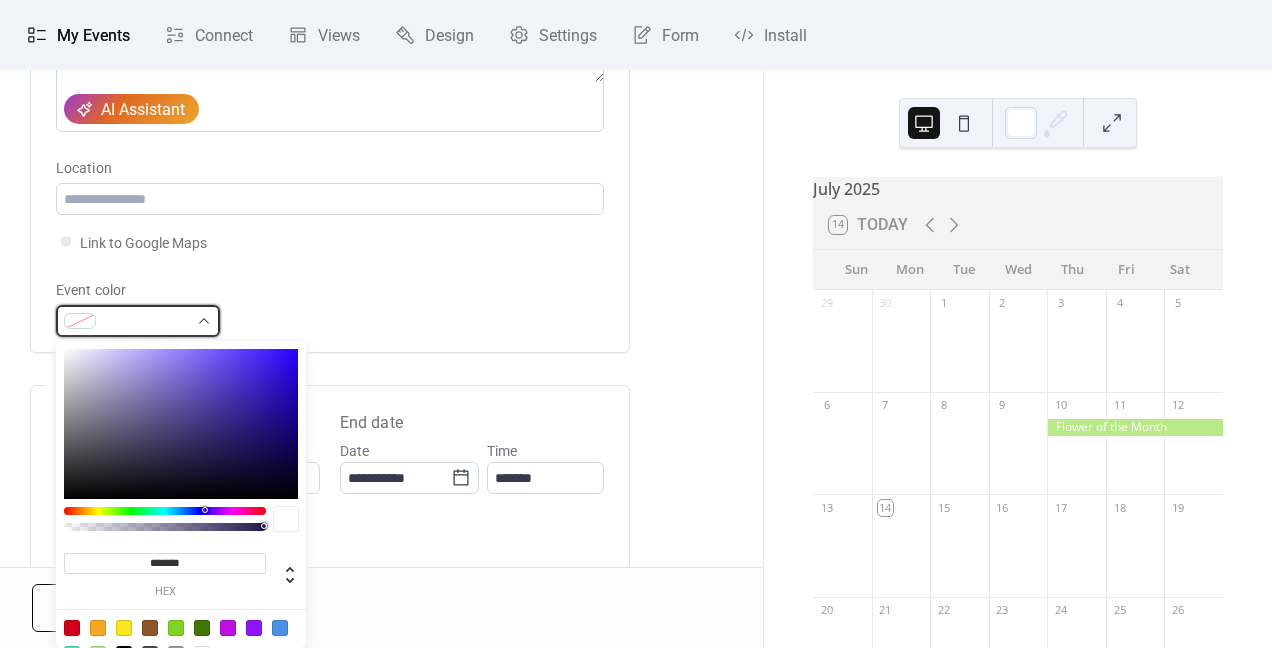 click at bounding box center (138, 321) 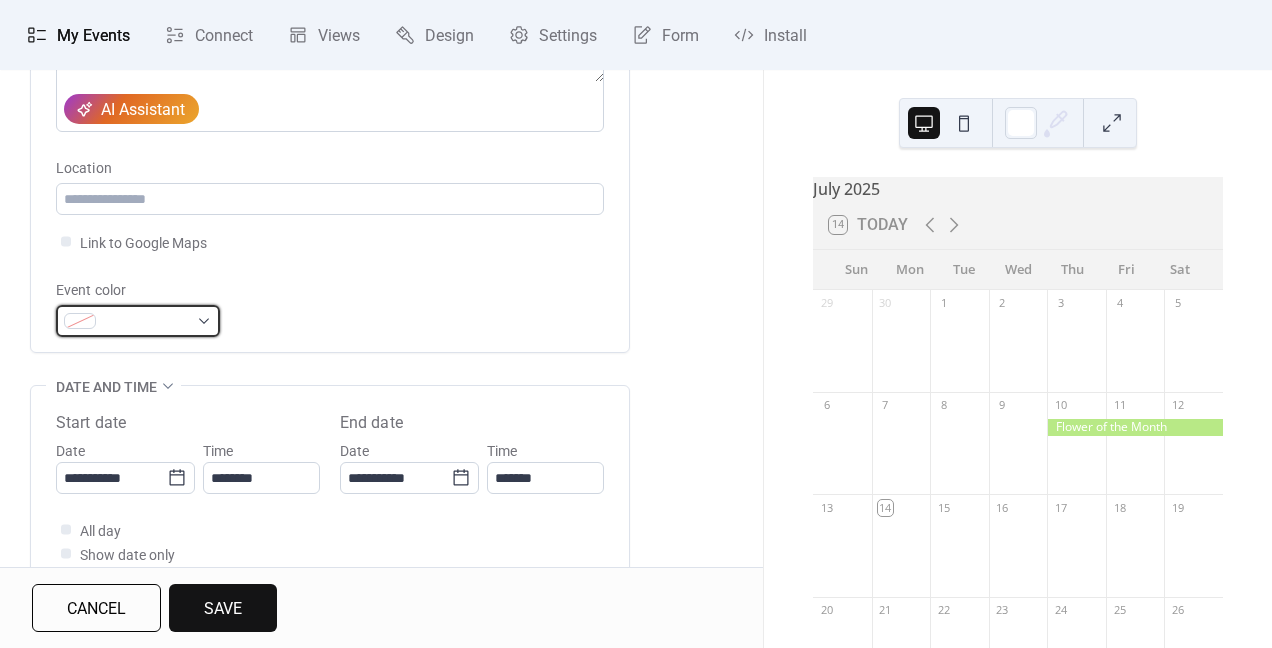 click at bounding box center (138, 321) 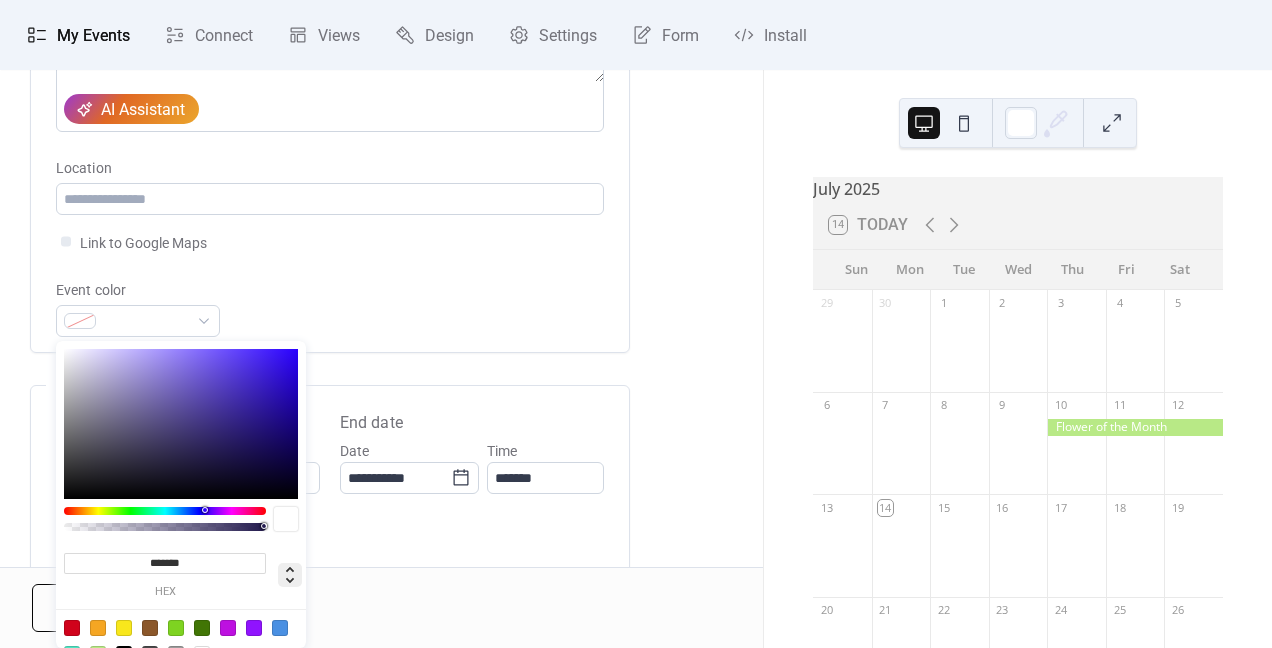 click 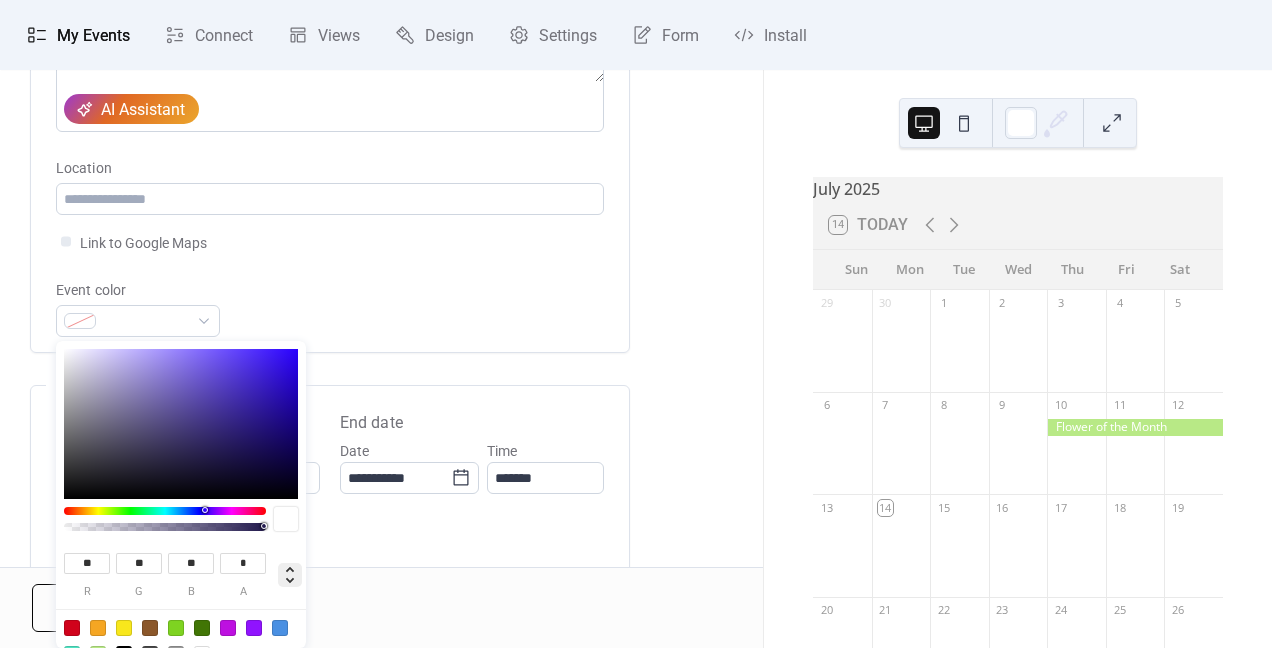 click 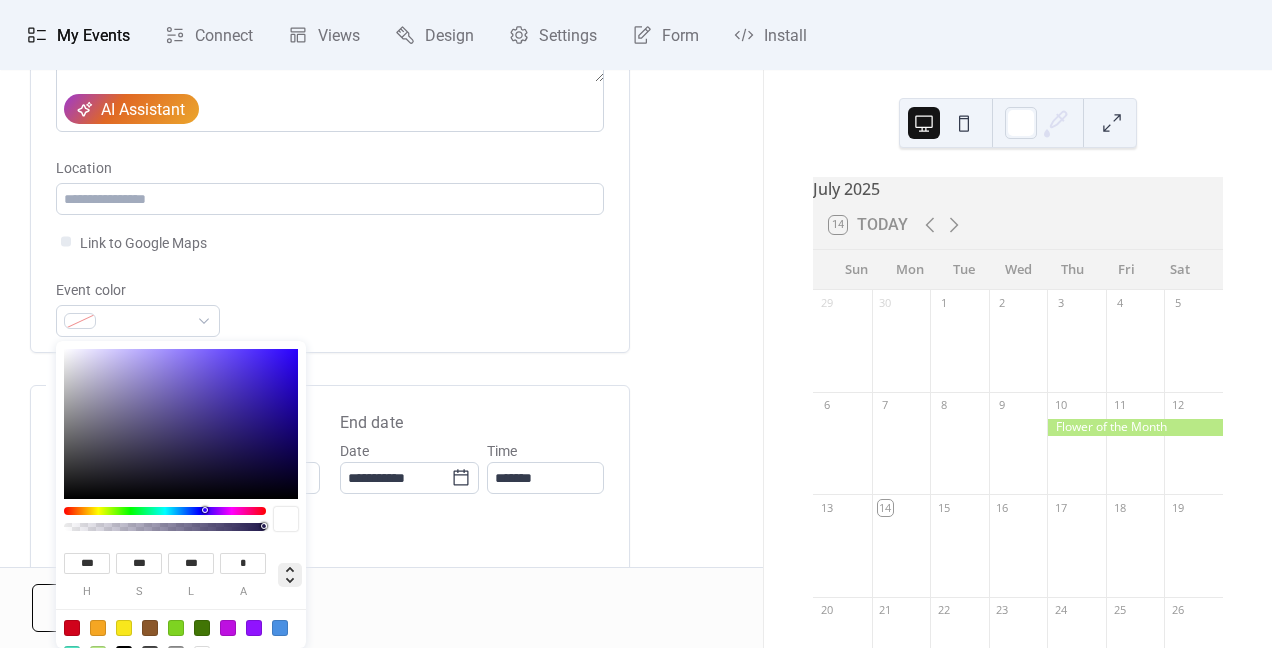 click 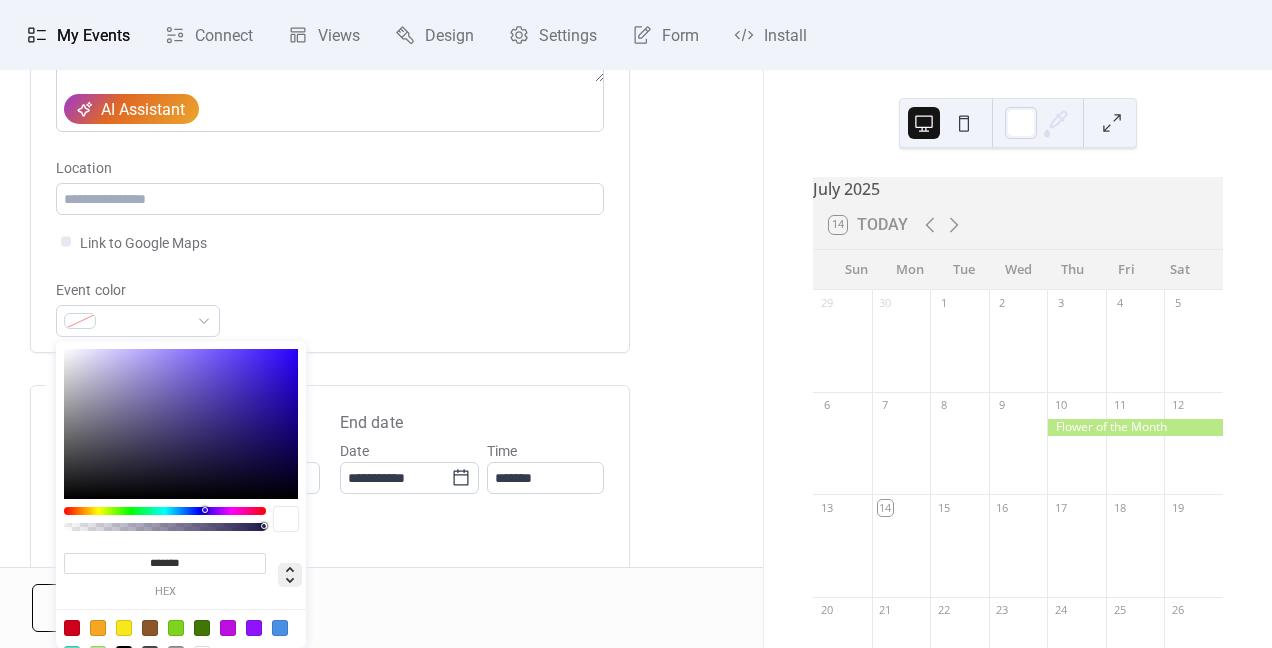 click 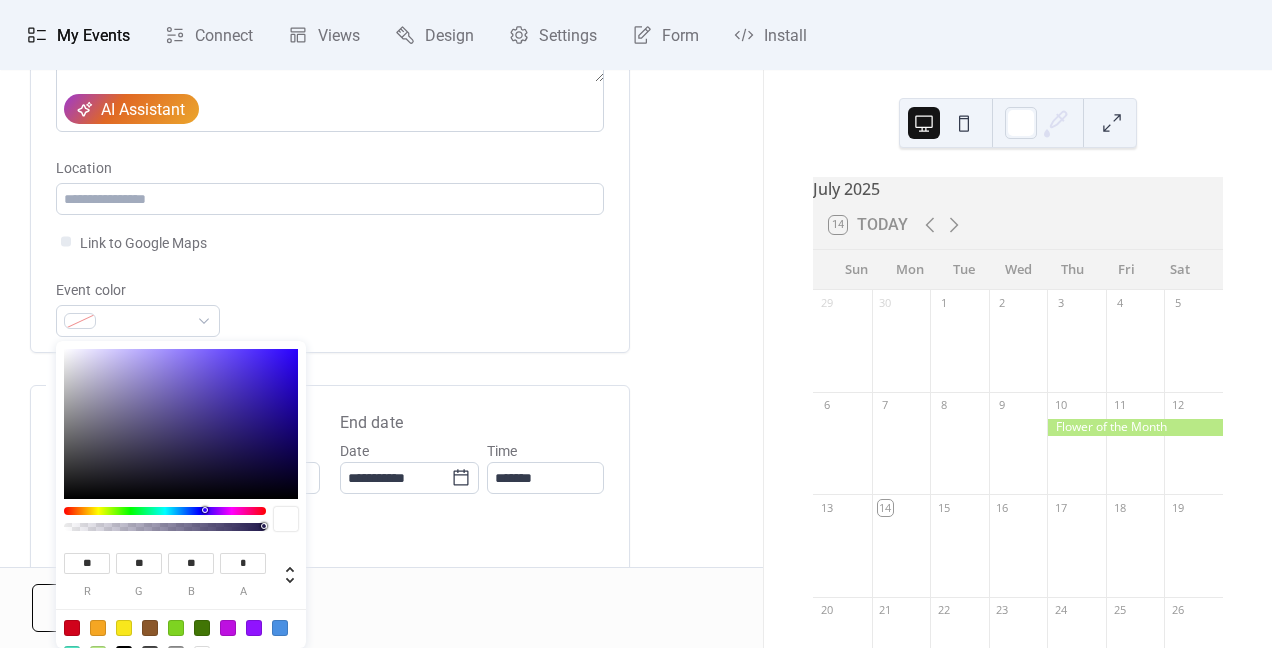 click at bounding box center [280, 628] 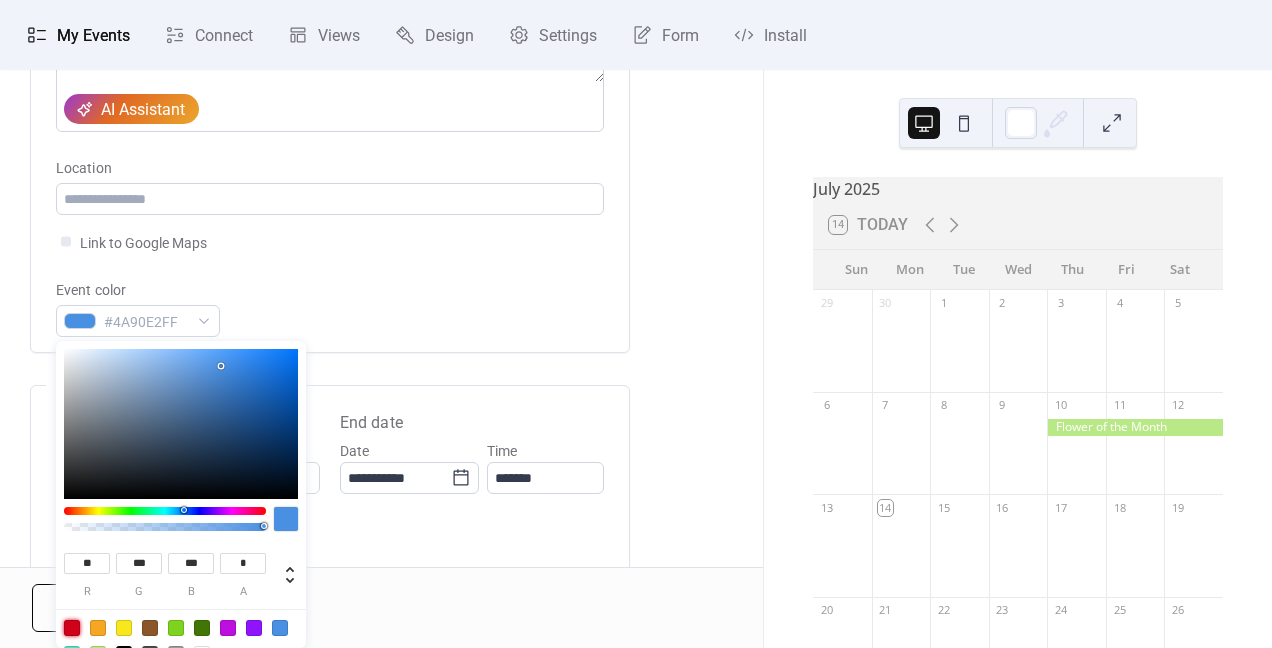 click at bounding box center [72, 628] 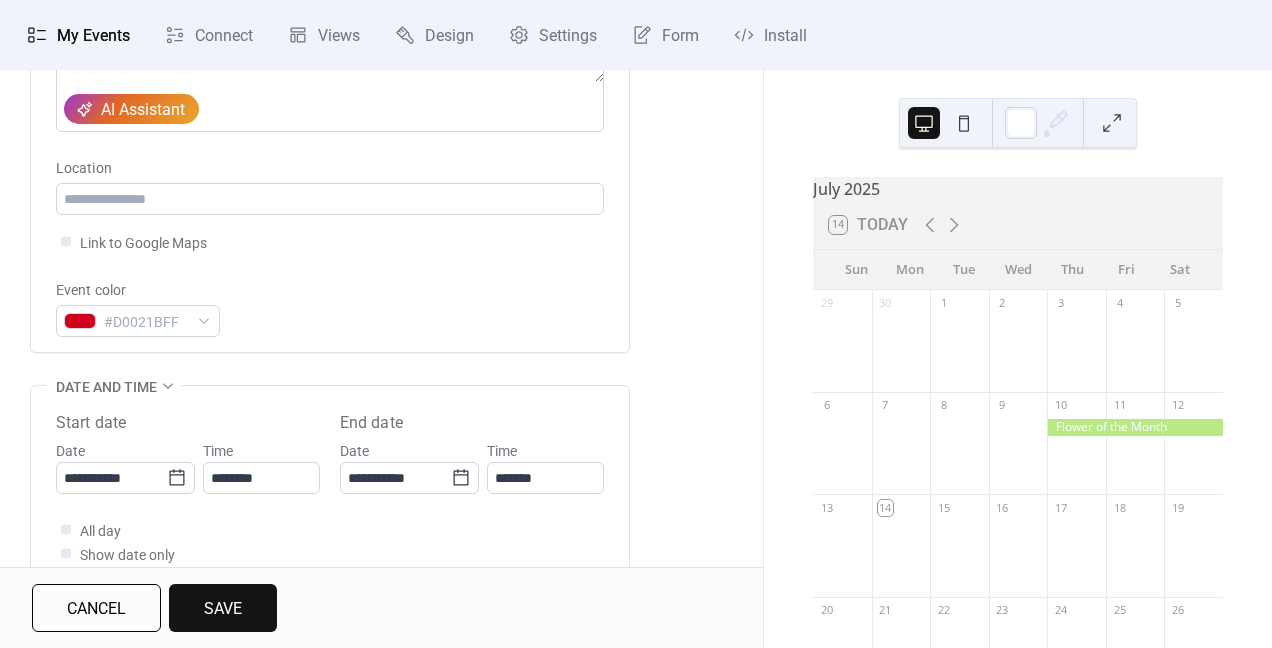click on "**********" at bounding box center [381, 444] 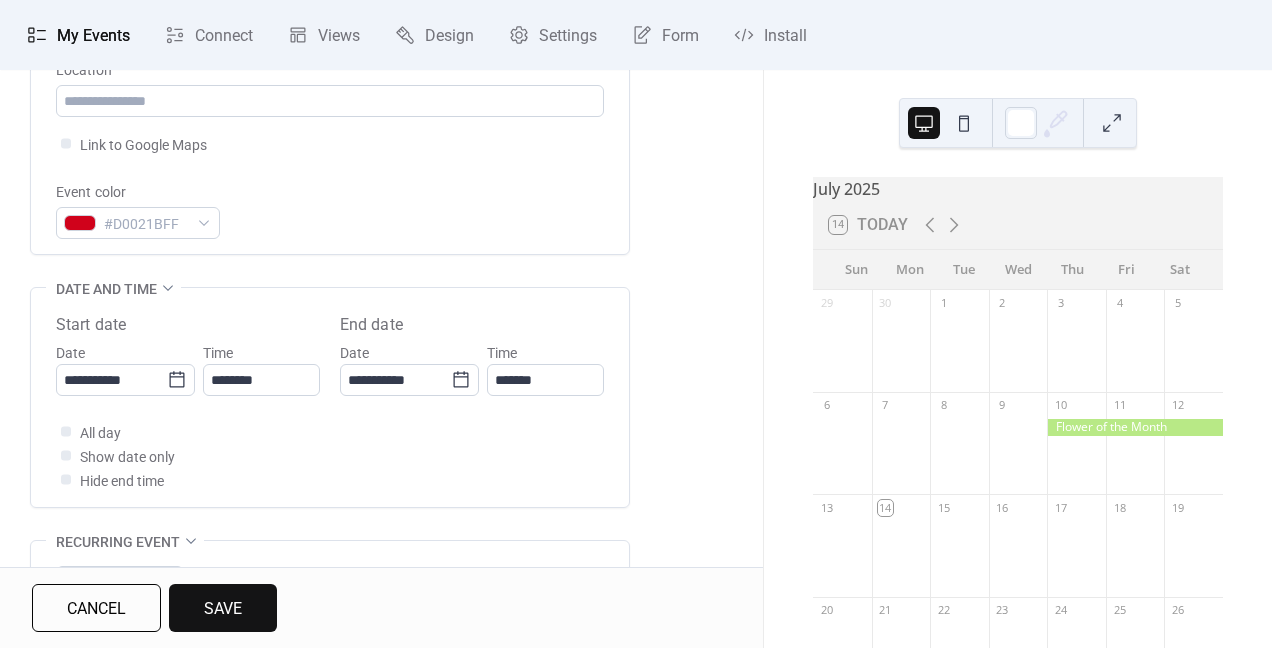 scroll, scrollTop: 481, scrollLeft: 0, axis: vertical 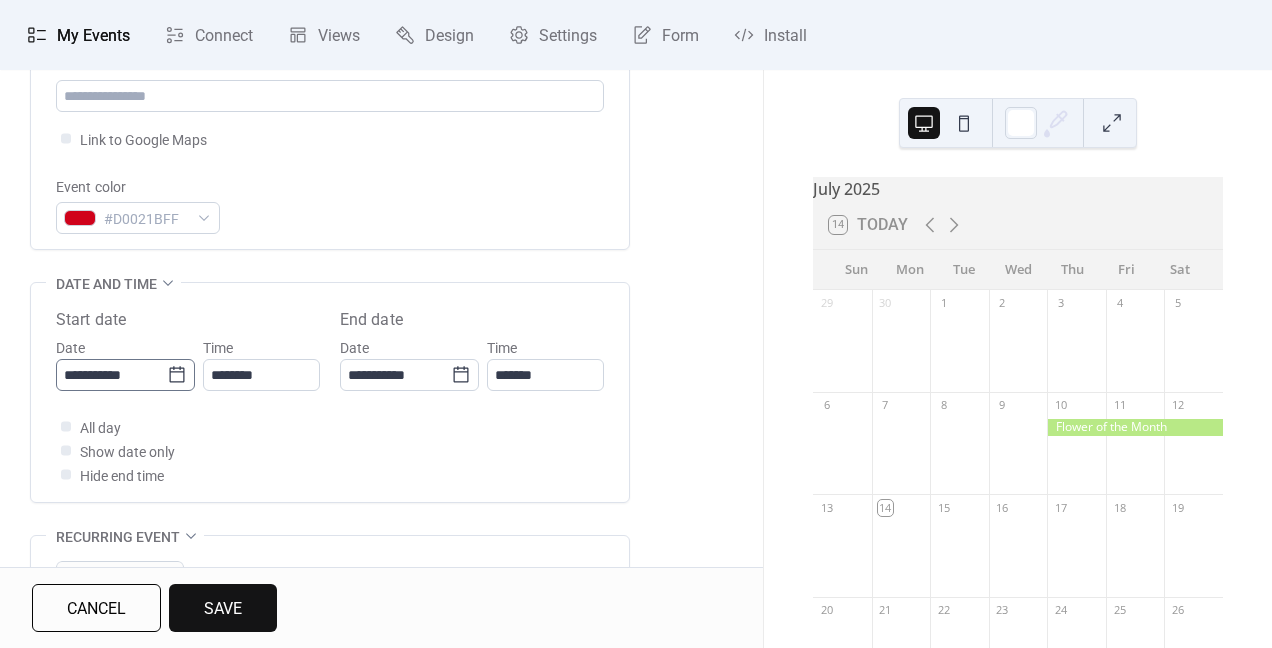 click 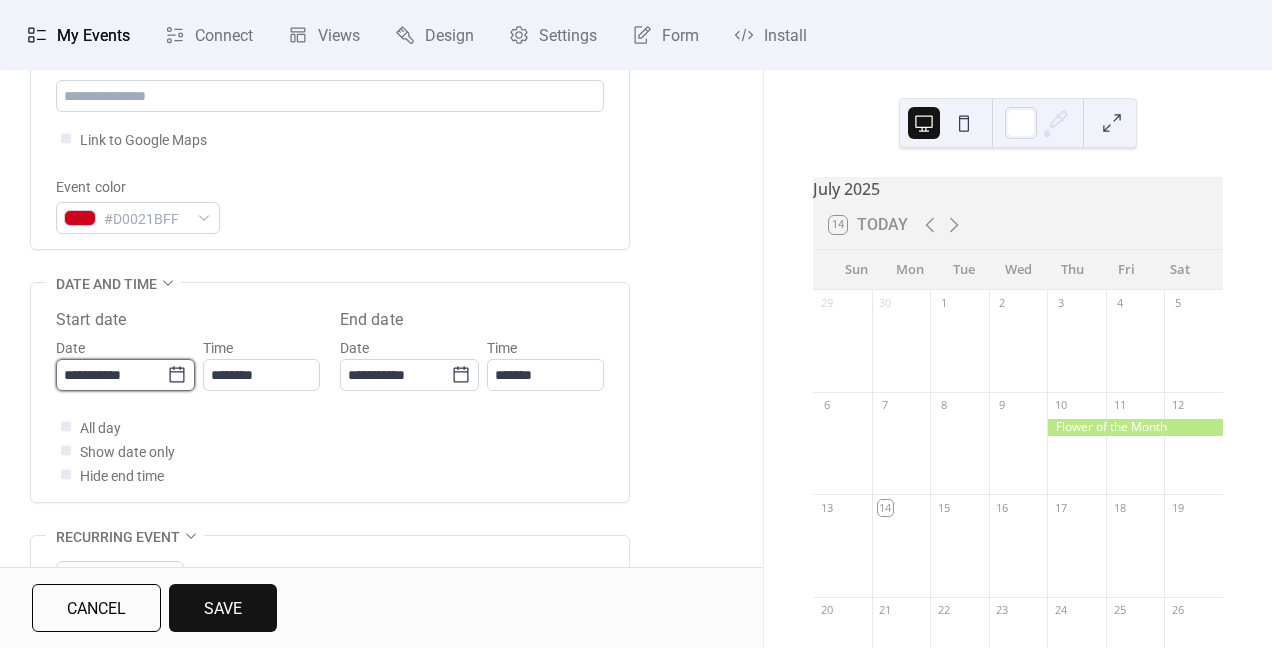 click on "**********" at bounding box center (111, 375) 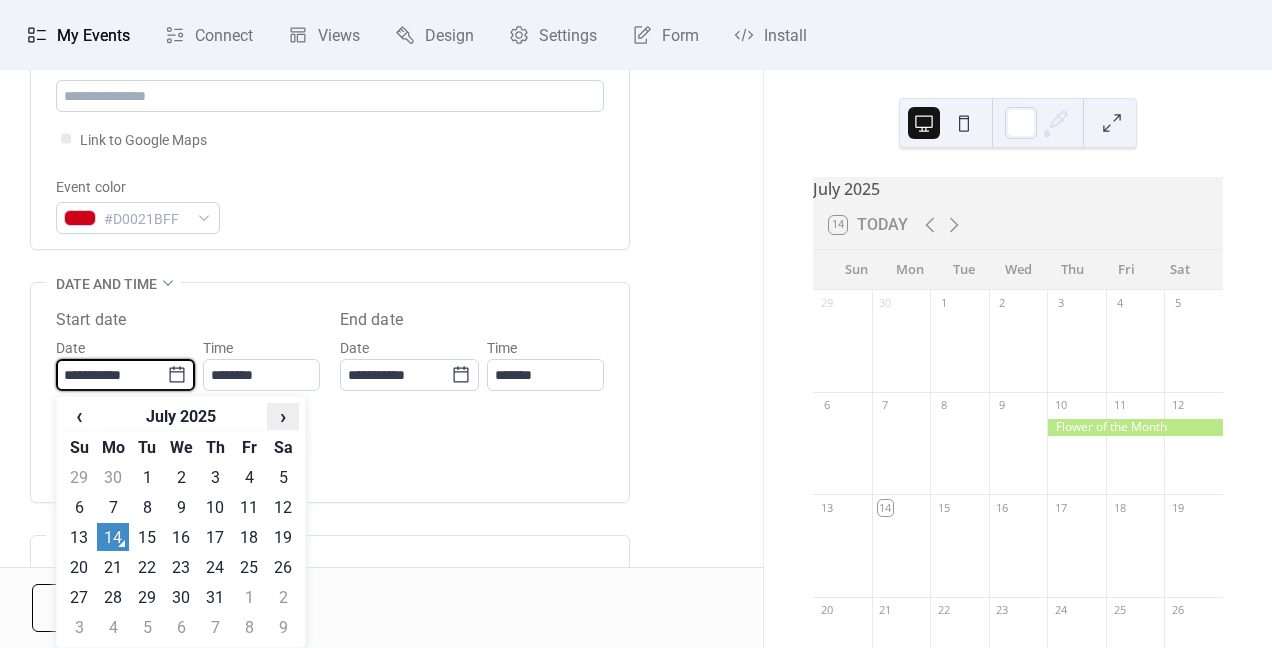 click on "›" at bounding box center [283, 416] 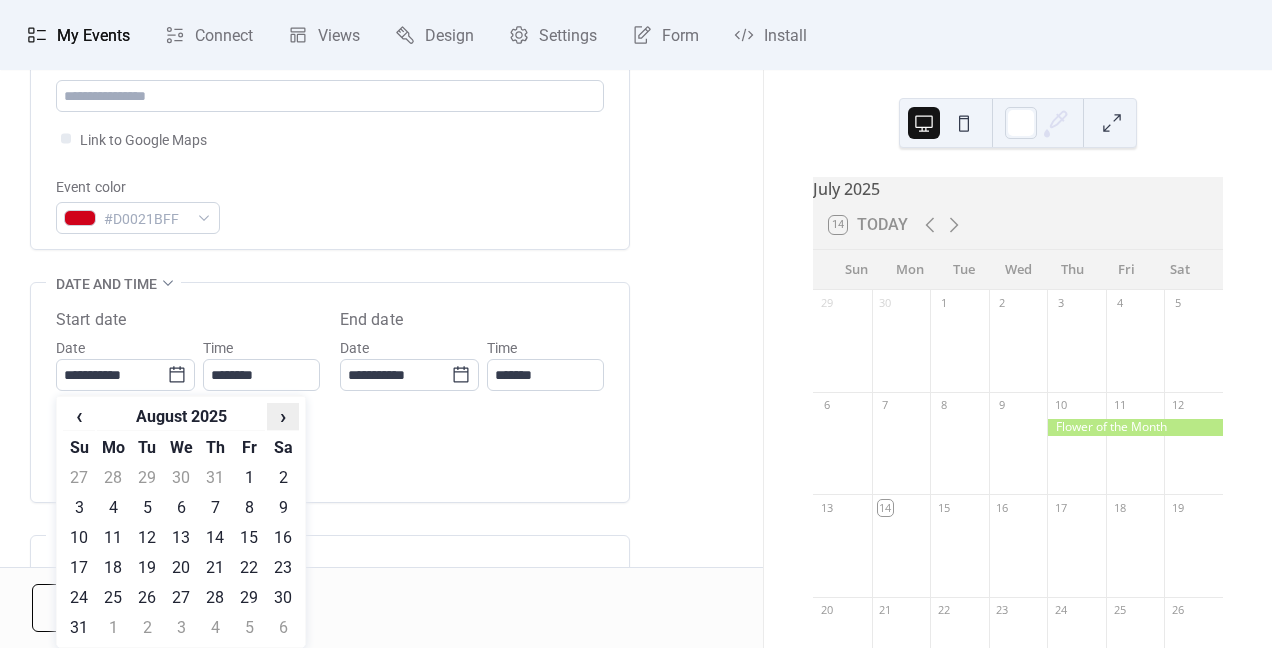 click on "›" at bounding box center (283, 416) 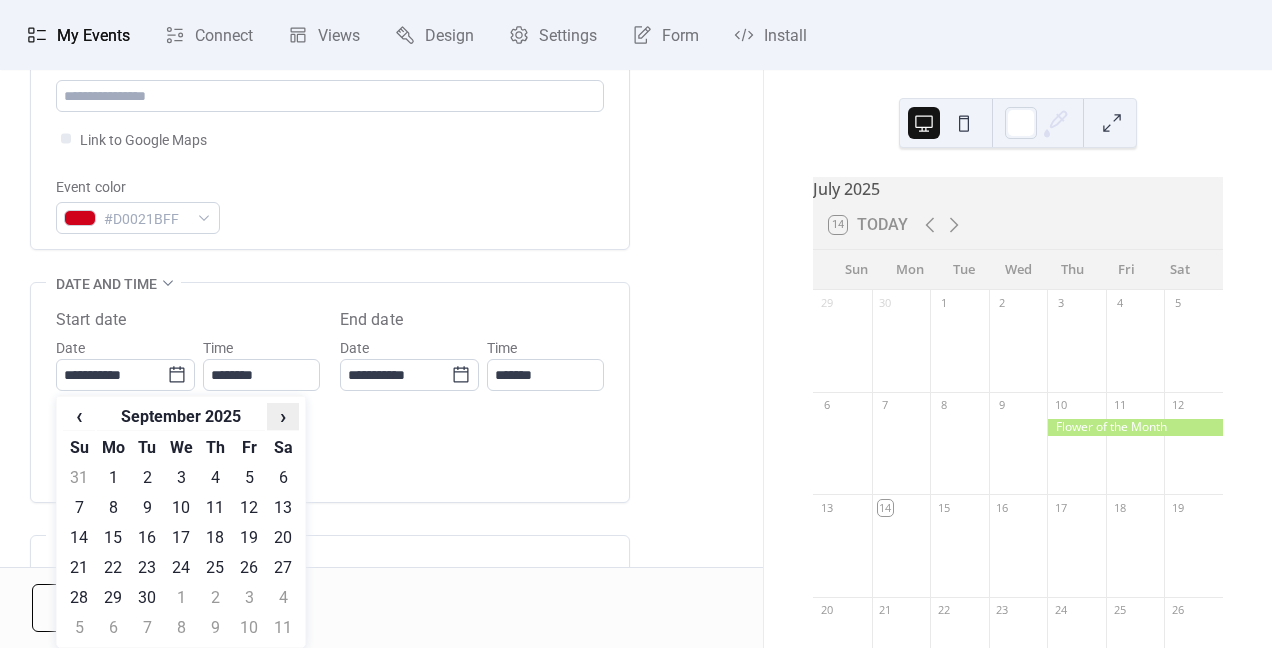click on "›" at bounding box center [283, 416] 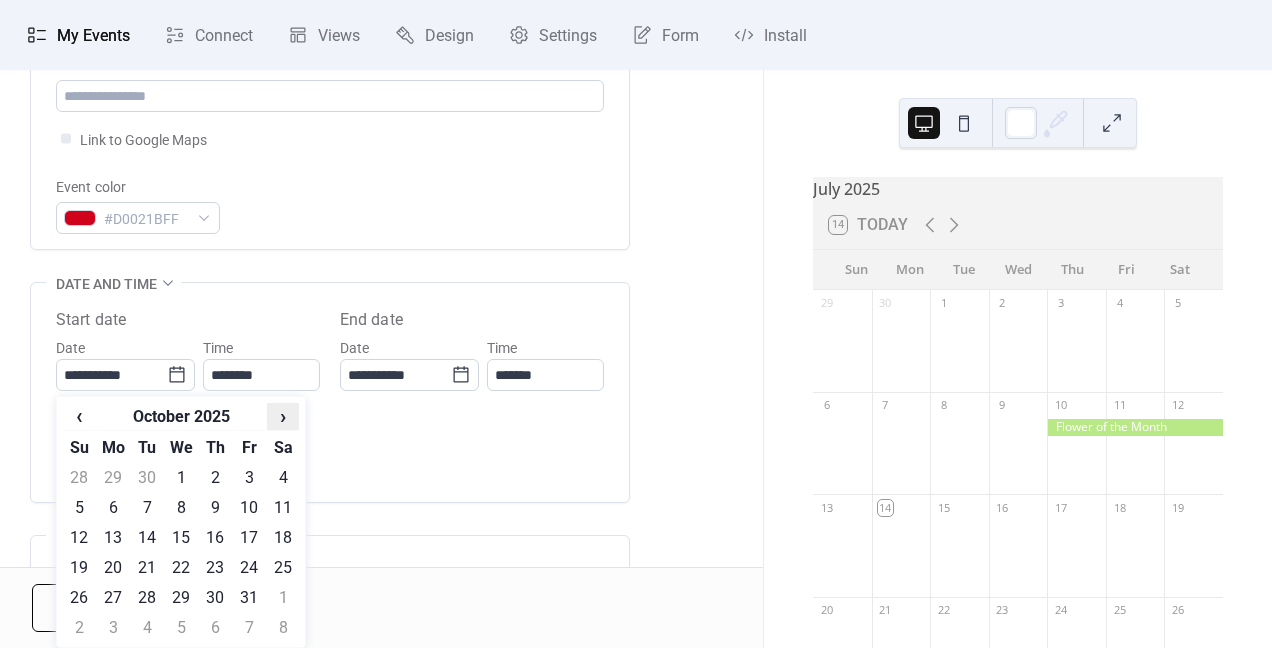 click on "›" at bounding box center [283, 416] 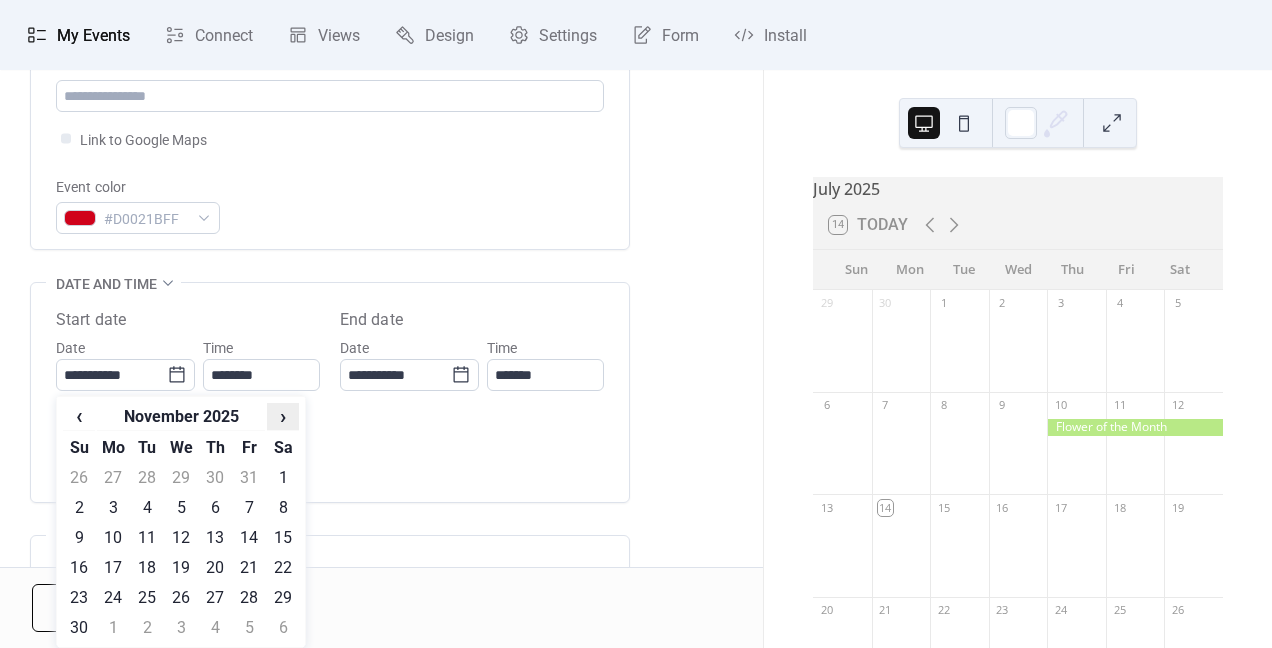 click on "›" at bounding box center (283, 416) 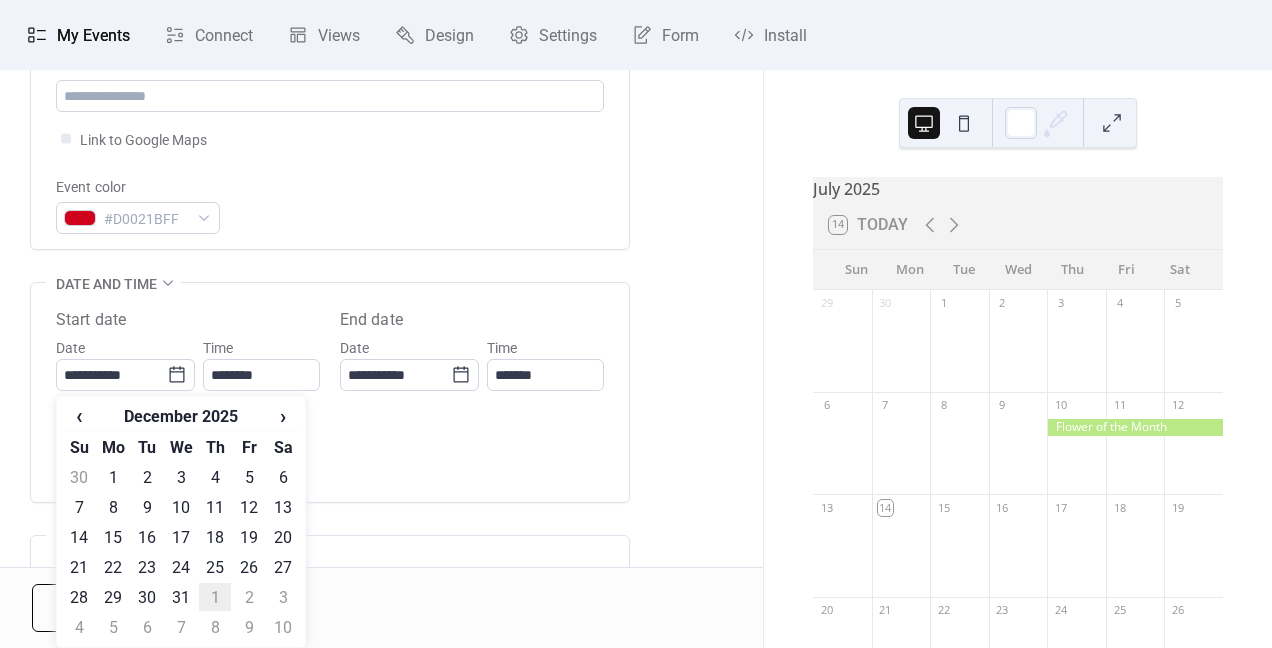 click on "1" at bounding box center [215, 597] 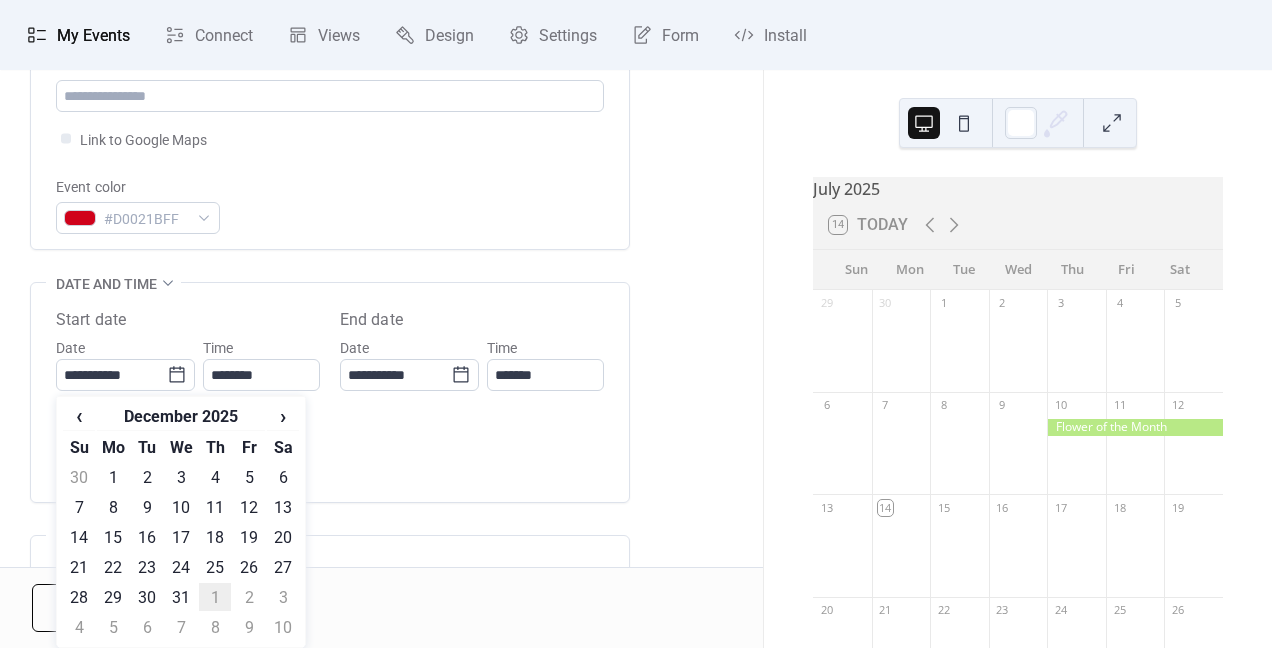 type on "**********" 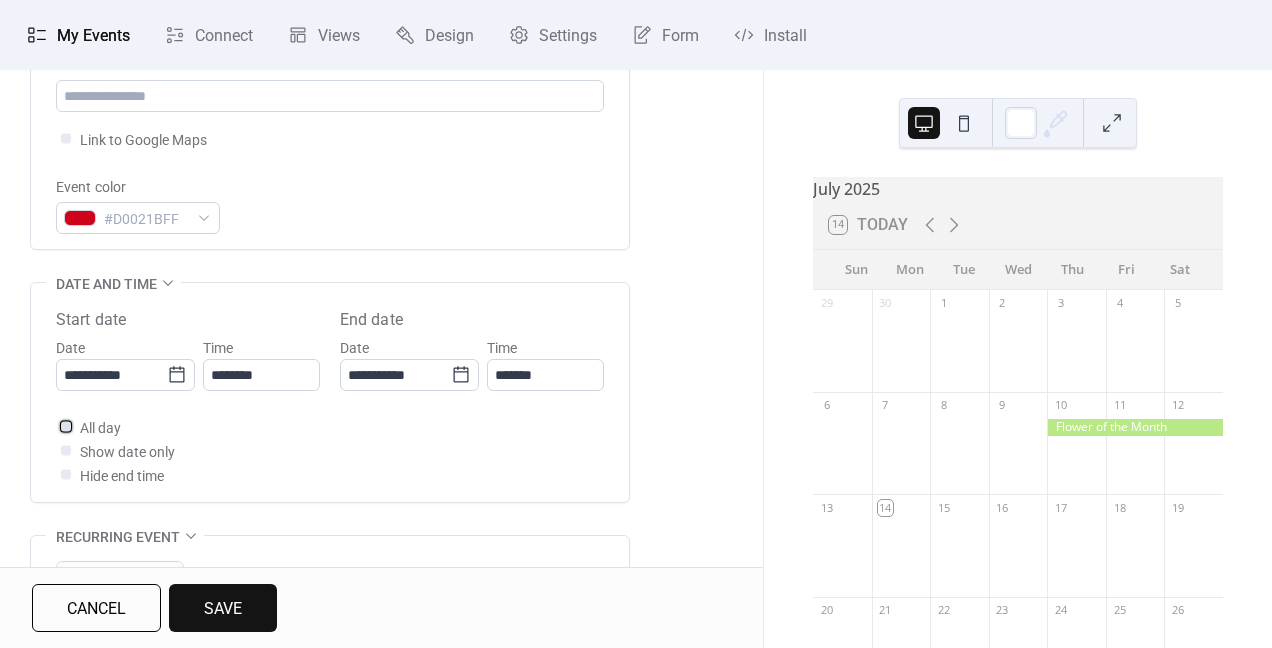 click at bounding box center (66, 426) 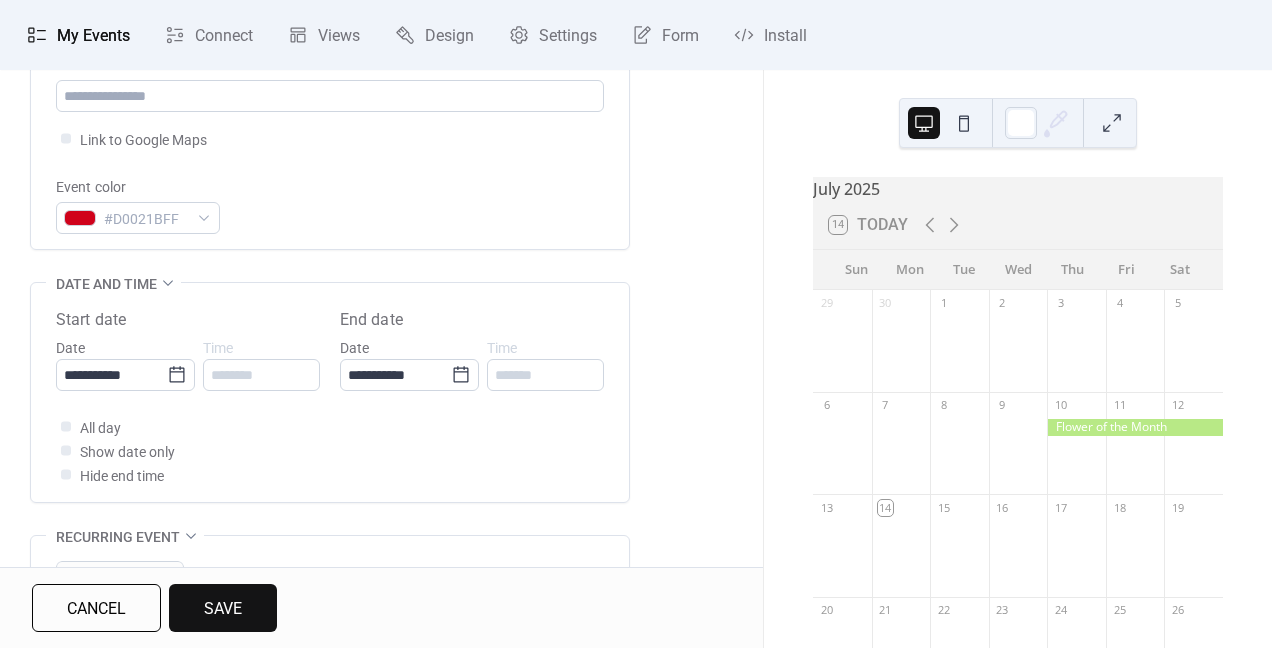 click on "Save" at bounding box center [223, 609] 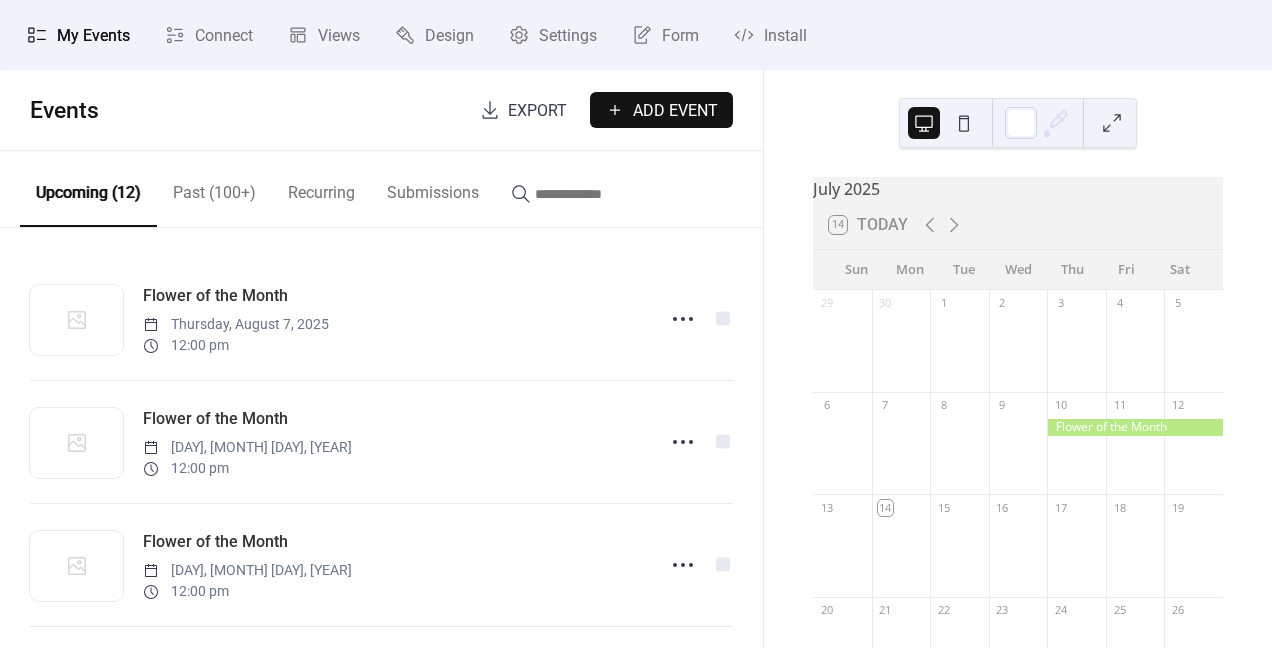click on "My Events" at bounding box center (93, 36) 